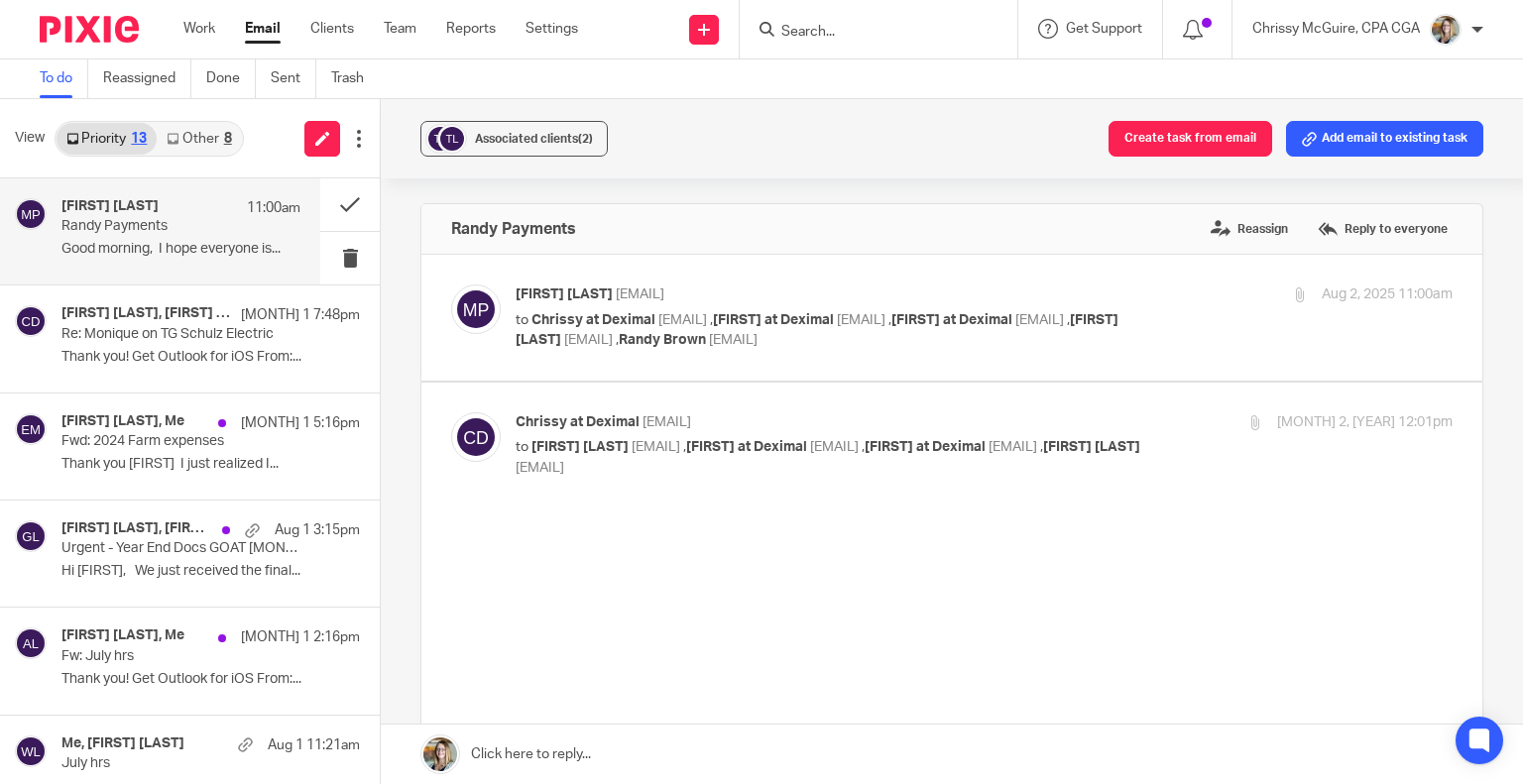 scroll, scrollTop: 0, scrollLeft: 0, axis: both 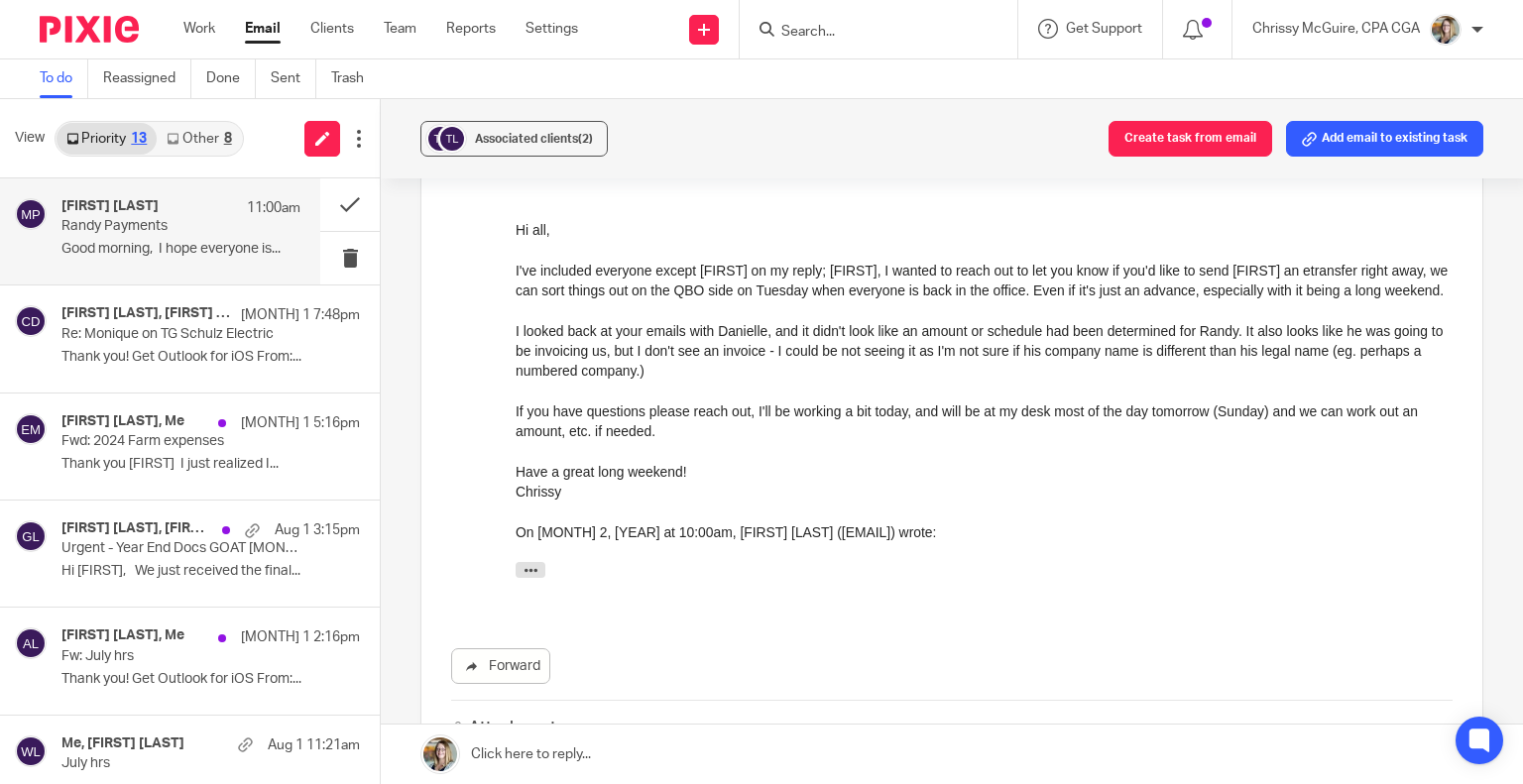 click at bounding box center (869, 33) 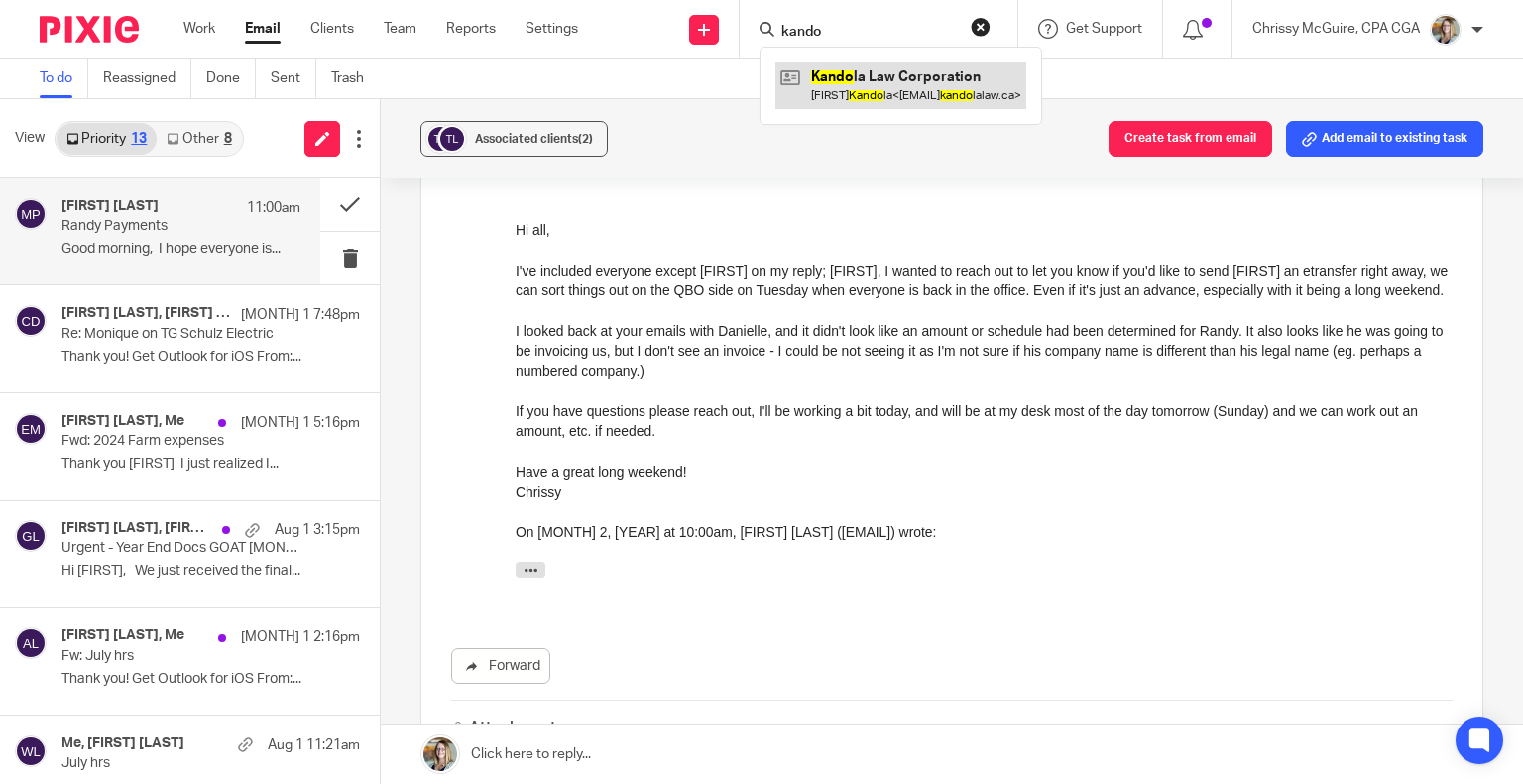 type on "kando" 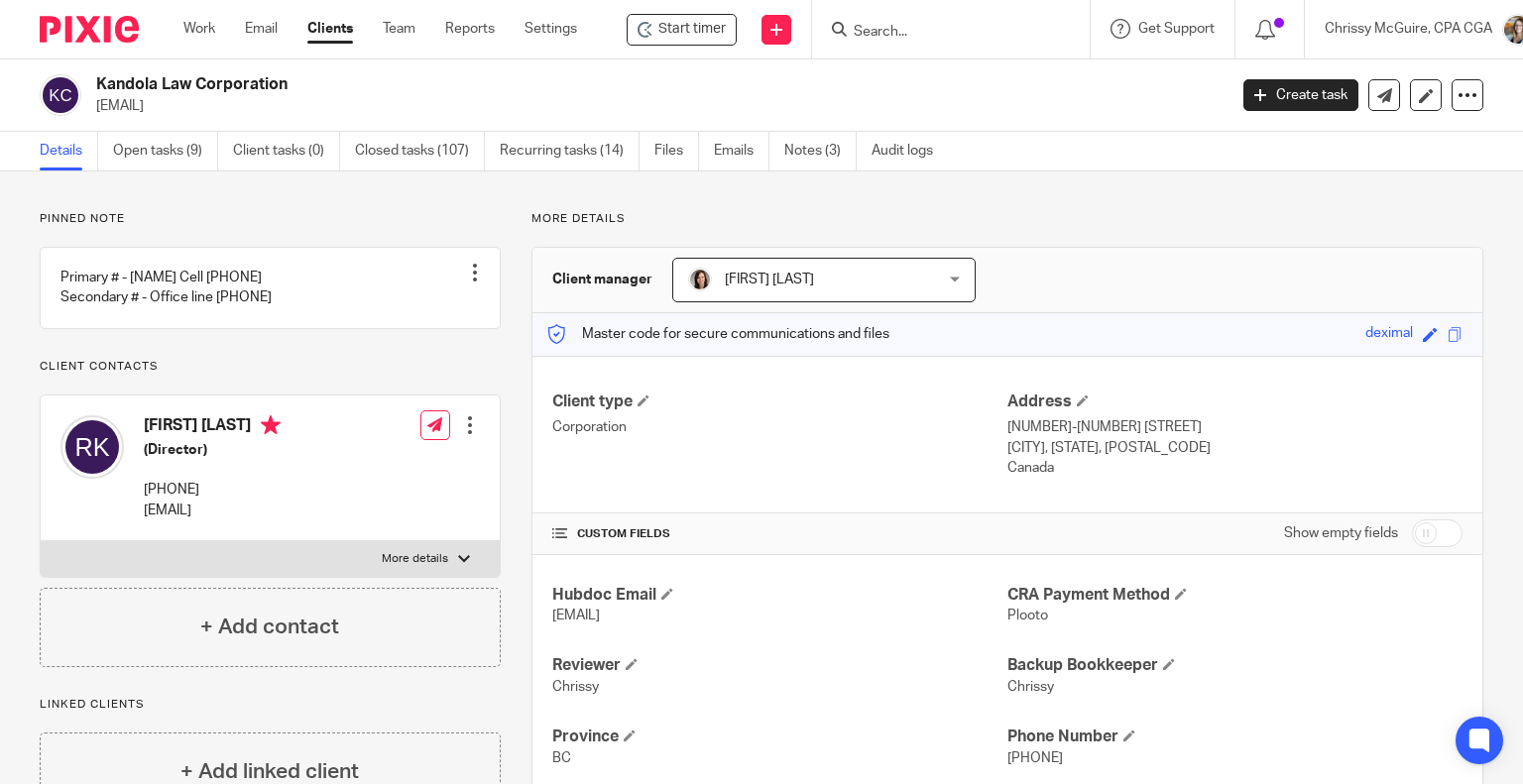 scroll, scrollTop: 0, scrollLeft: 0, axis: both 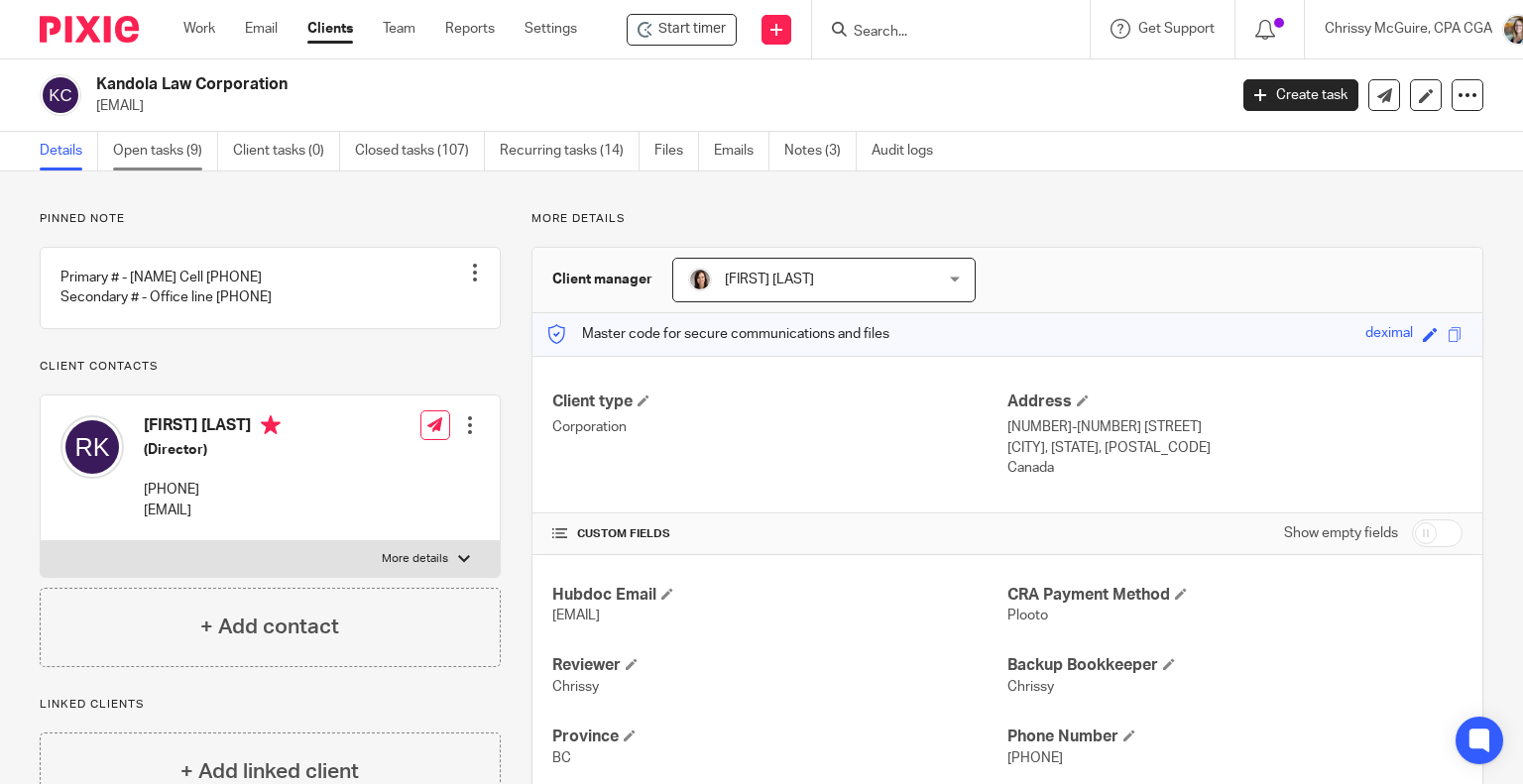 click on "Open tasks (9)" at bounding box center [166, 151] 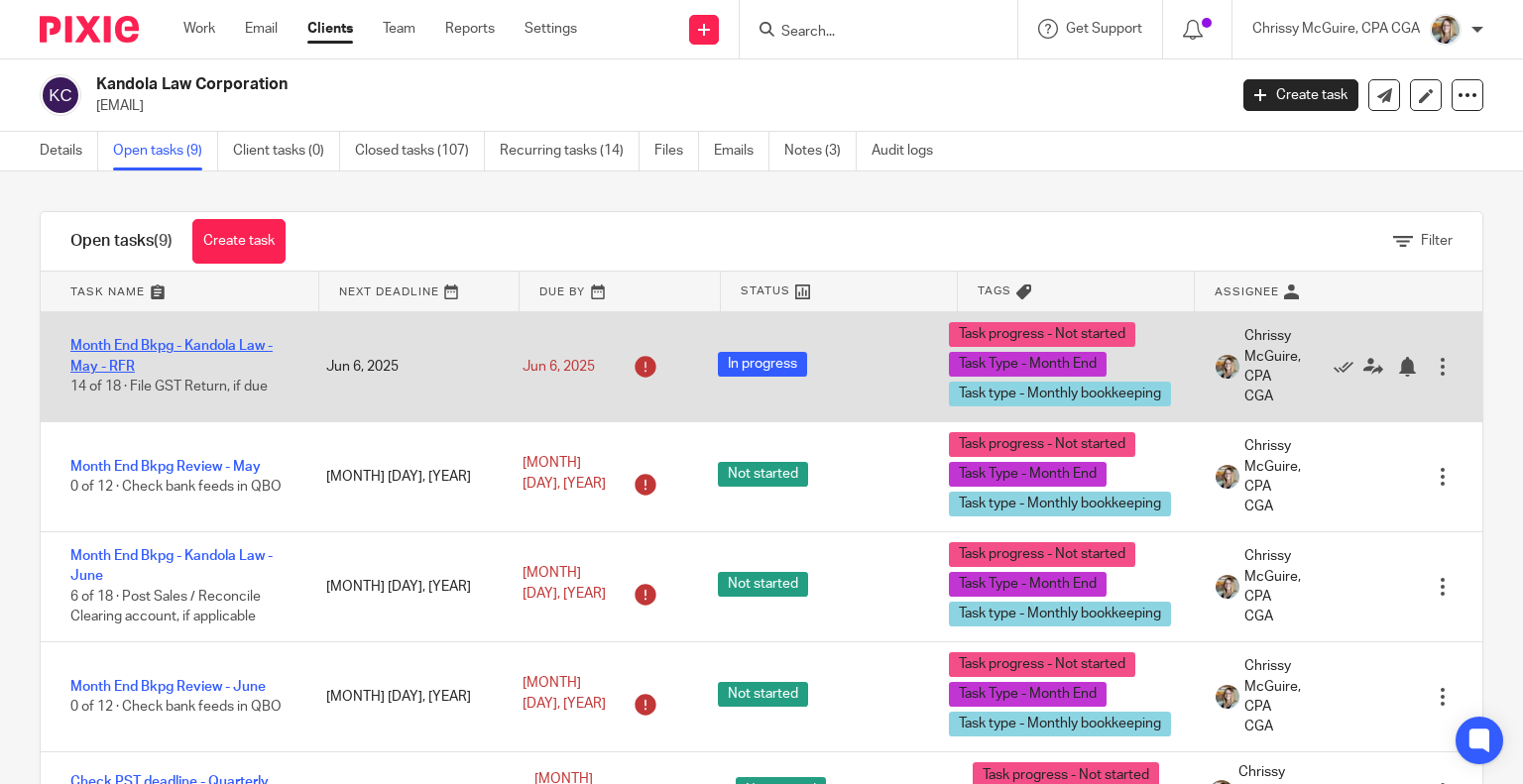 scroll, scrollTop: 0, scrollLeft: 0, axis: both 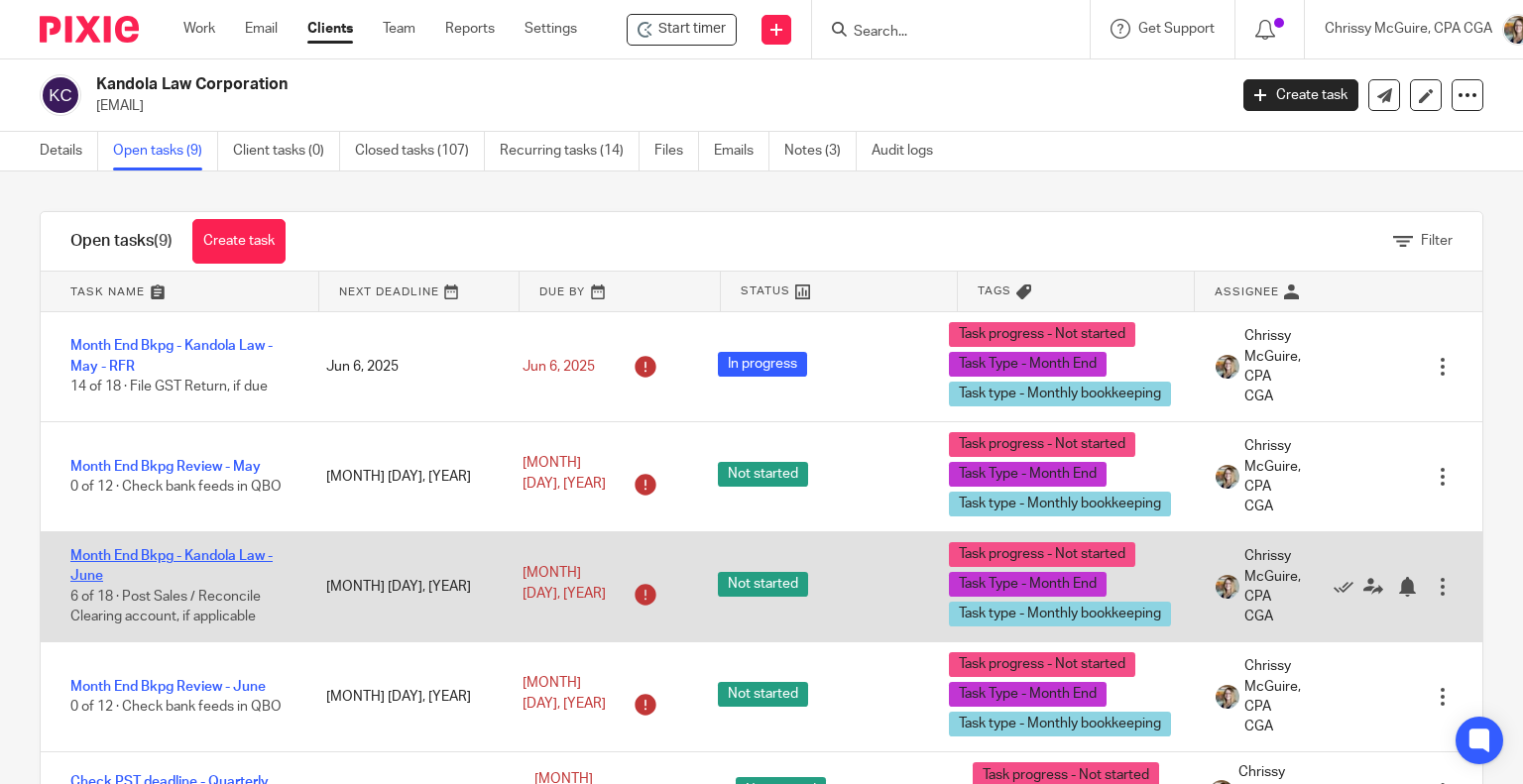 click on "Month End Bkpg - Kandola Law - June" at bounding box center [172, 566] 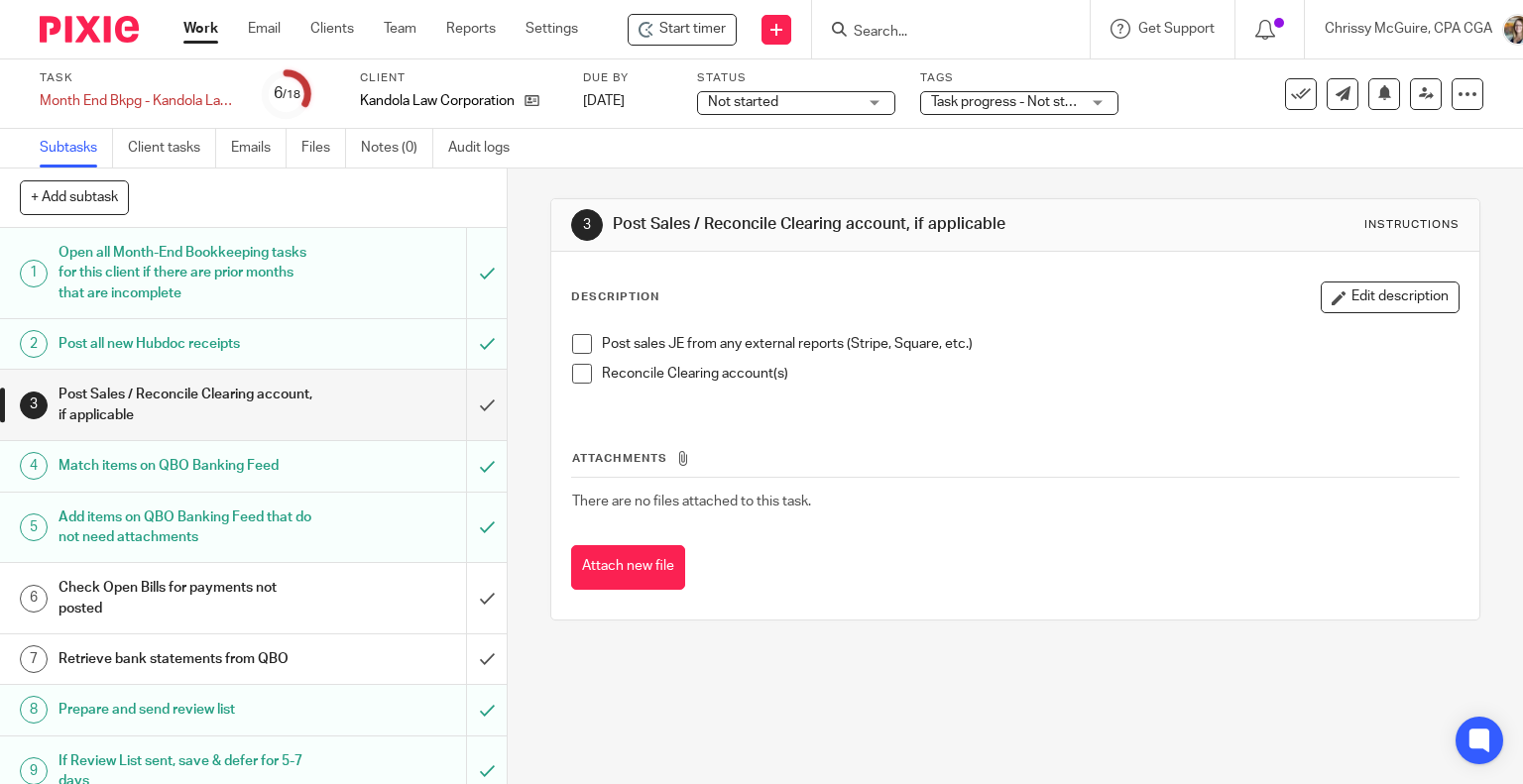 scroll, scrollTop: 0, scrollLeft: 0, axis: both 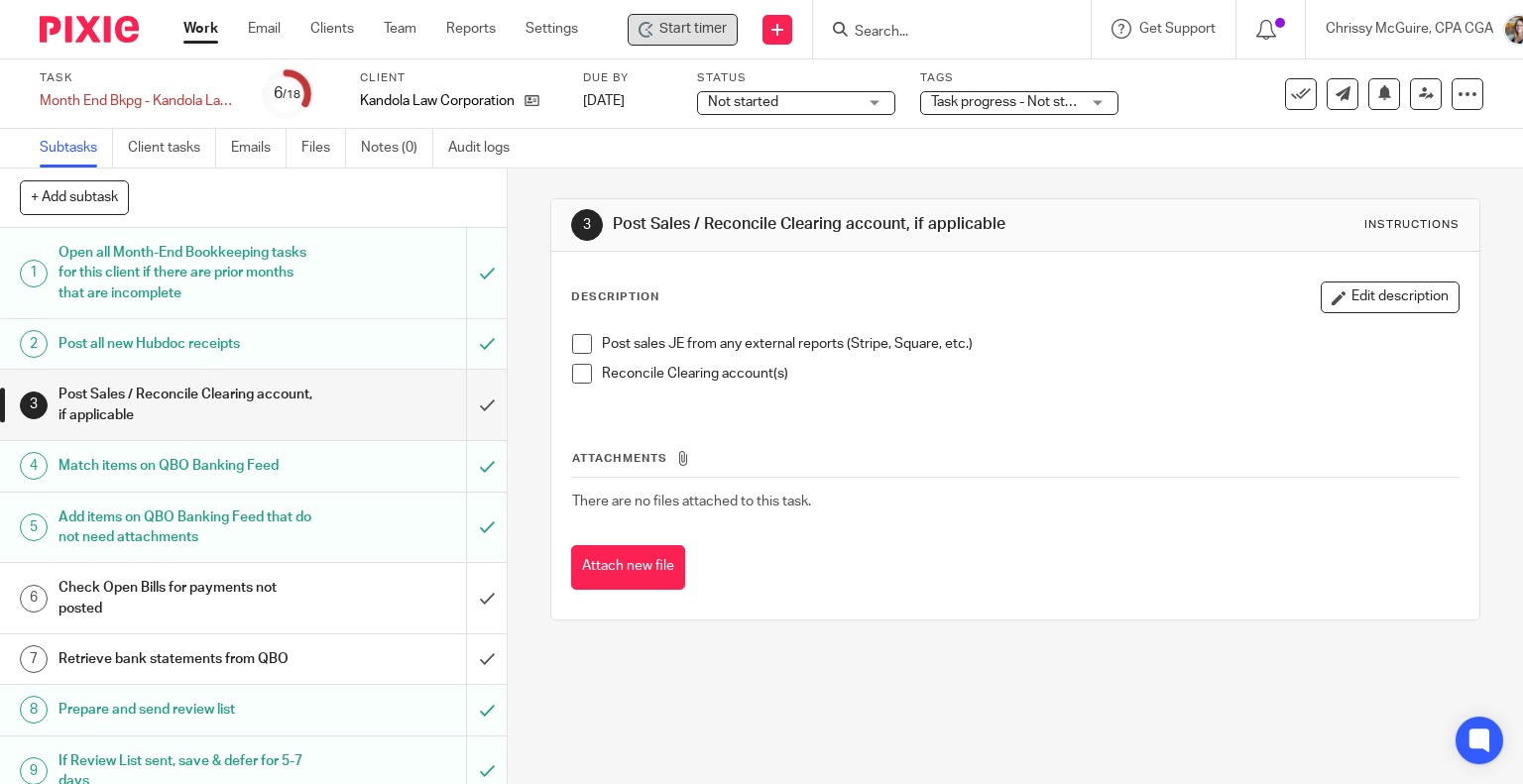 click on "Start timer" at bounding box center [693, 29] 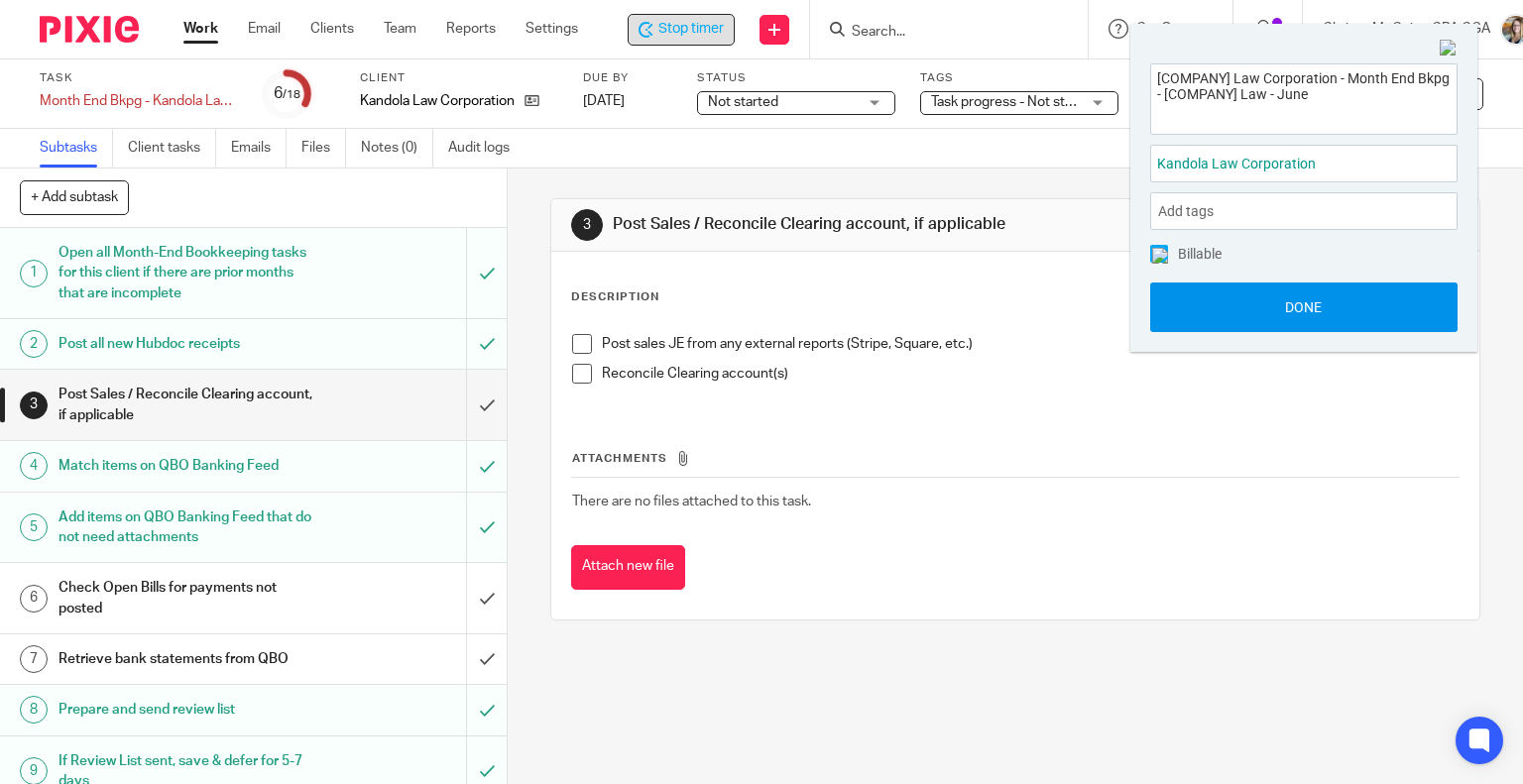 click on "Done" at bounding box center [1304, 307] 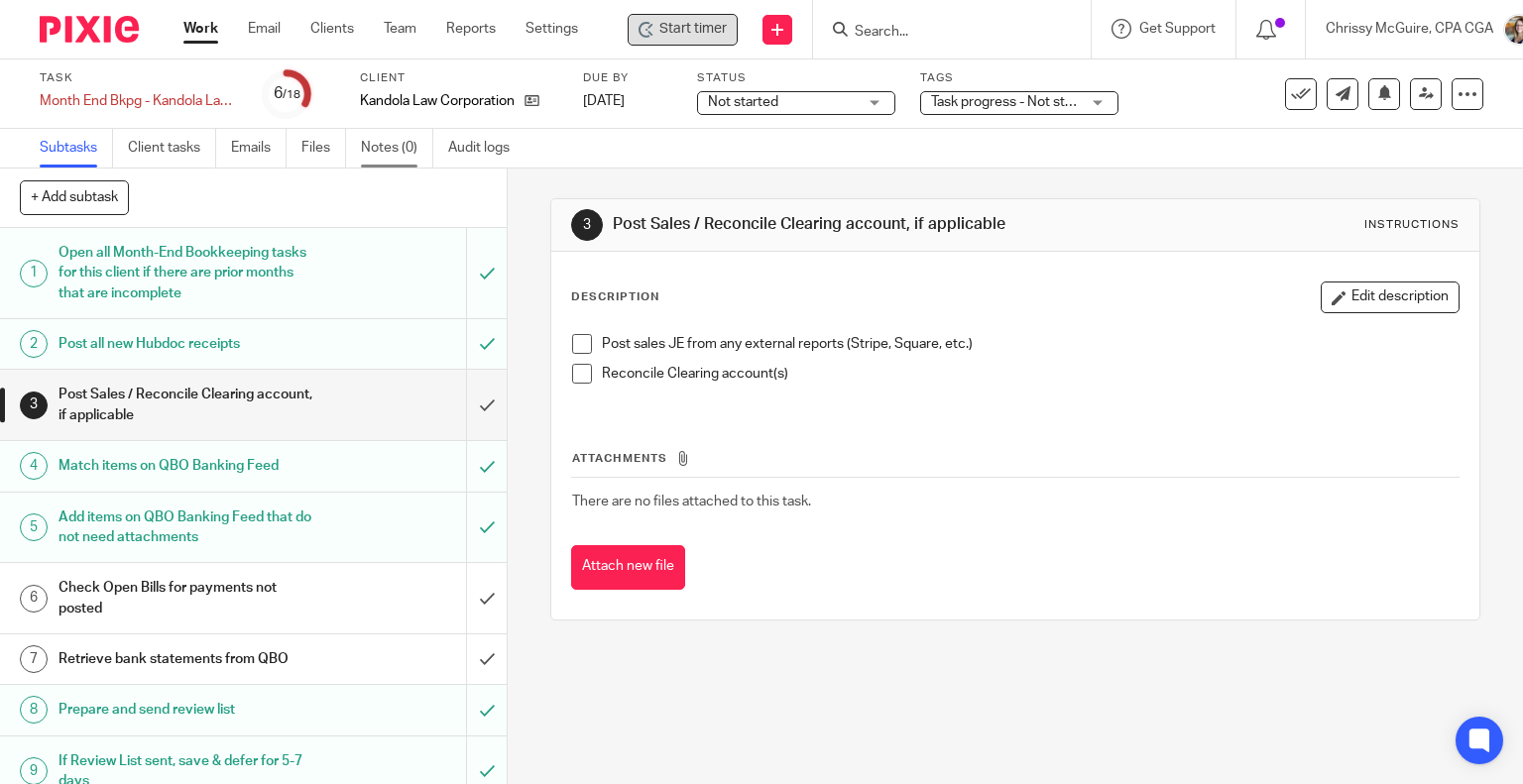 click on "Notes (0)" at bounding box center [397, 148] 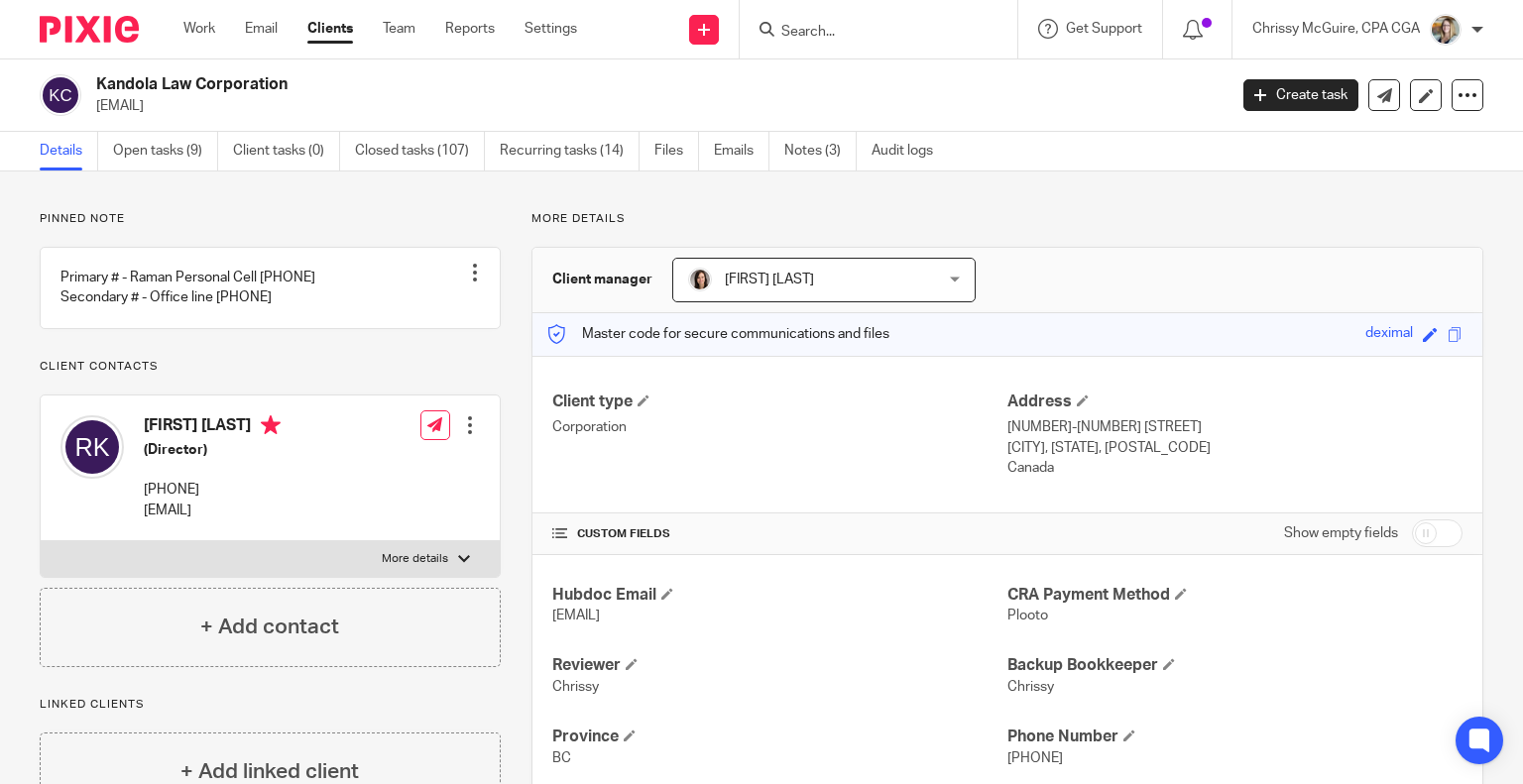 scroll, scrollTop: 0, scrollLeft: 0, axis: both 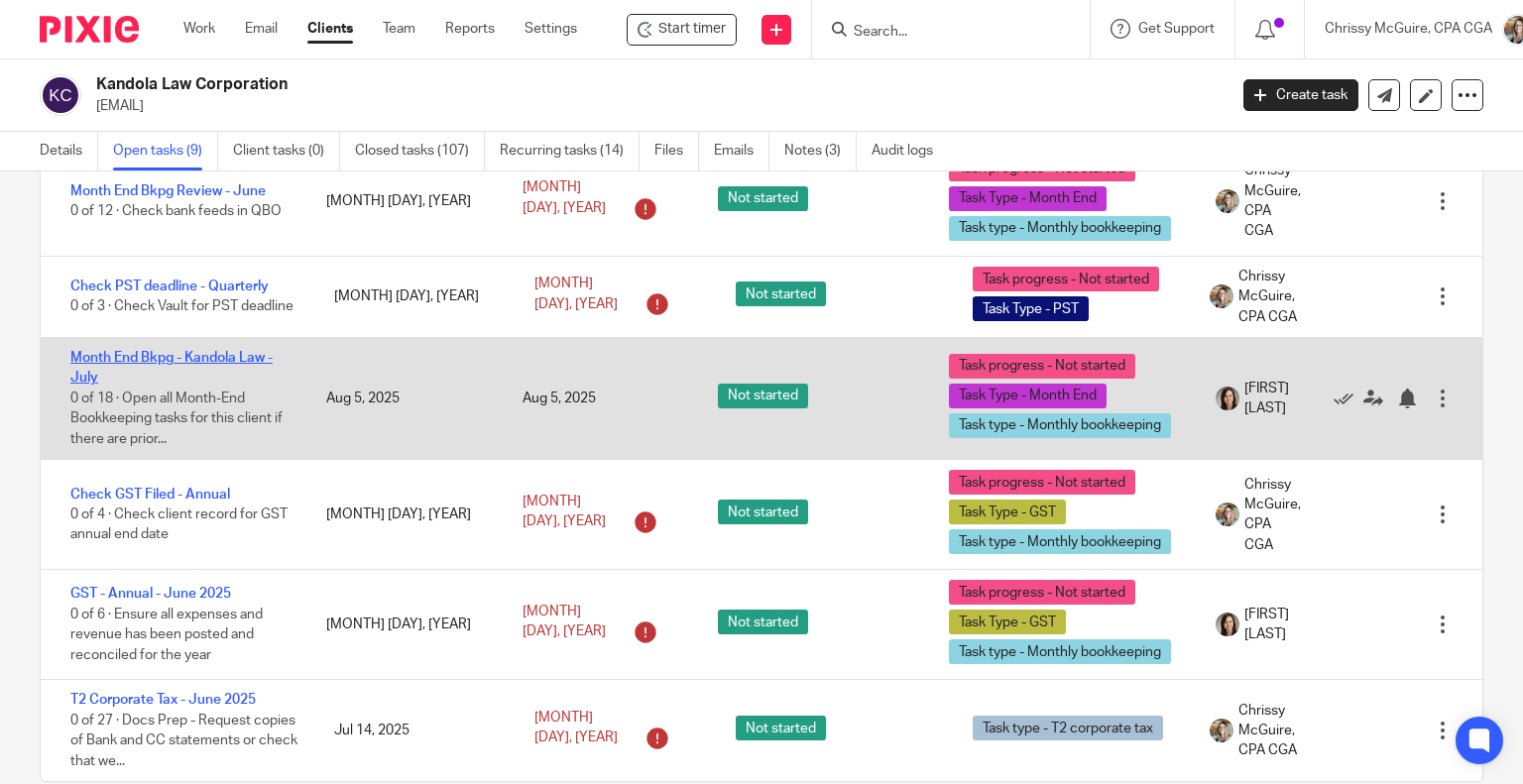 click on "Month End Bkpg - Kandola Law - July" at bounding box center (172, 368) 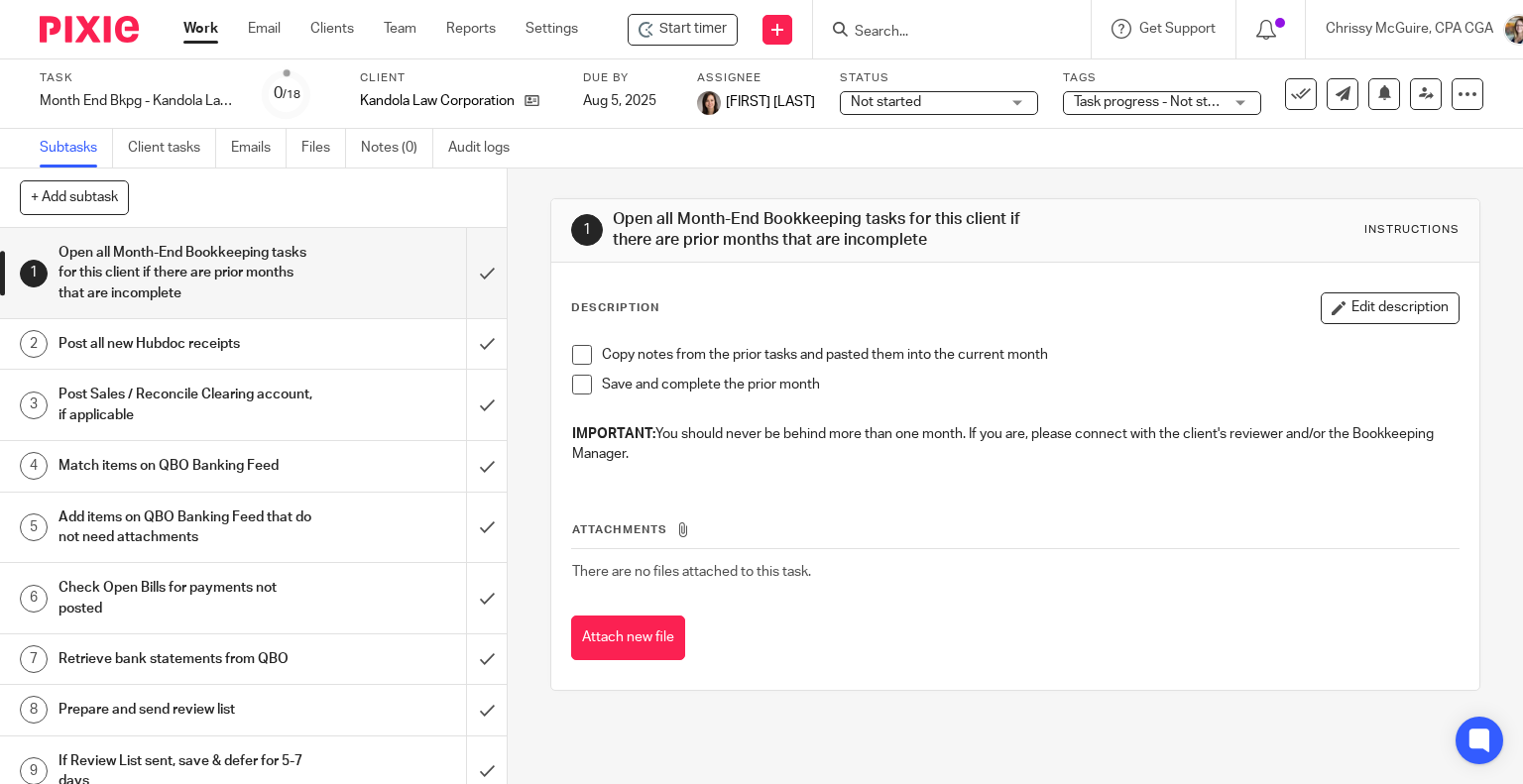 scroll, scrollTop: 0, scrollLeft: 0, axis: both 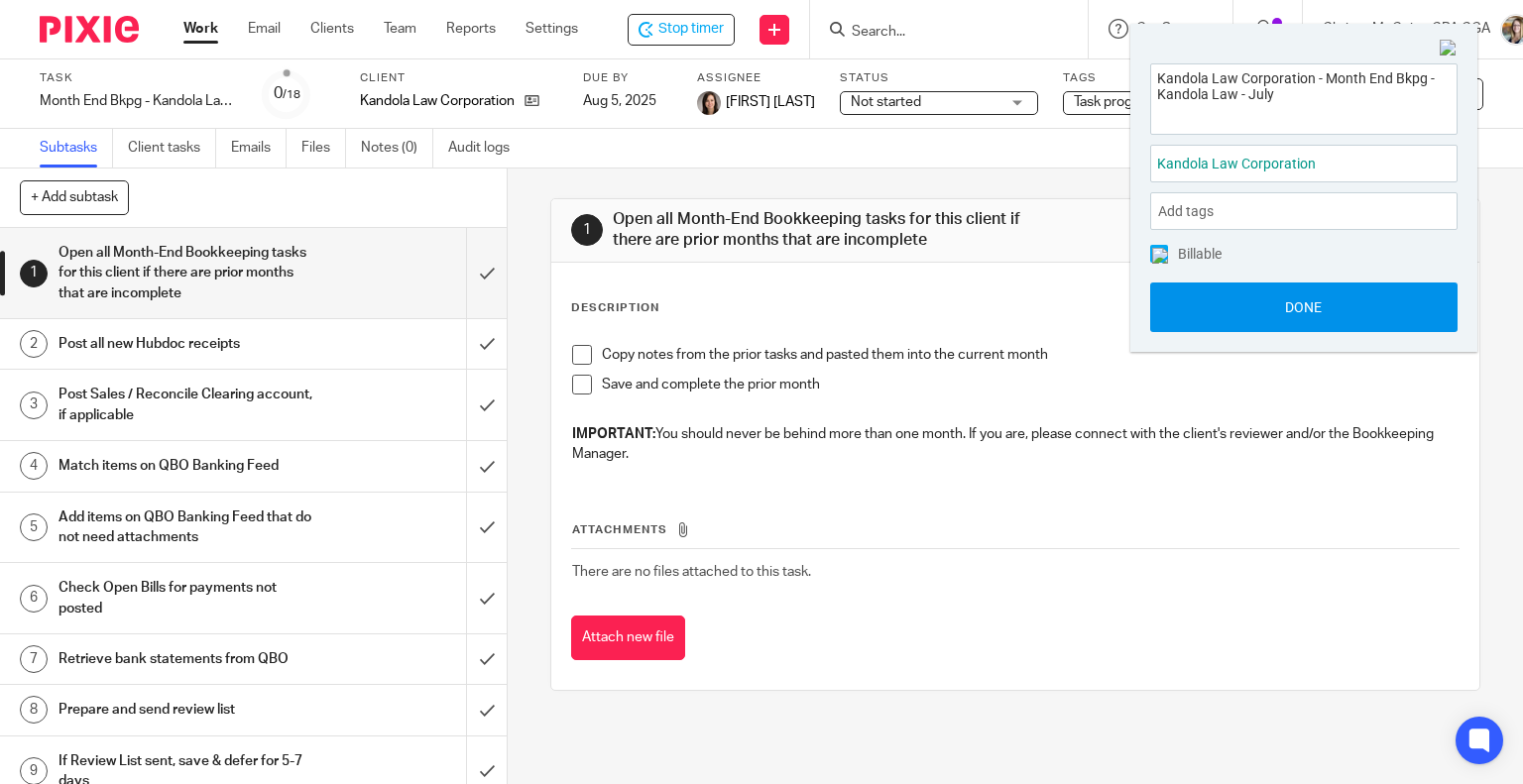 click on "Done" at bounding box center [1304, 307] 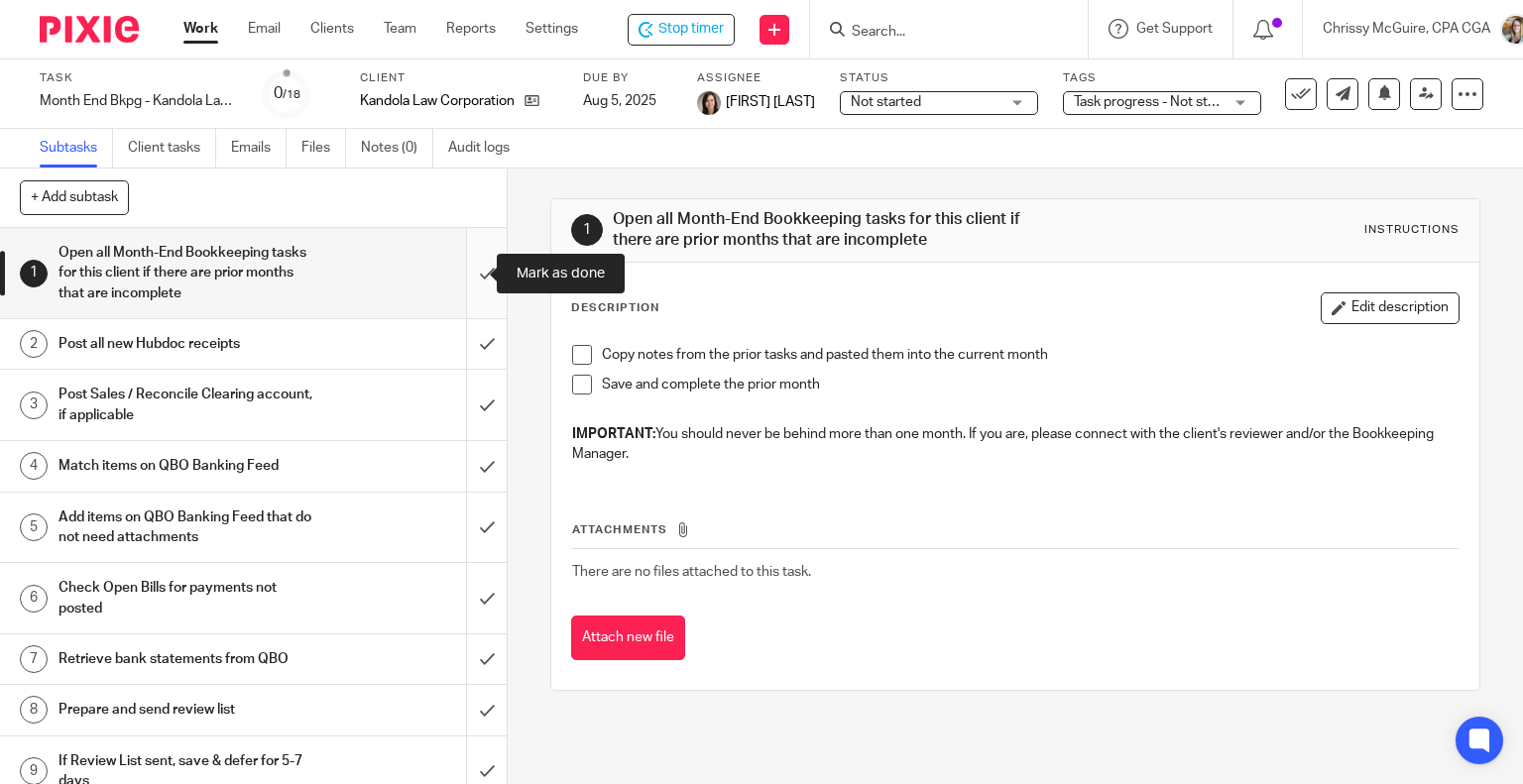 click at bounding box center (253, 273) 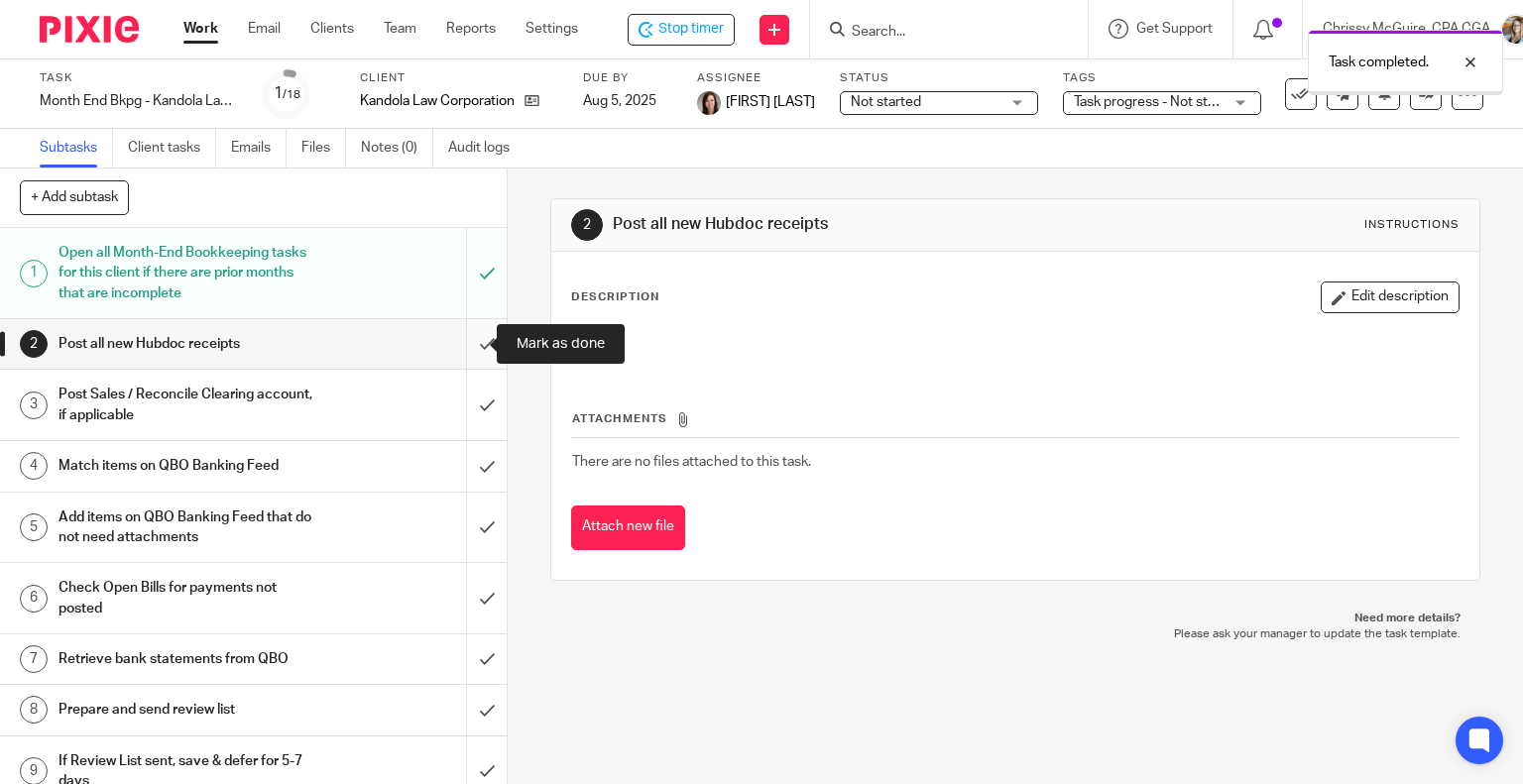 scroll, scrollTop: 0, scrollLeft: 0, axis: both 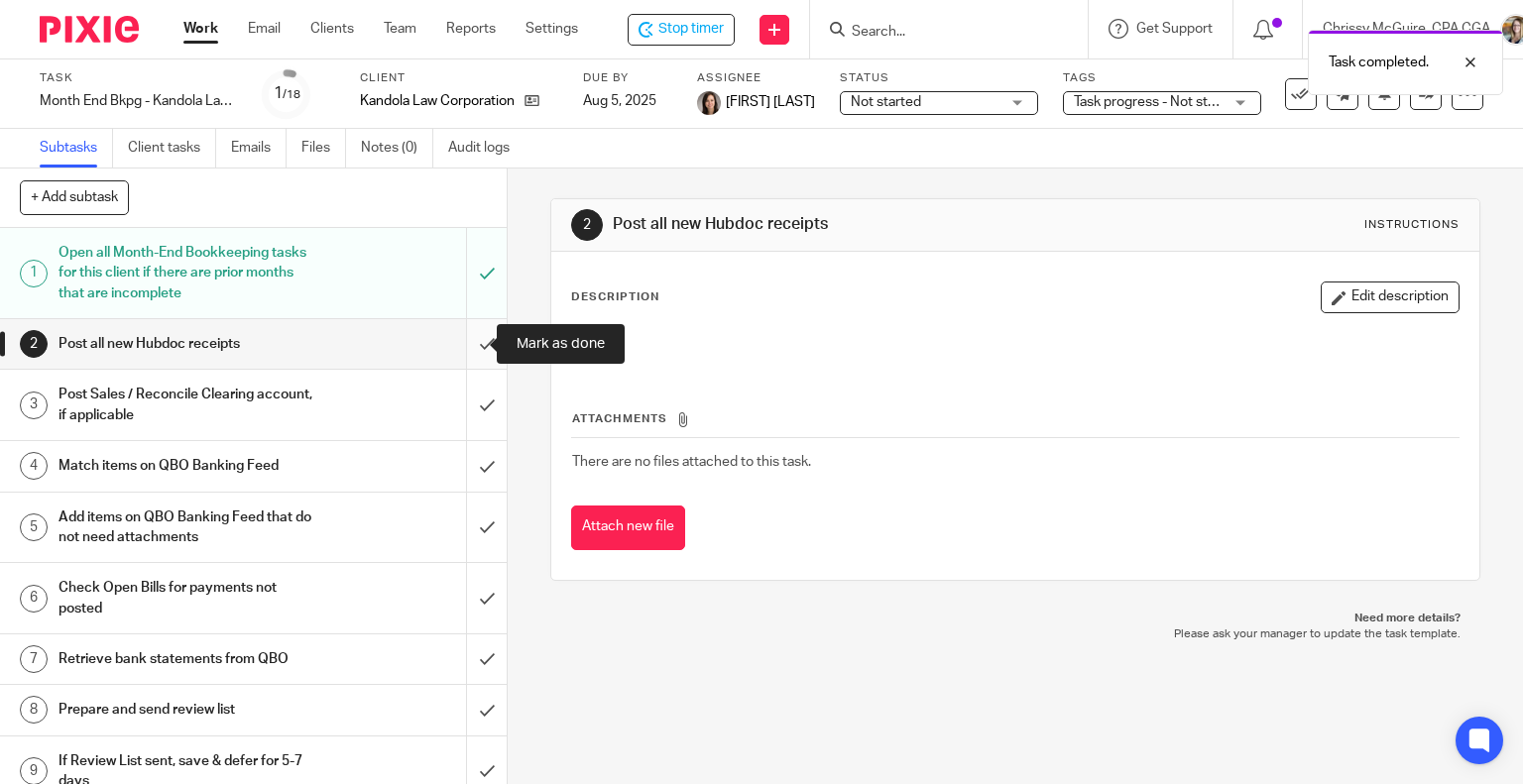 click at bounding box center (253, 344) 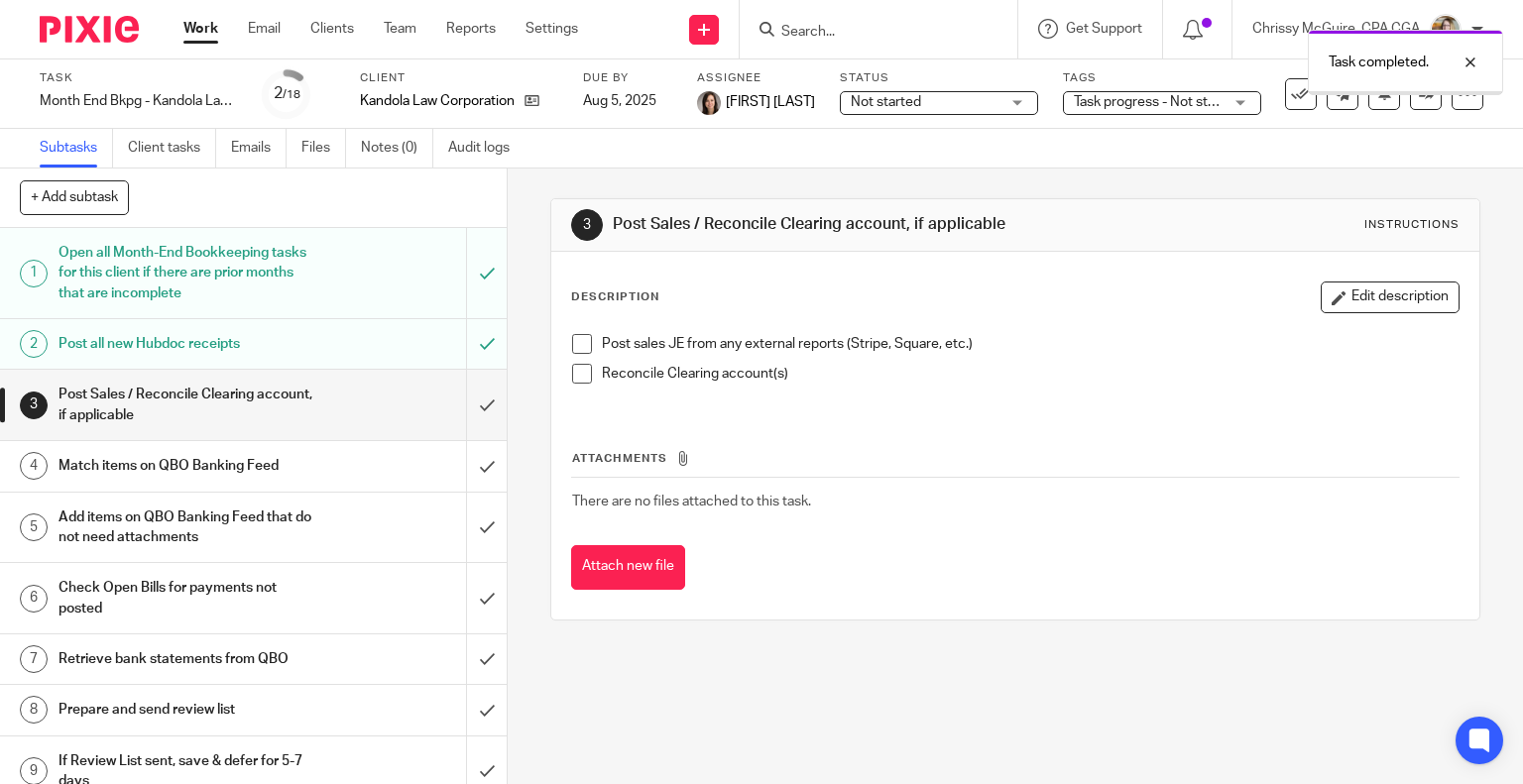 scroll, scrollTop: 0, scrollLeft: 0, axis: both 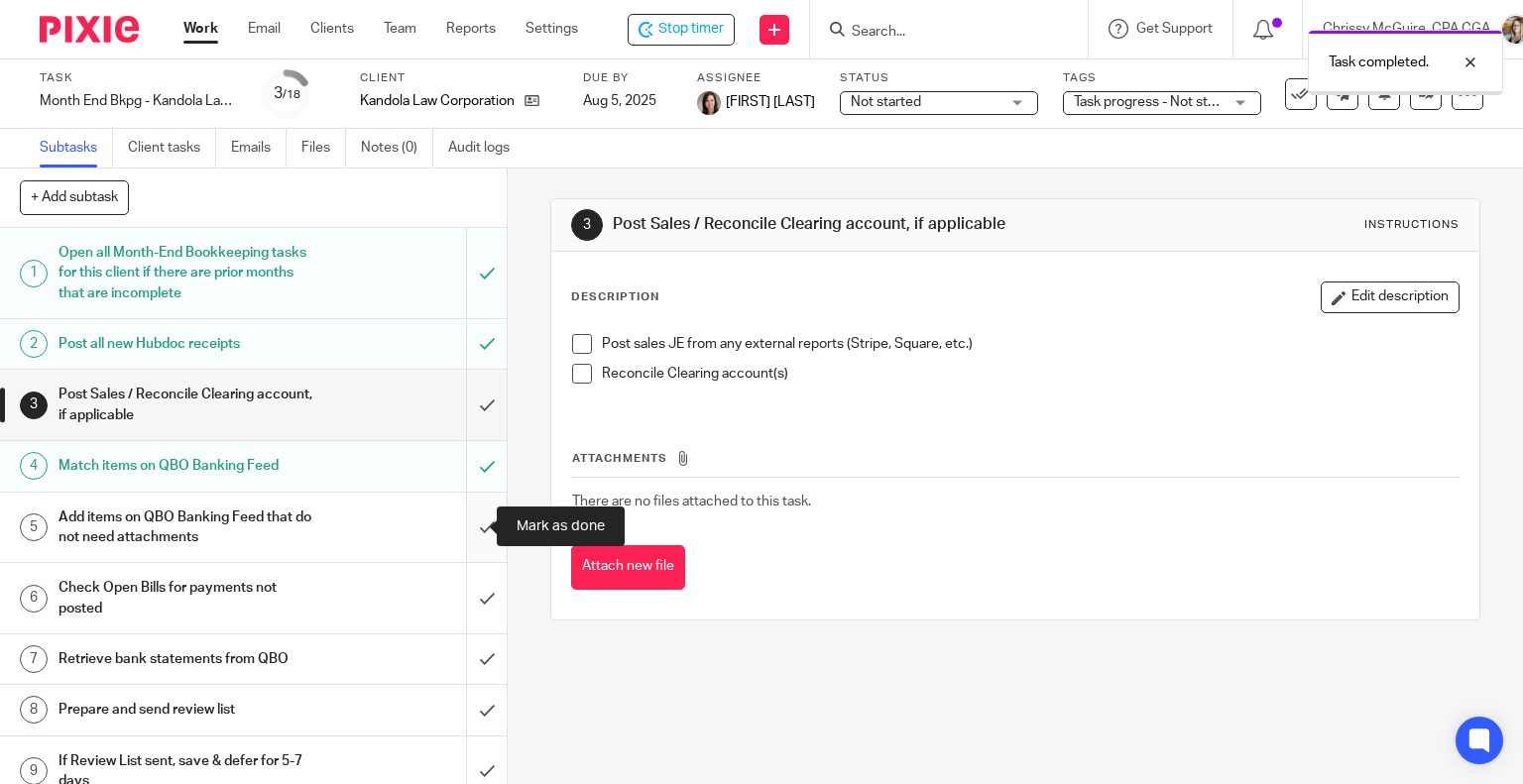 click at bounding box center (253, 527) 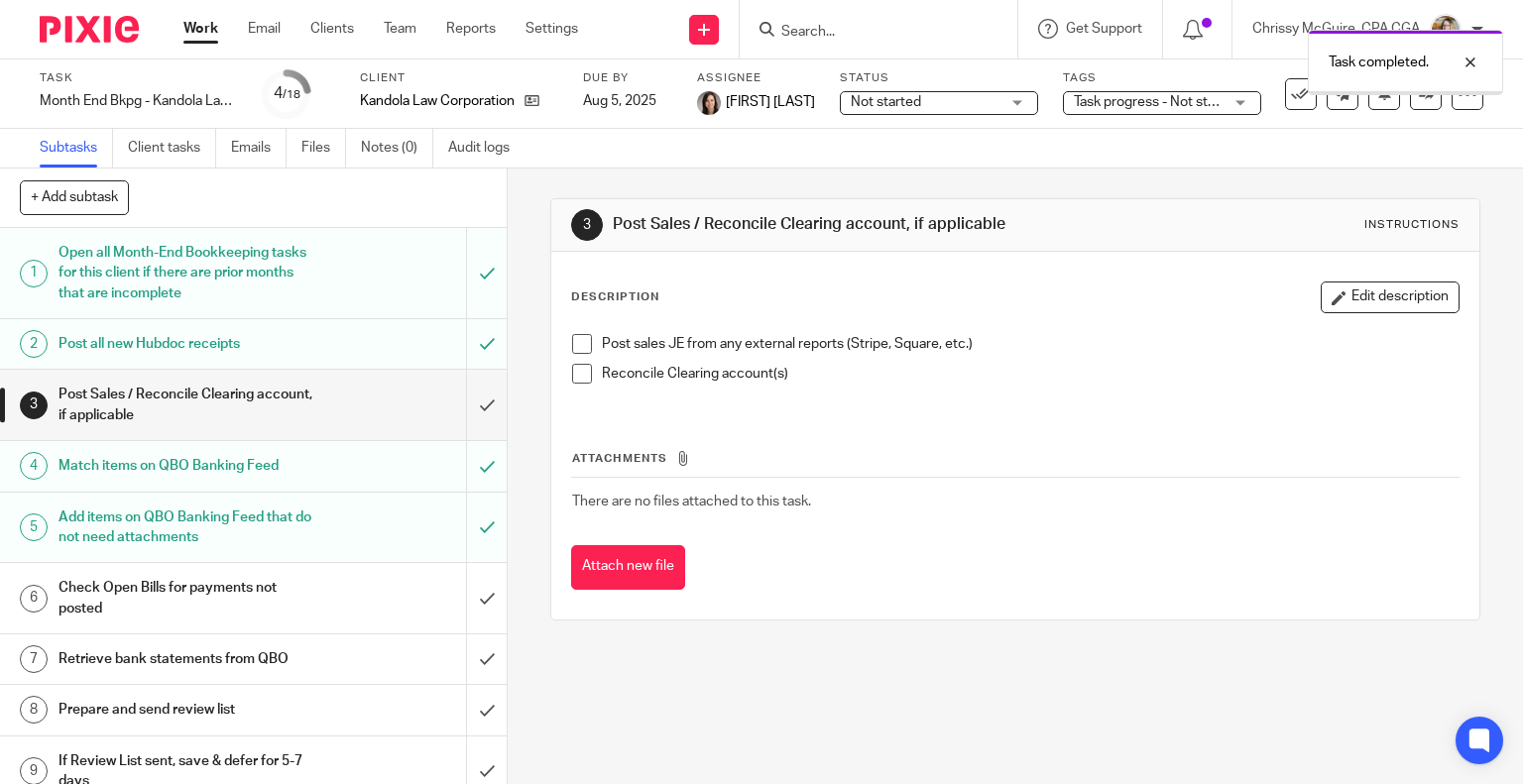 scroll, scrollTop: 0, scrollLeft: 0, axis: both 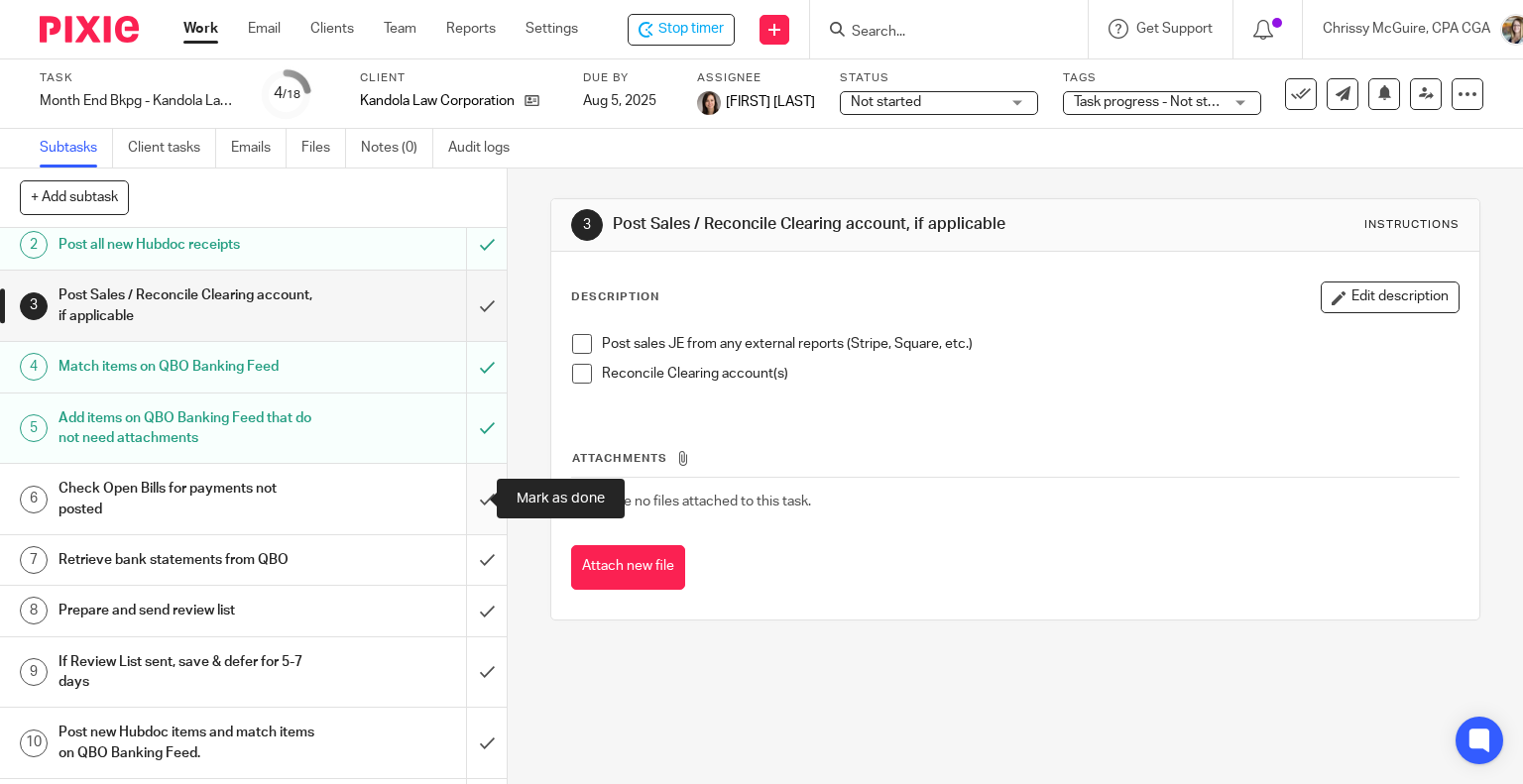 click at bounding box center (253, 499) 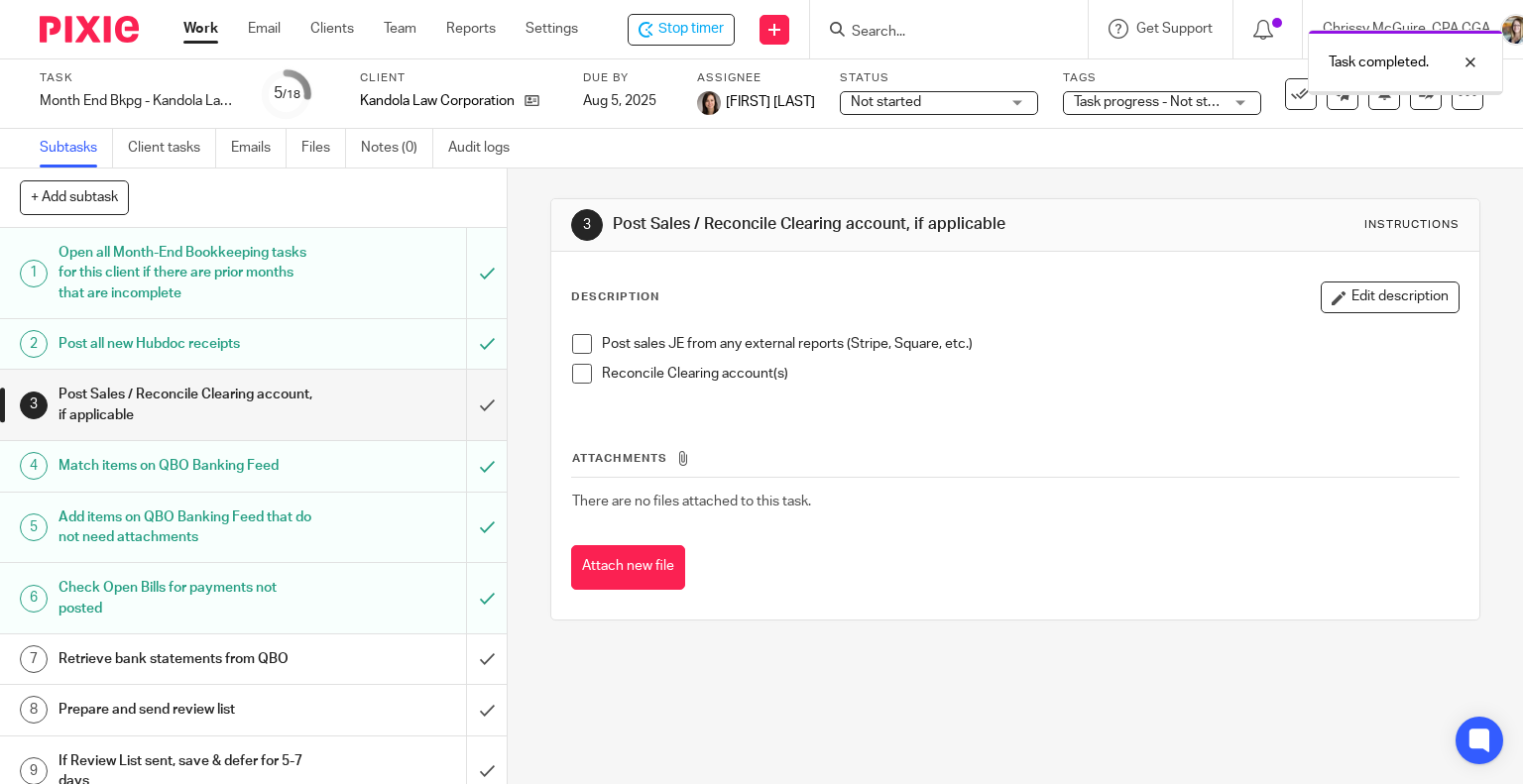 scroll, scrollTop: 0, scrollLeft: 0, axis: both 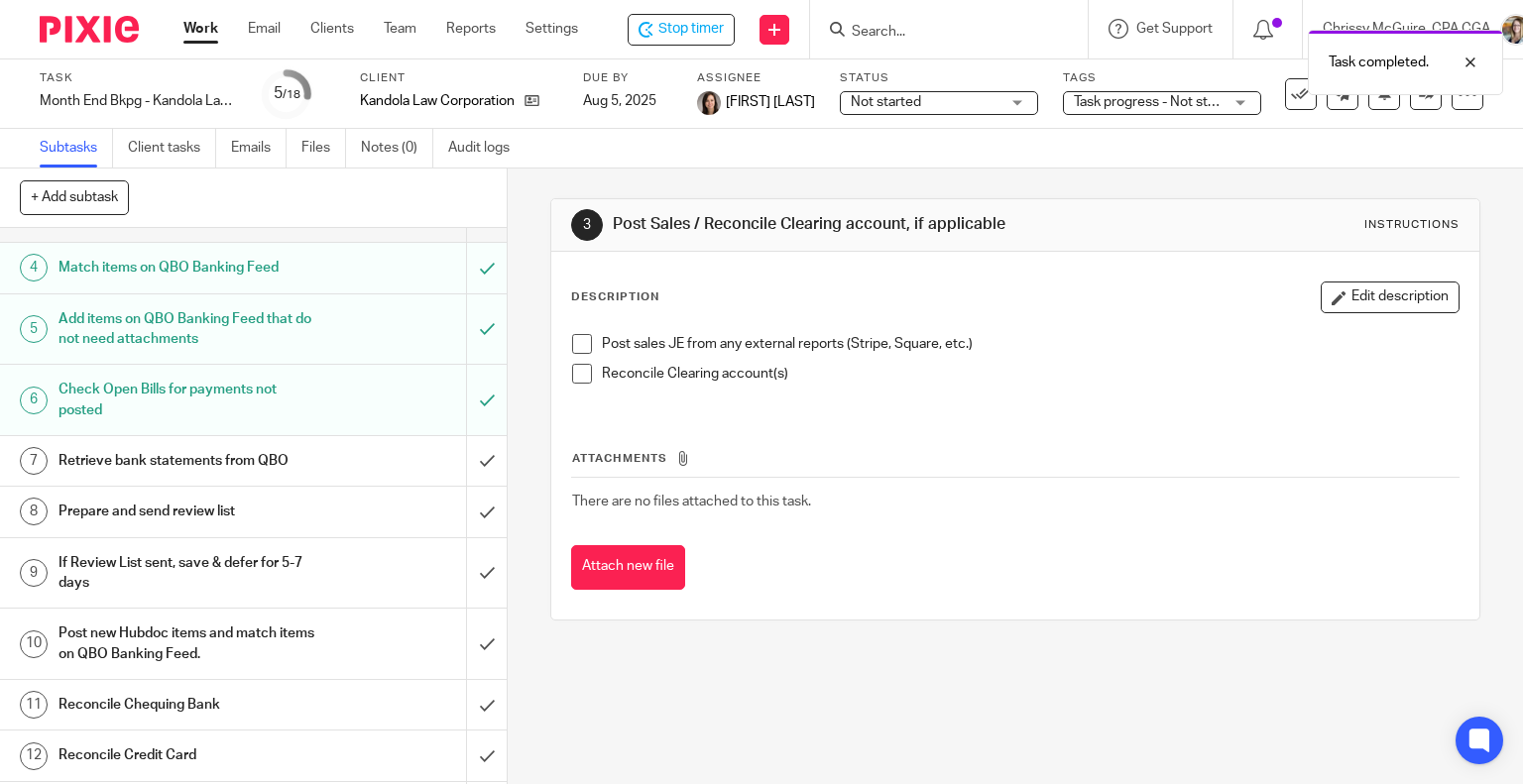 click on "Prepare and send review list" at bounding box center [187, 511] 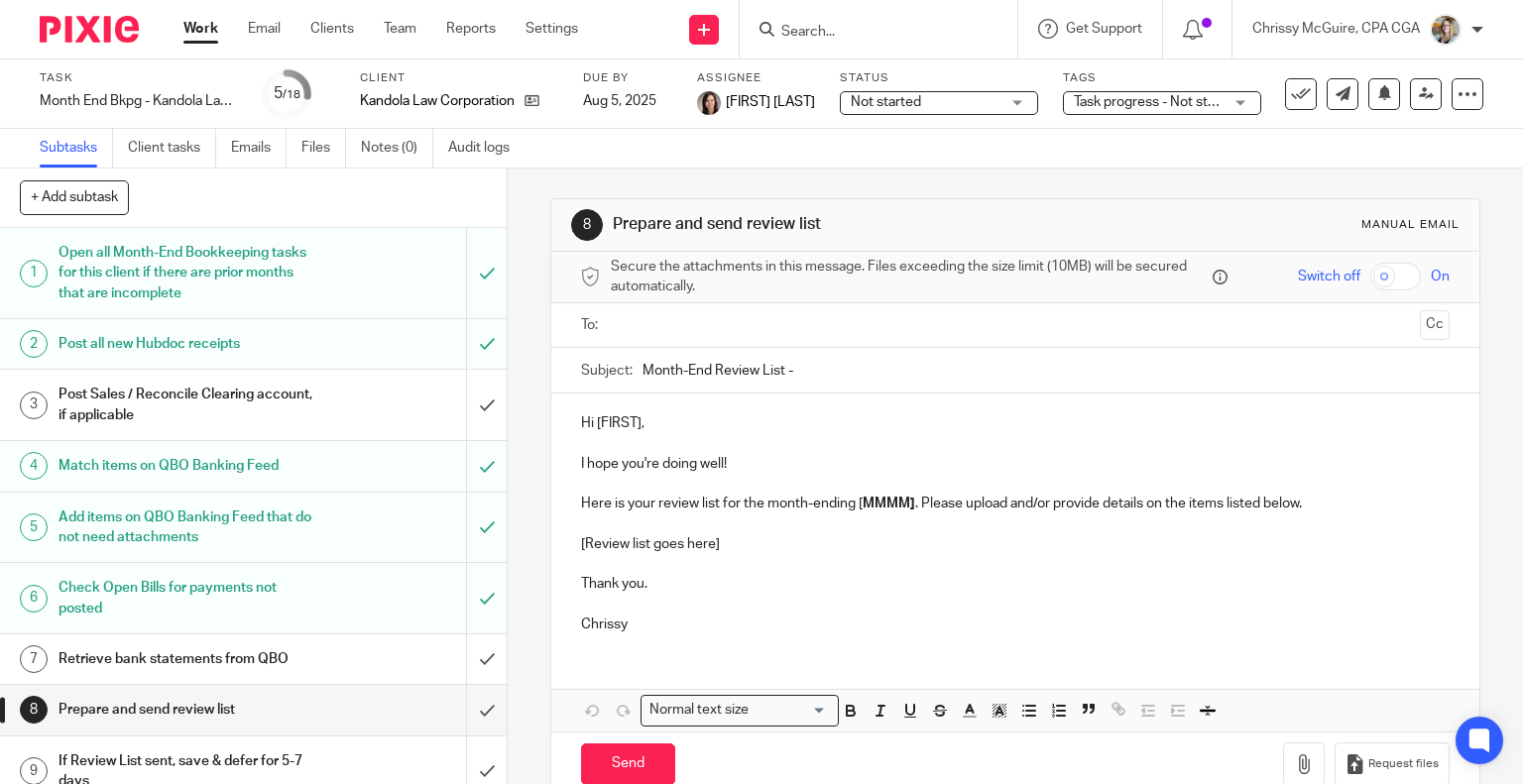 scroll, scrollTop: 0, scrollLeft: 0, axis: both 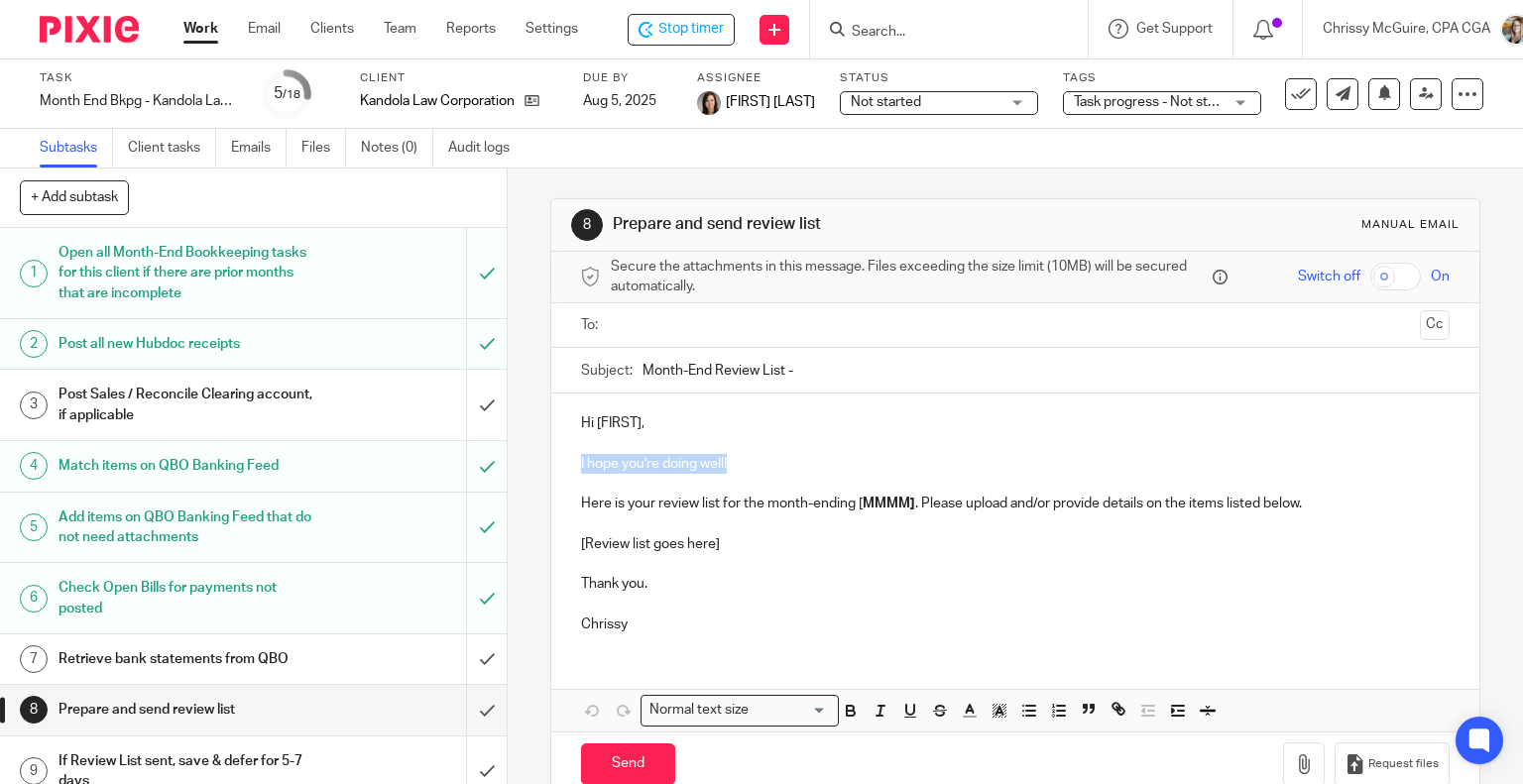 drag, startPoint x: 765, startPoint y: 463, endPoint x: 549, endPoint y: 463, distance: 216 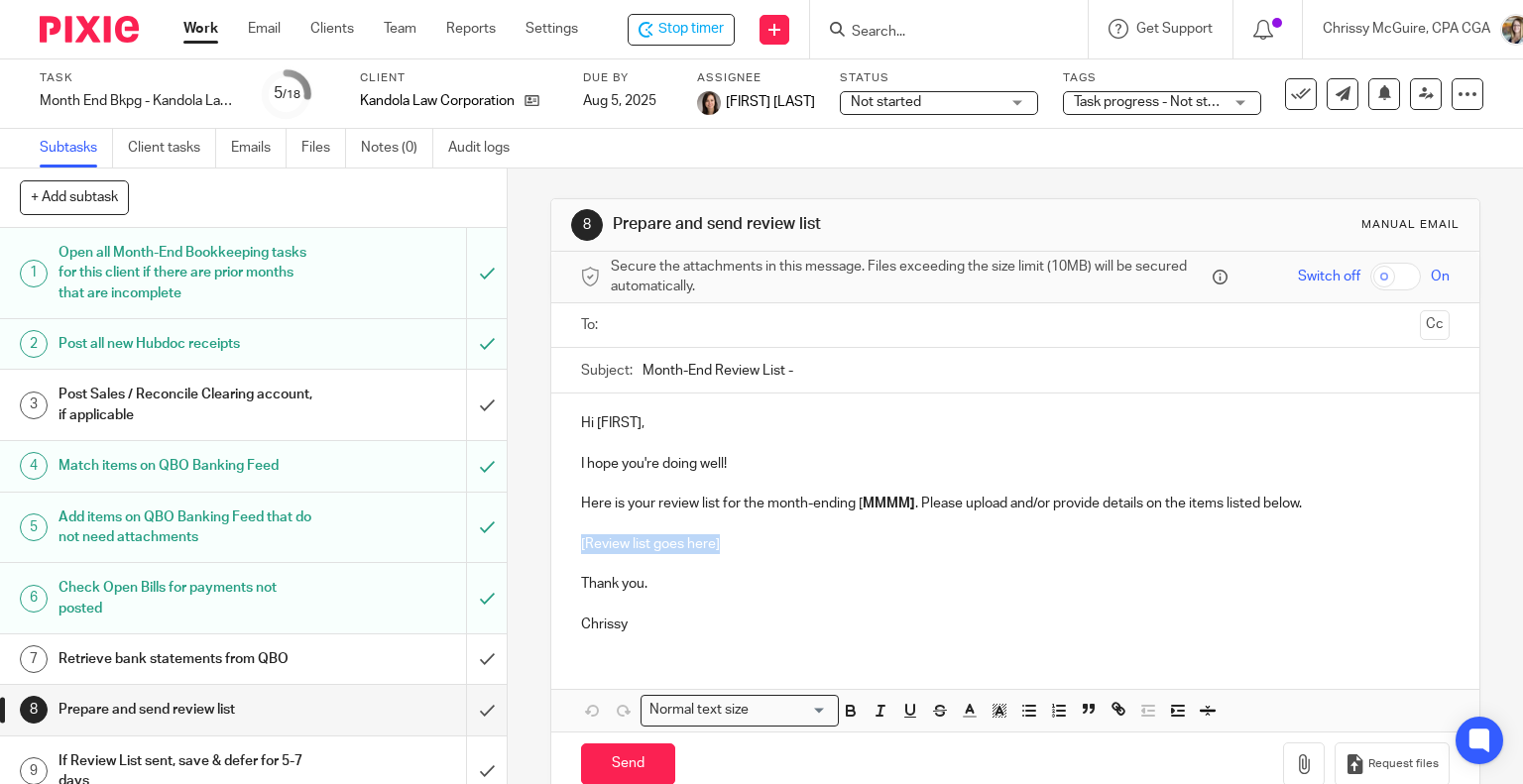 drag, startPoint x: 736, startPoint y: 540, endPoint x: 491, endPoint y: 542, distance: 245.0082 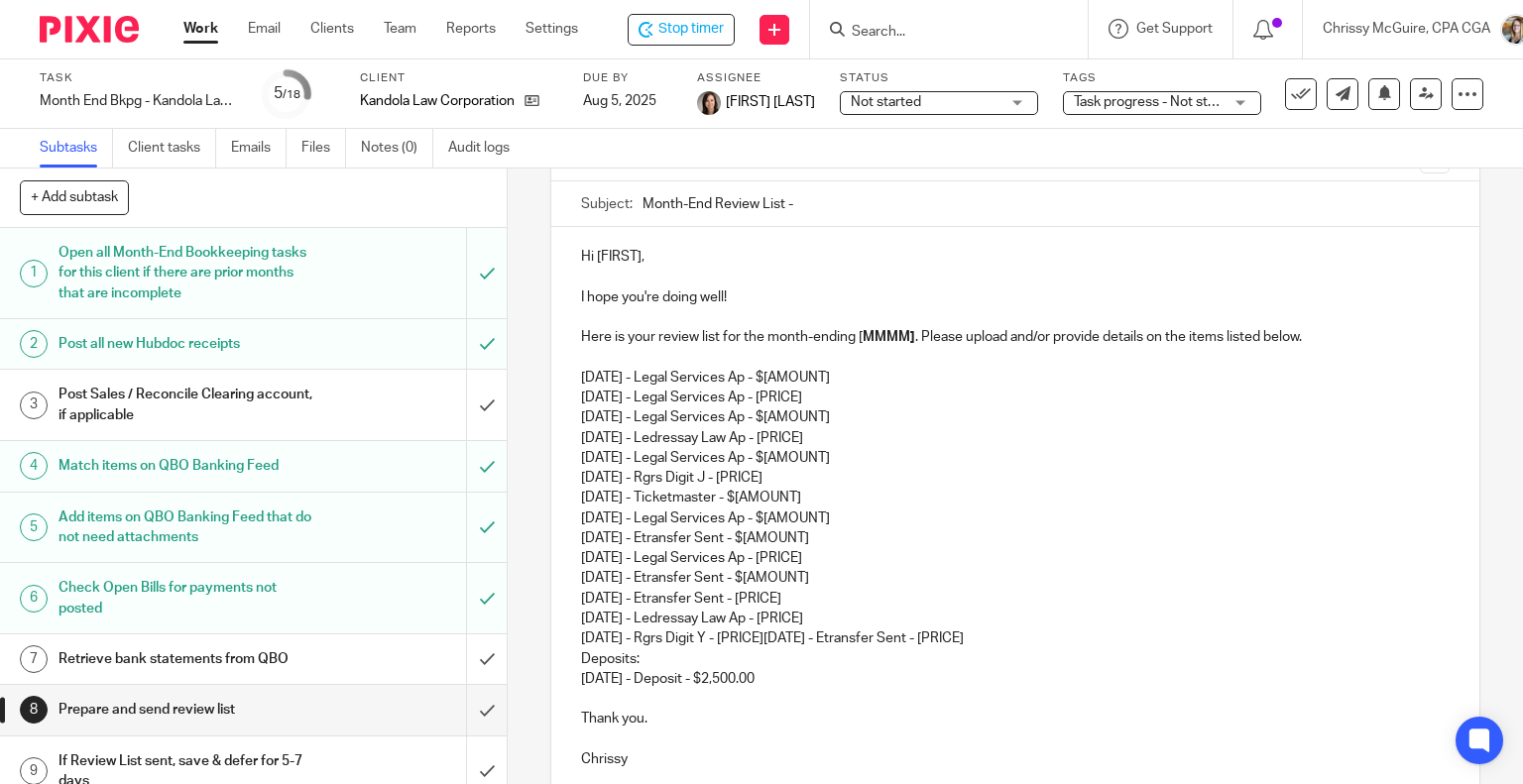scroll, scrollTop: 170, scrollLeft: 0, axis: vertical 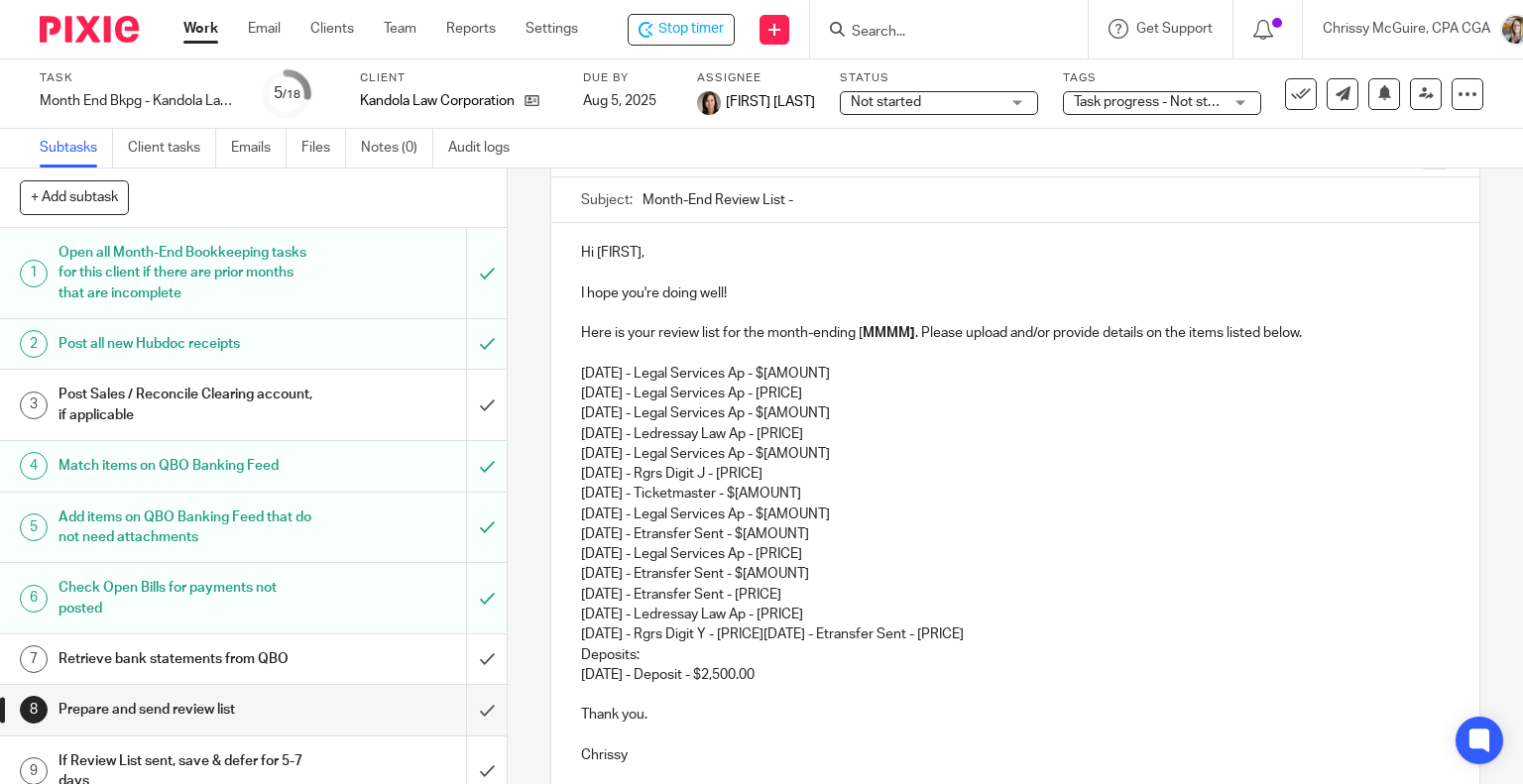 drag, startPoint x: 574, startPoint y: 368, endPoint x: 859, endPoint y: 455, distance: 297.98322 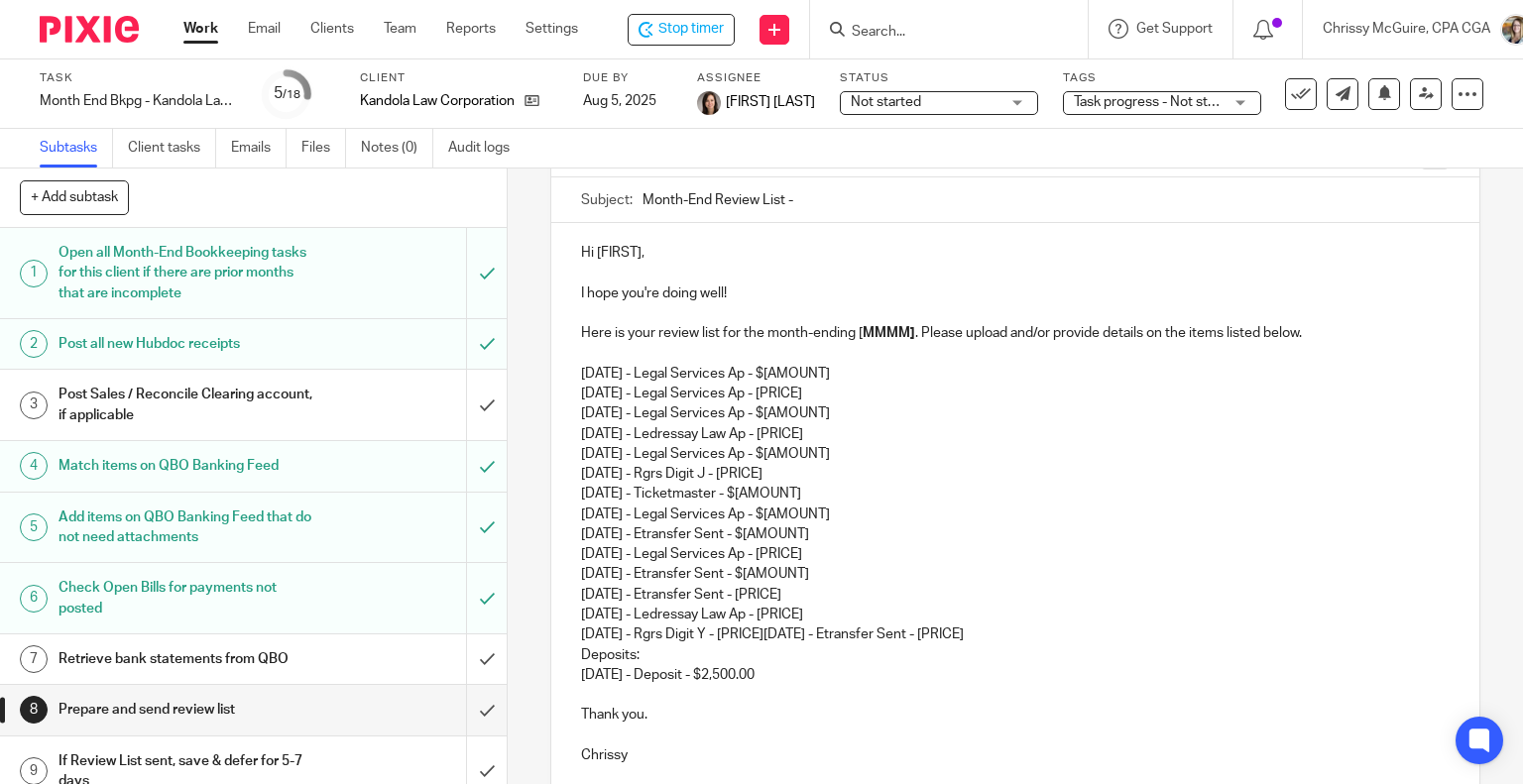 click on "06/06/2025 - Legal Services Ap - $5,452.89 06/13/2025 - Legal Services Ap - $5,281.96 06/20/2025 - Legal Services Ap - $1,822.38 06/23/2025 - Ledressay Law Ap - $543.24 06/27/2025 - Legal Services Ap - $3,355.72 07/03/2025 - Rgrs Digit J - $128.96 07/11/2025 - Ticketmaster - $3,000.00 07/11/2025 - Legal Services Ap - $14,125.17 07/16/2025 - Etransfer Sent - $3,000.00 07/18/2025 - Legal Services Ap - $3,328.82 07/18/2025 - Etransfer Sent - $3,000.00 07/21/2025 - Etransfer Sent - $2,000.00 07/24/2025 - Ledressay Law Ap - $741.72 07/29/2025 - Rgrs Digit Y - $129.54 07/29/2025 - Etransfer Sent - $481.34" at bounding box center (1015, 504) 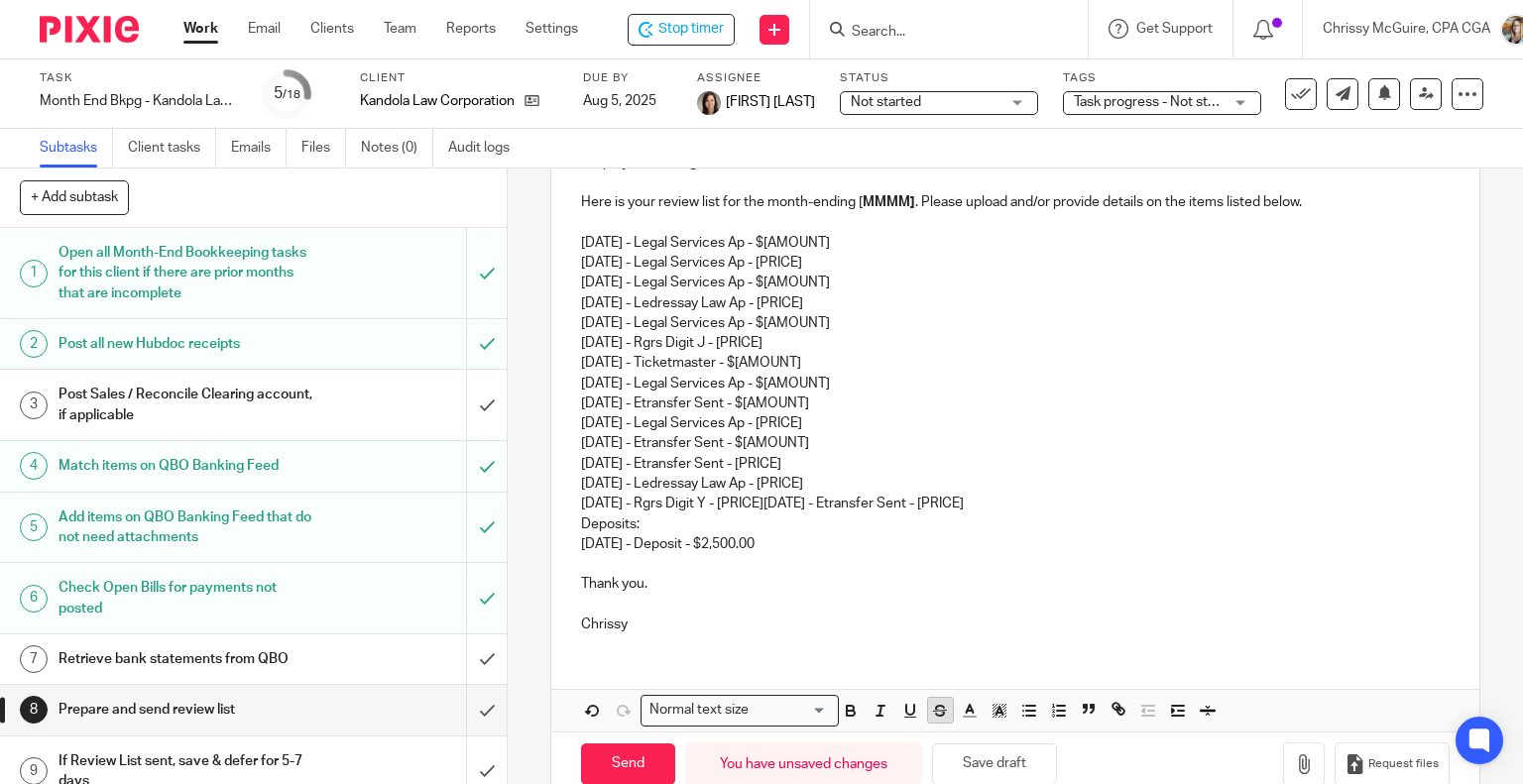 scroll, scrollTop: 341, scrollLeft: 0, axis: vertical 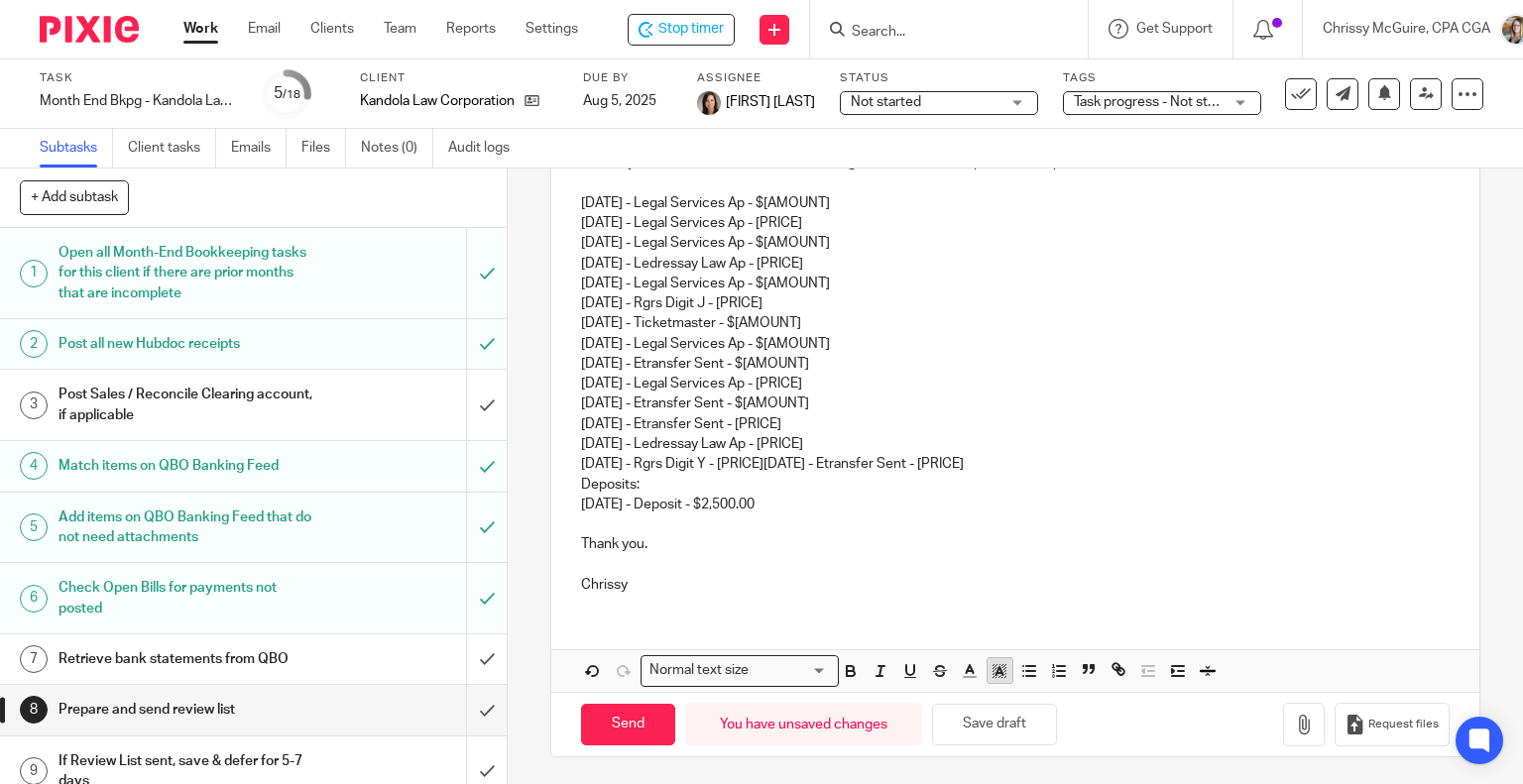 click 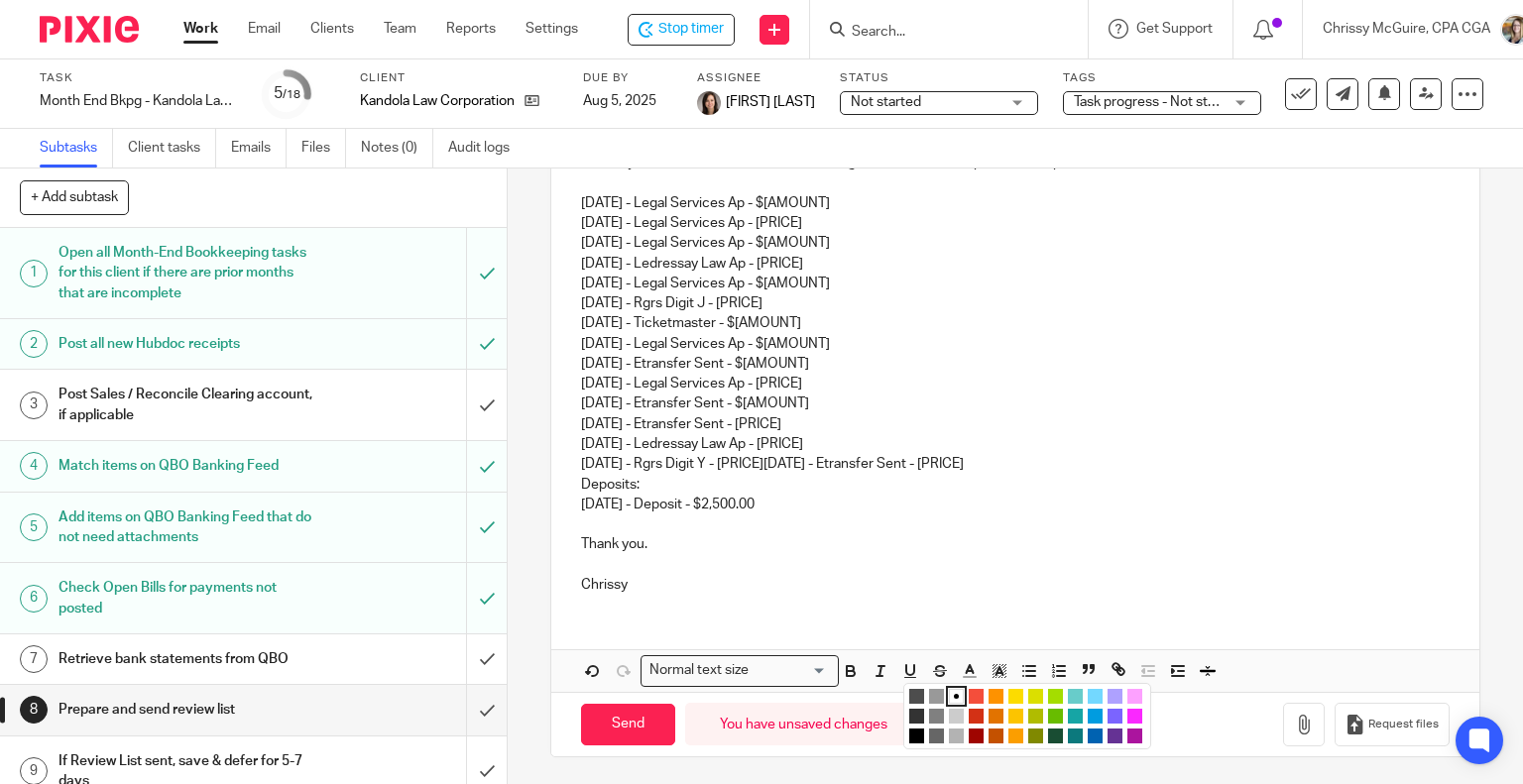 click at bounding box center (1015, 696) 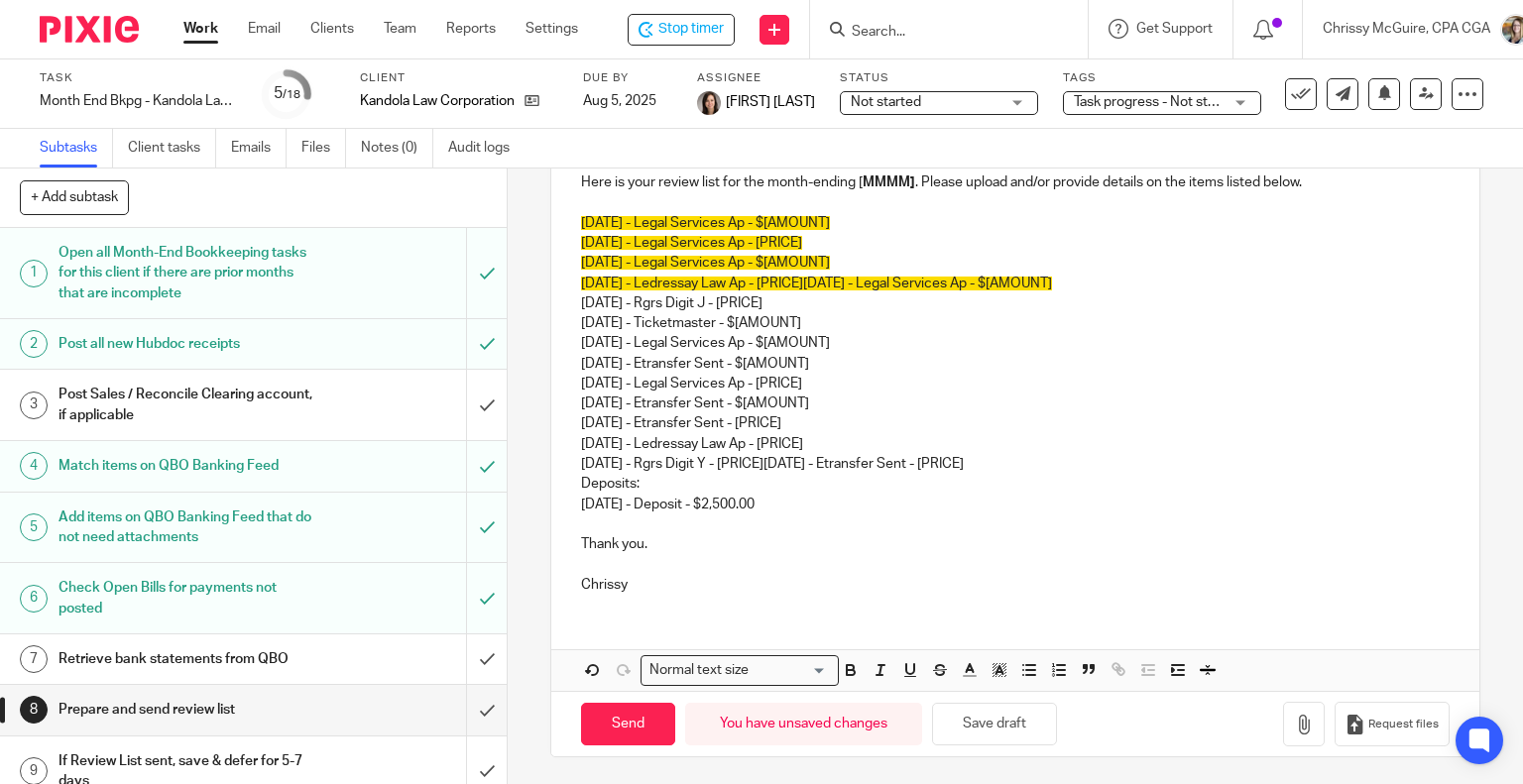 click at bounding box center [1015, 524] 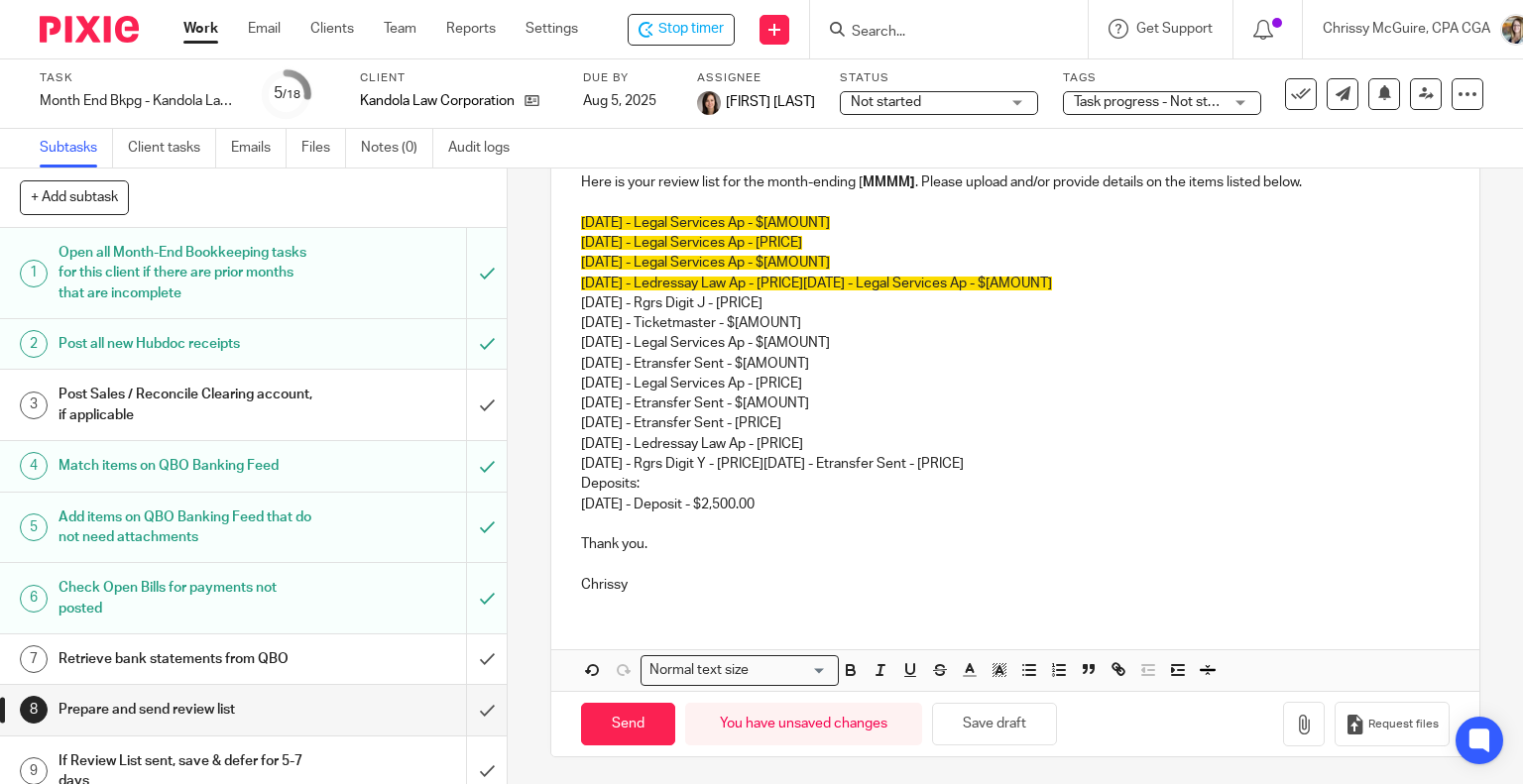 drag, startPoint x: 789, startPoint y: 504, endPoint x: 576, endPoint y: 504, distance: 213 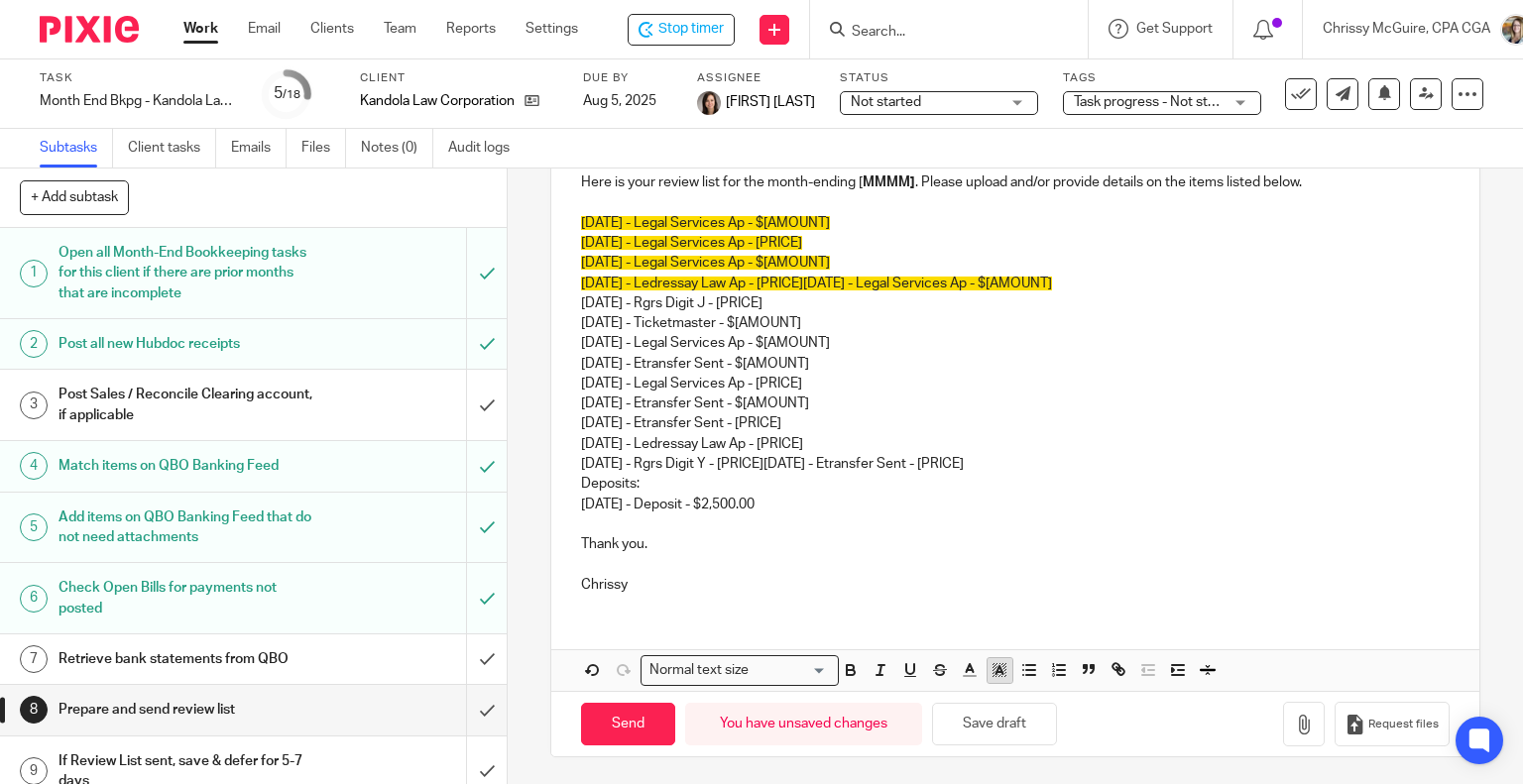 click 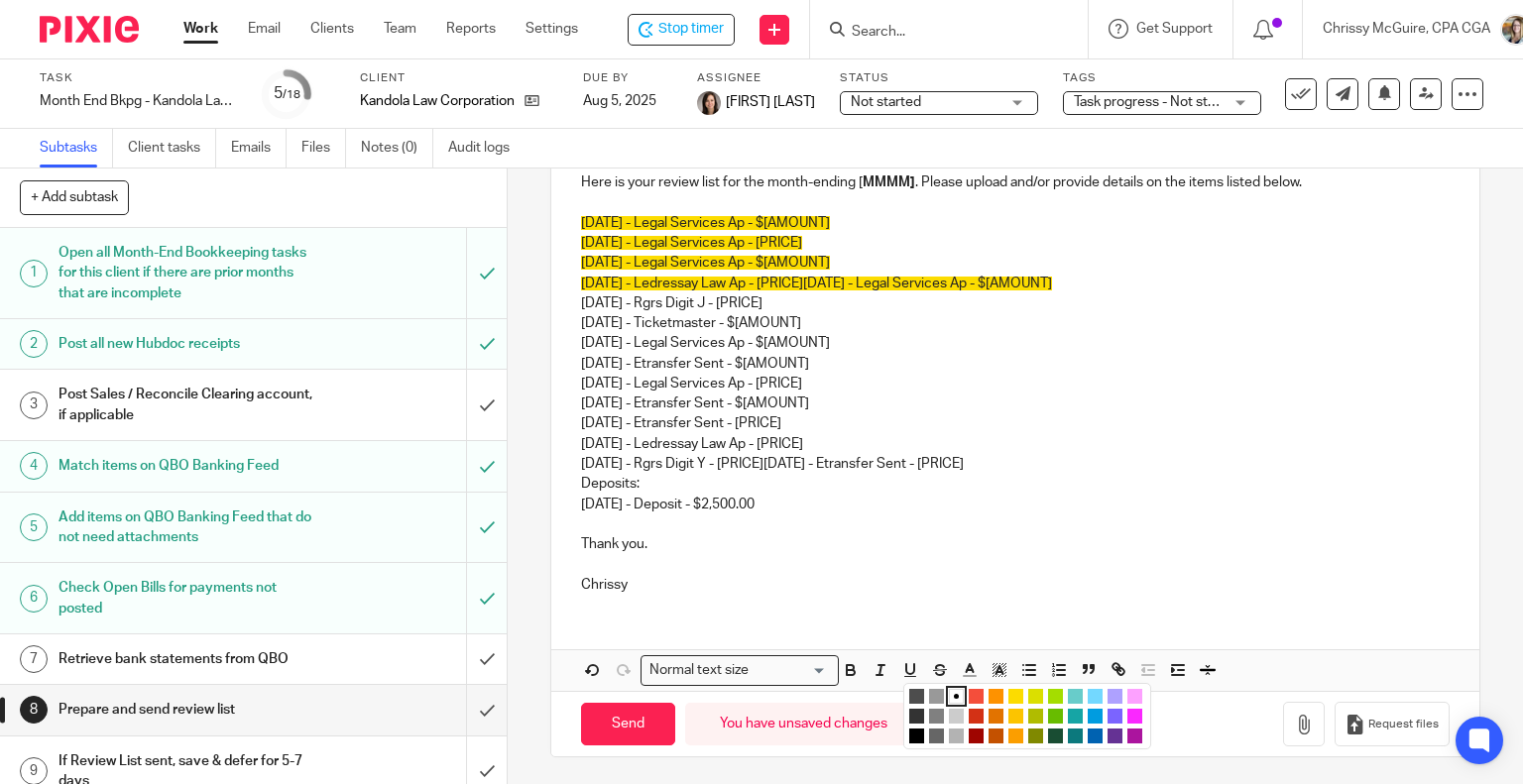 click at bounding box center [1015, 696] 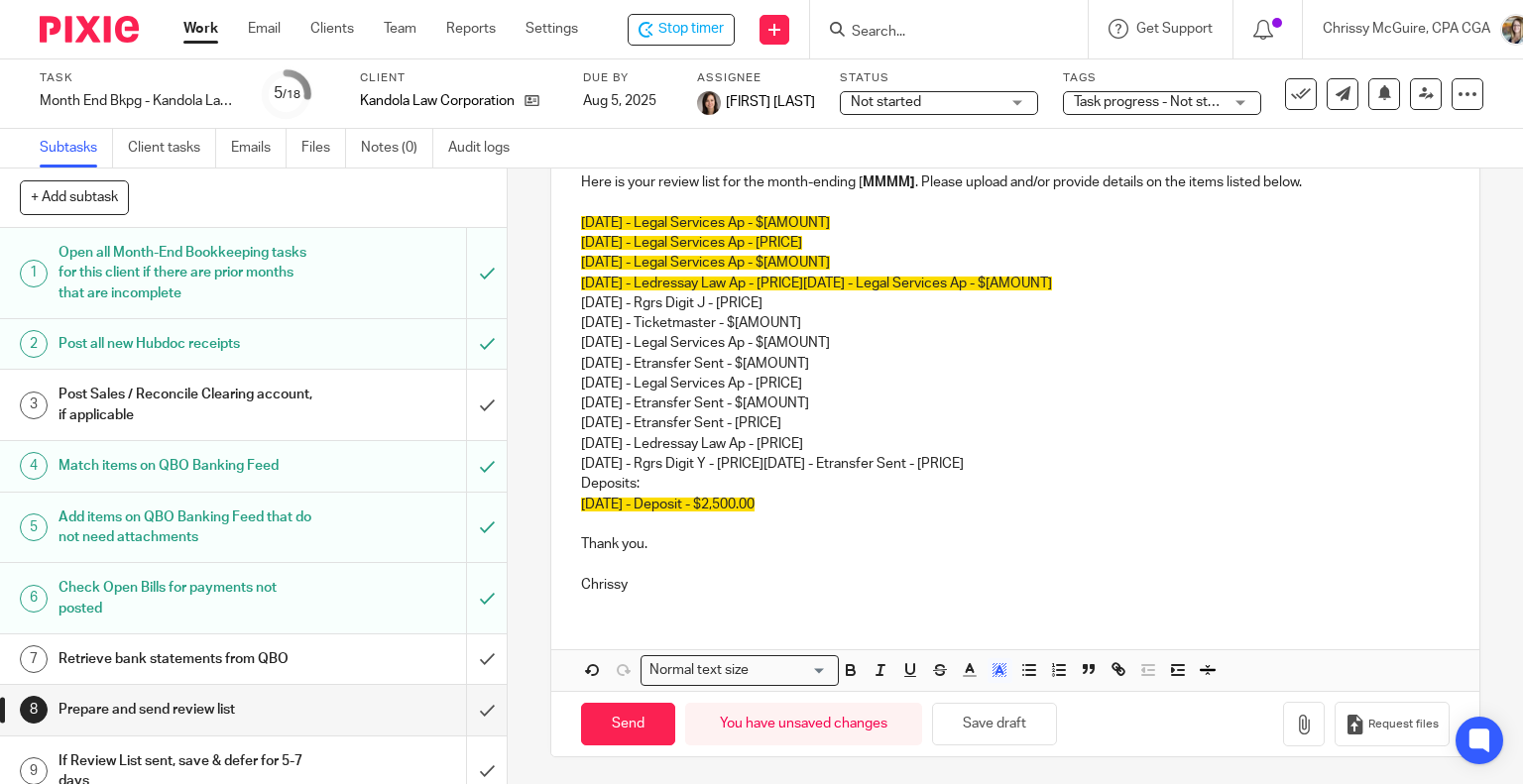 click at bounding box center [1015, 524] 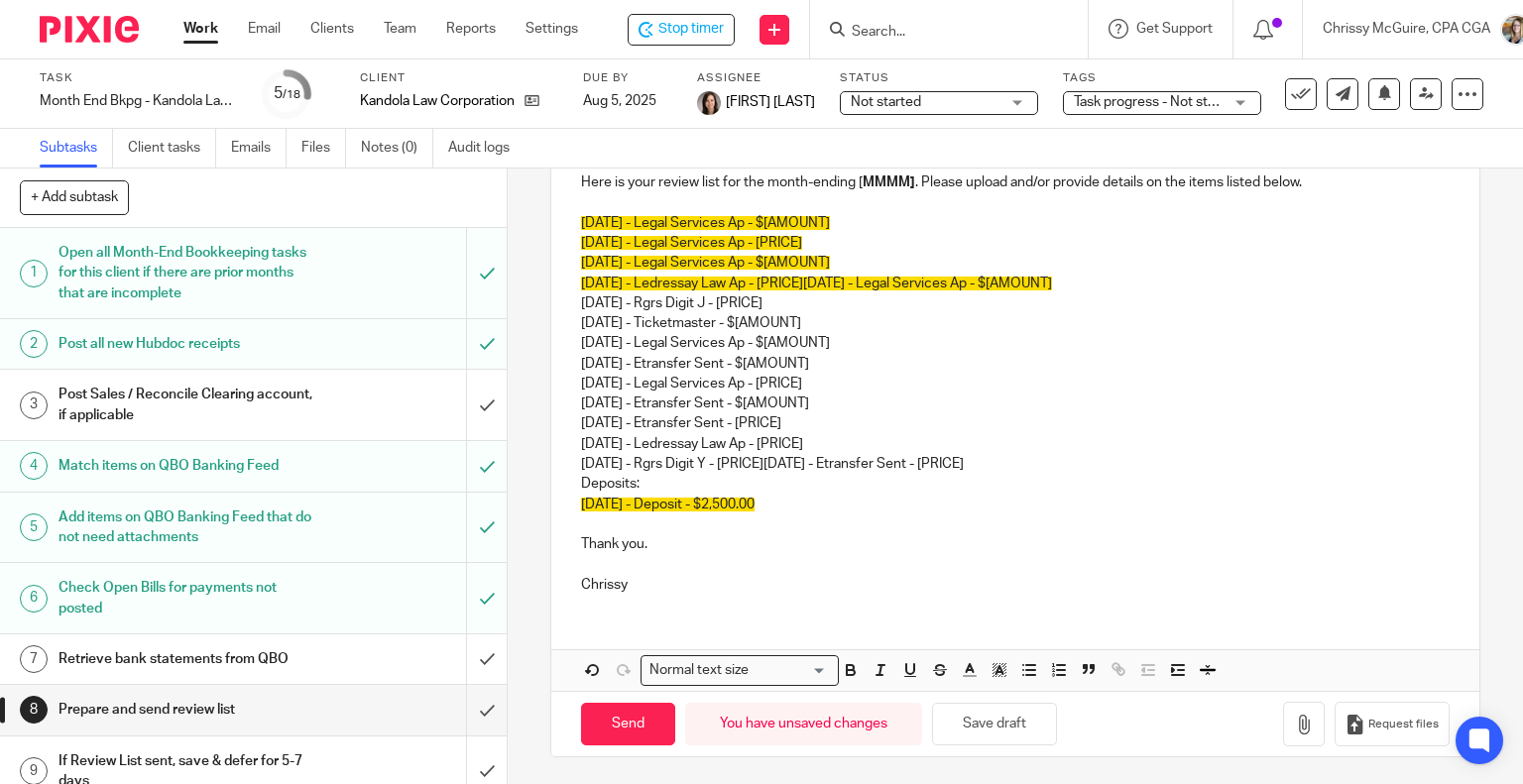 click on "06/27/2025 - Deposit - $2,500.00" at bounding box center (667, 504) 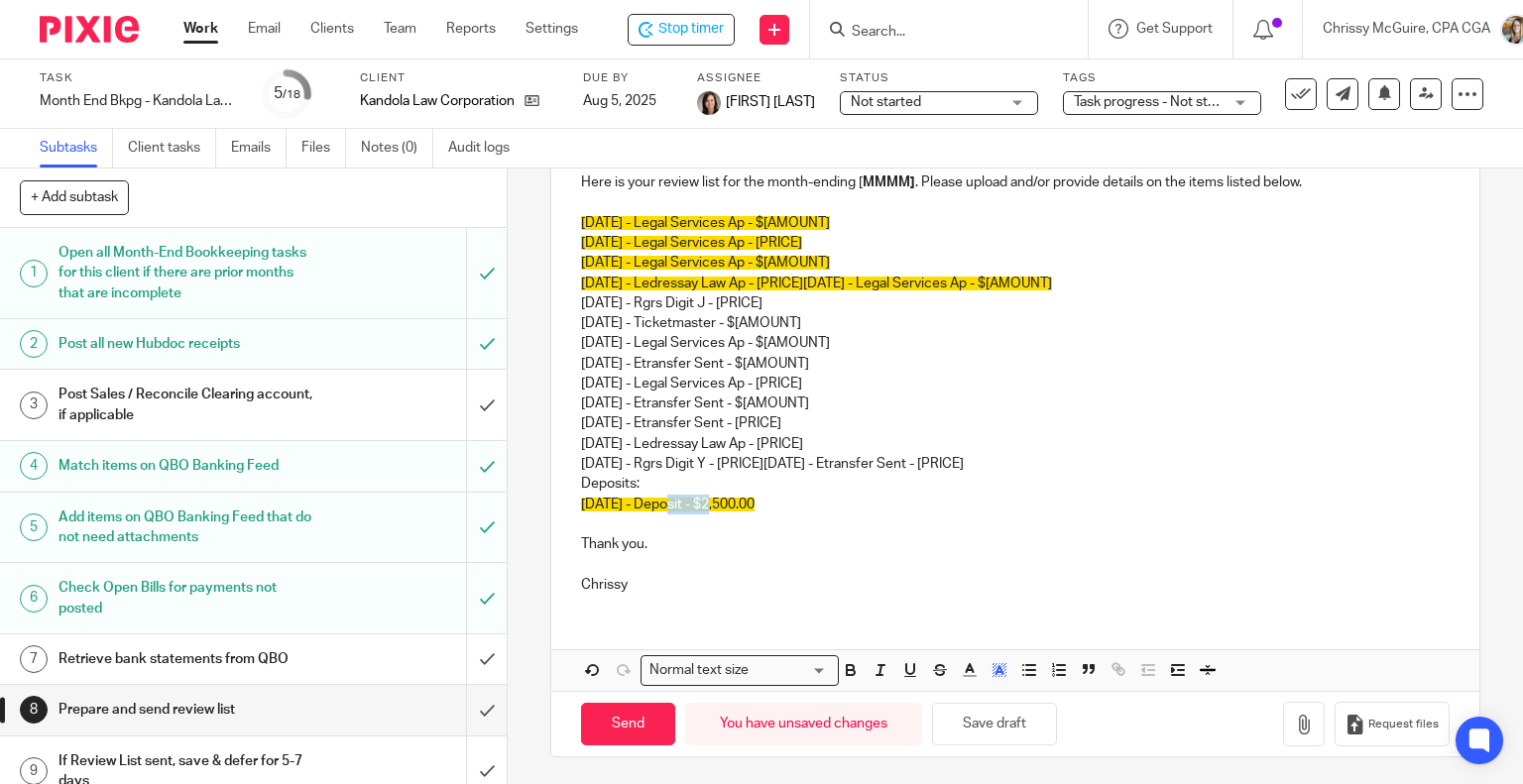 click on "06/27/2025 - Deposit - $2,500.00" at bounding box center (667, 504) 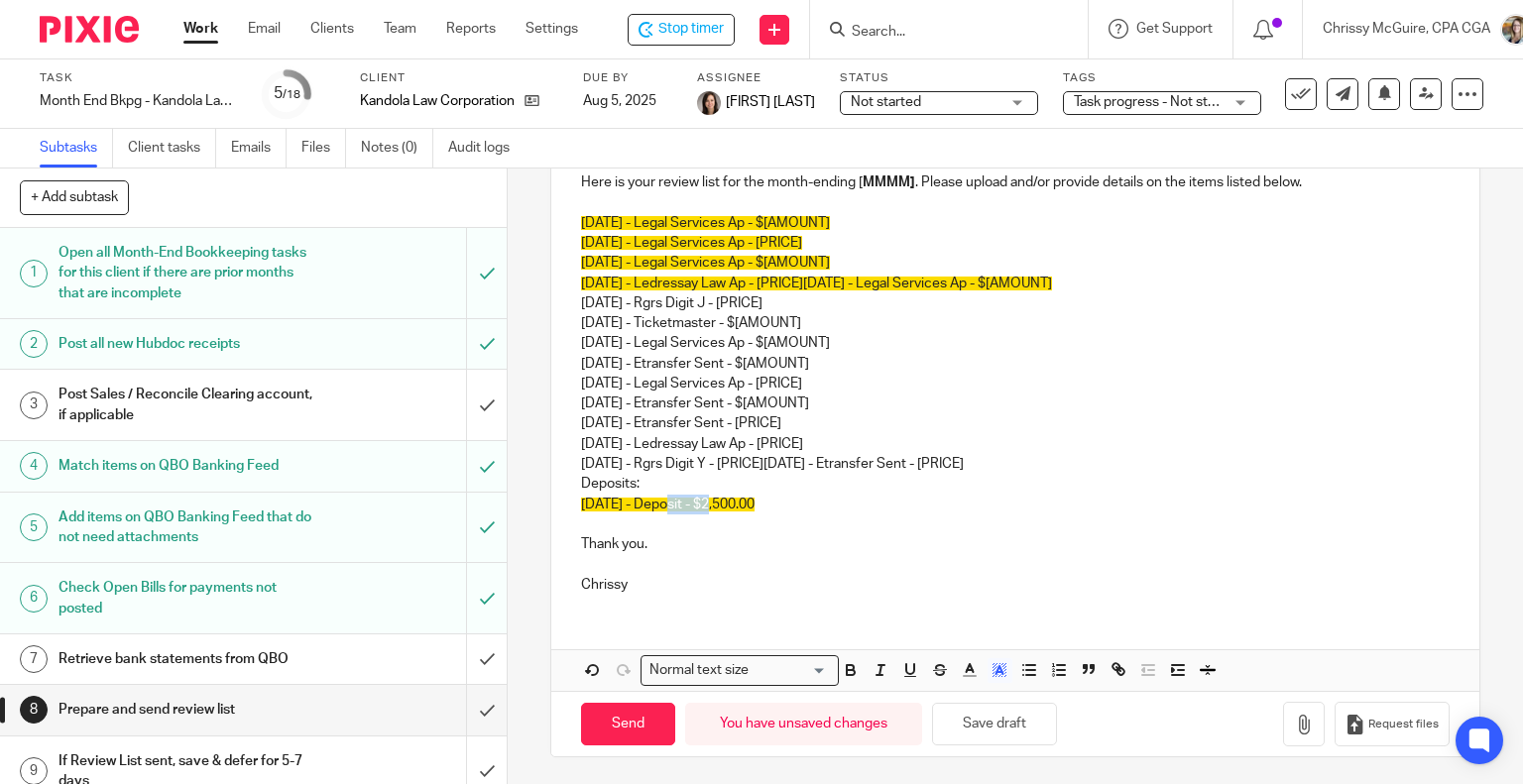 type 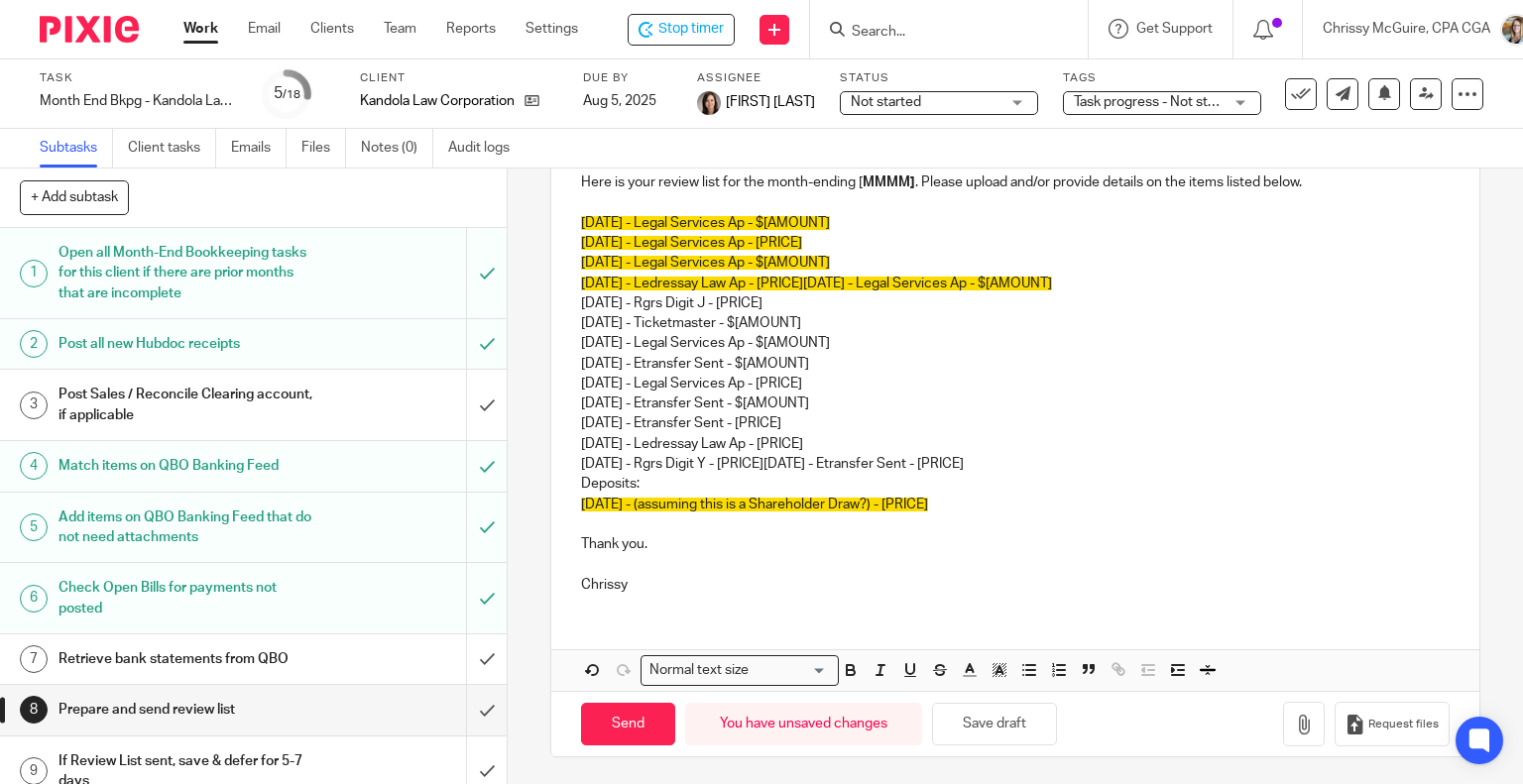 click on "Deposits: 06/27/2025 - (assuming this is a Shareholder Draw?) - $2,500.00" at bounding box center [1015, 494] 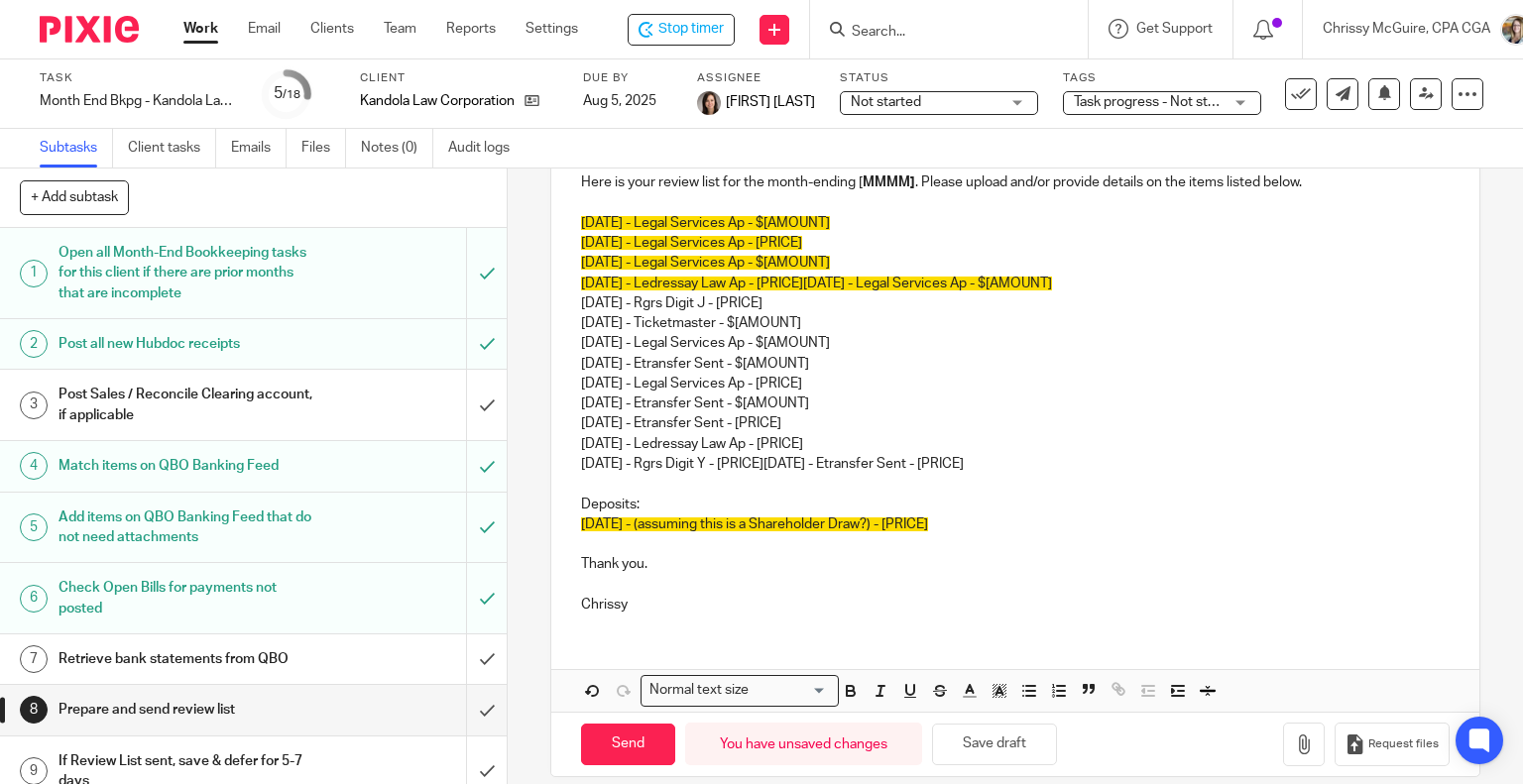 click on "Deposits: 06/27/2025 - (assuming this is a Shareholder Draw?) - $2,500.00" at bounding box center [1015, 514] 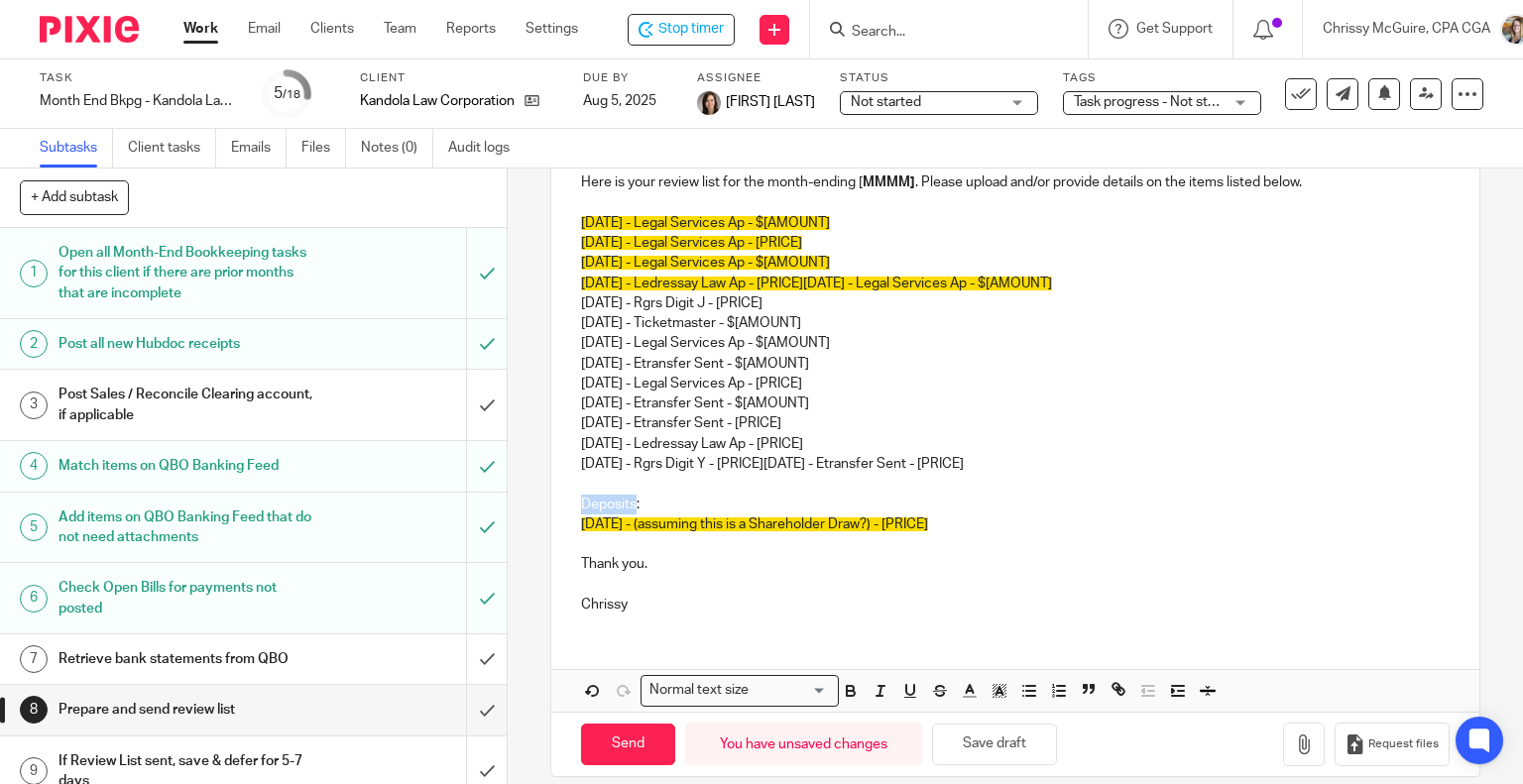 click on "Deposits: 06/27/2025 - (assuming this is a Shareholder Draw?) - $2,500.00" at bounding box center [1015, 514] 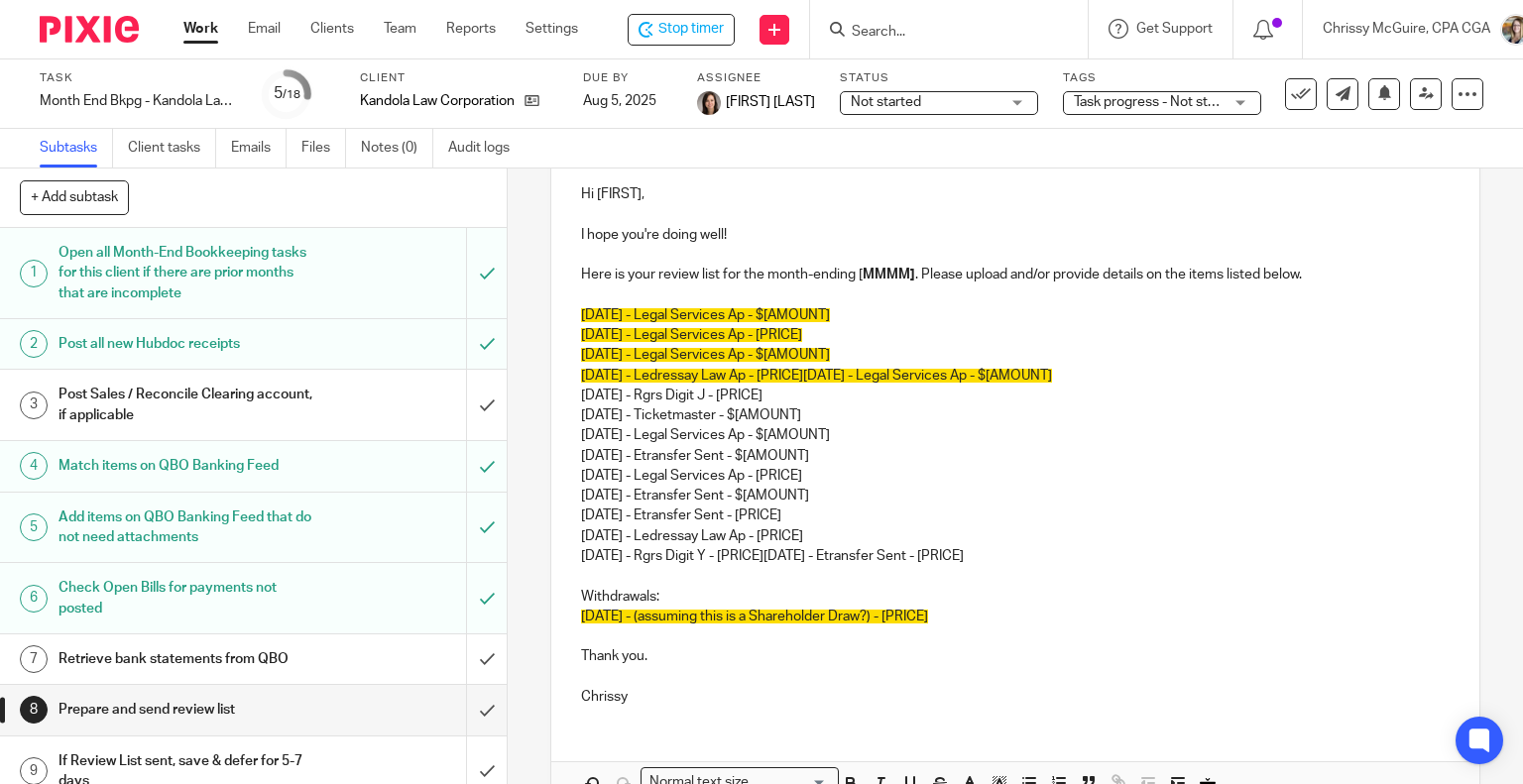 scroll, scrollTop: 222, scrollLeft: 0, axis: vertical 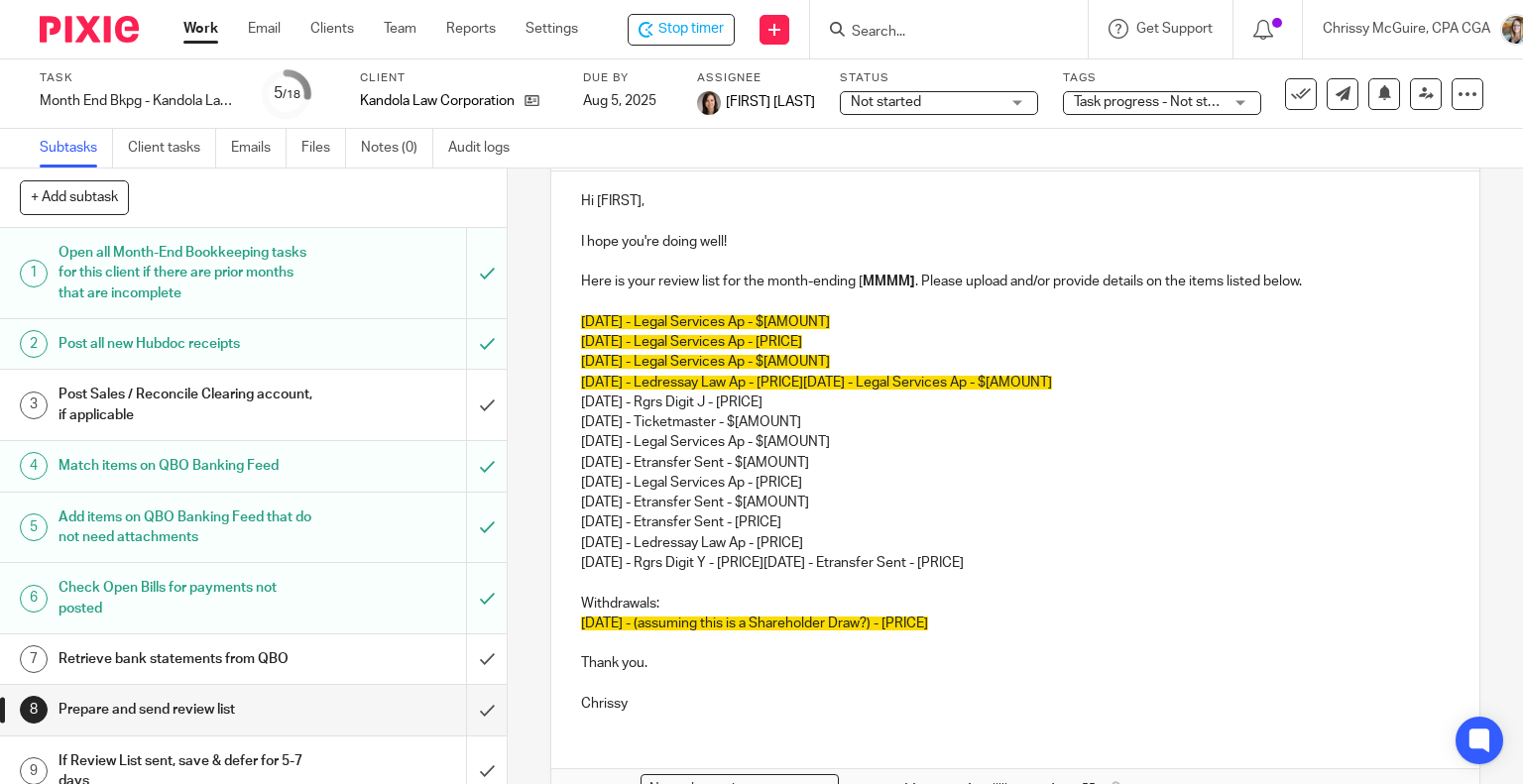 click at bounding box center [1015, 302] 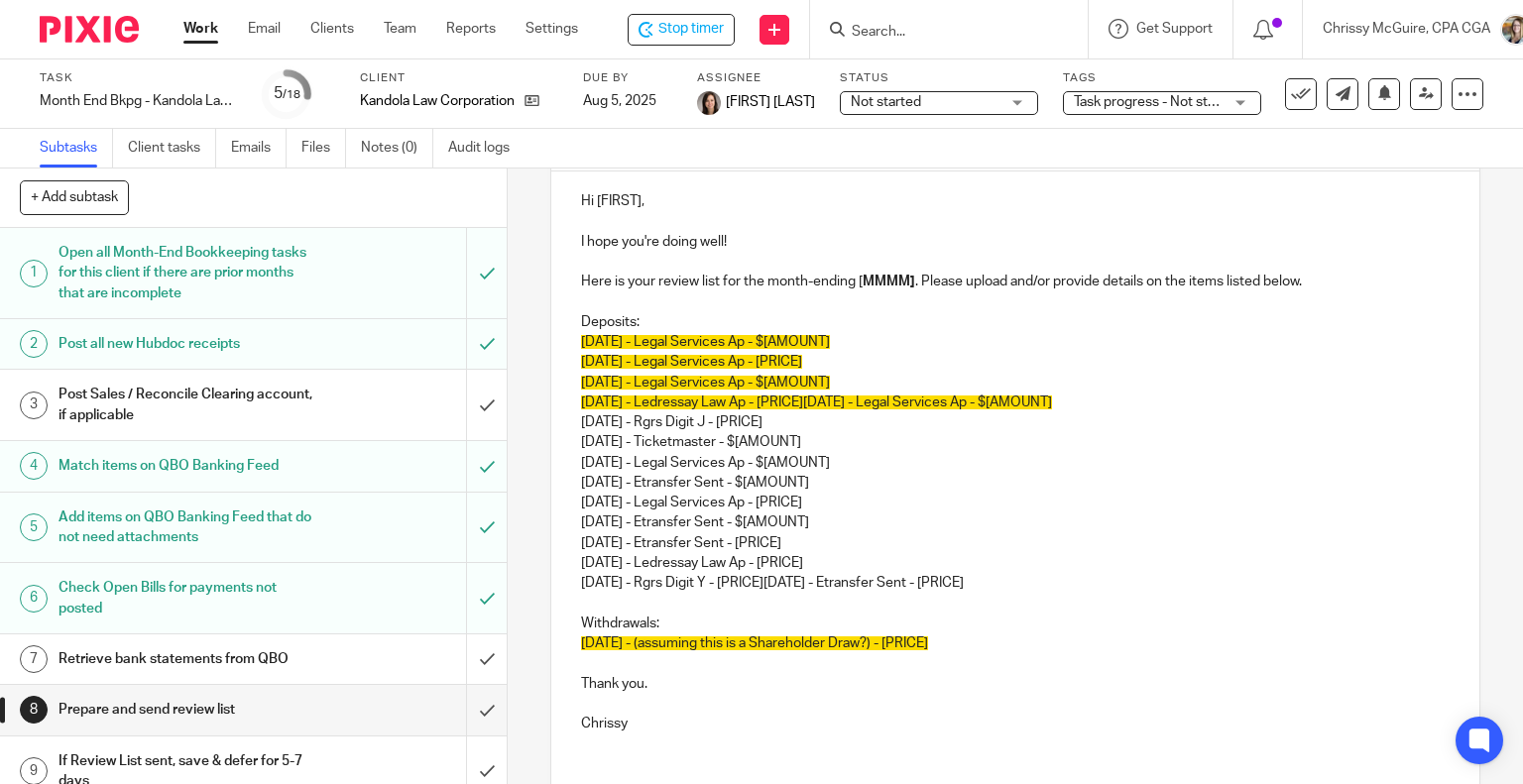 drag, startPoint x: 578, startPoint y: 418, endPoint x: 829, endPoint y: 447, distance: 252.66974 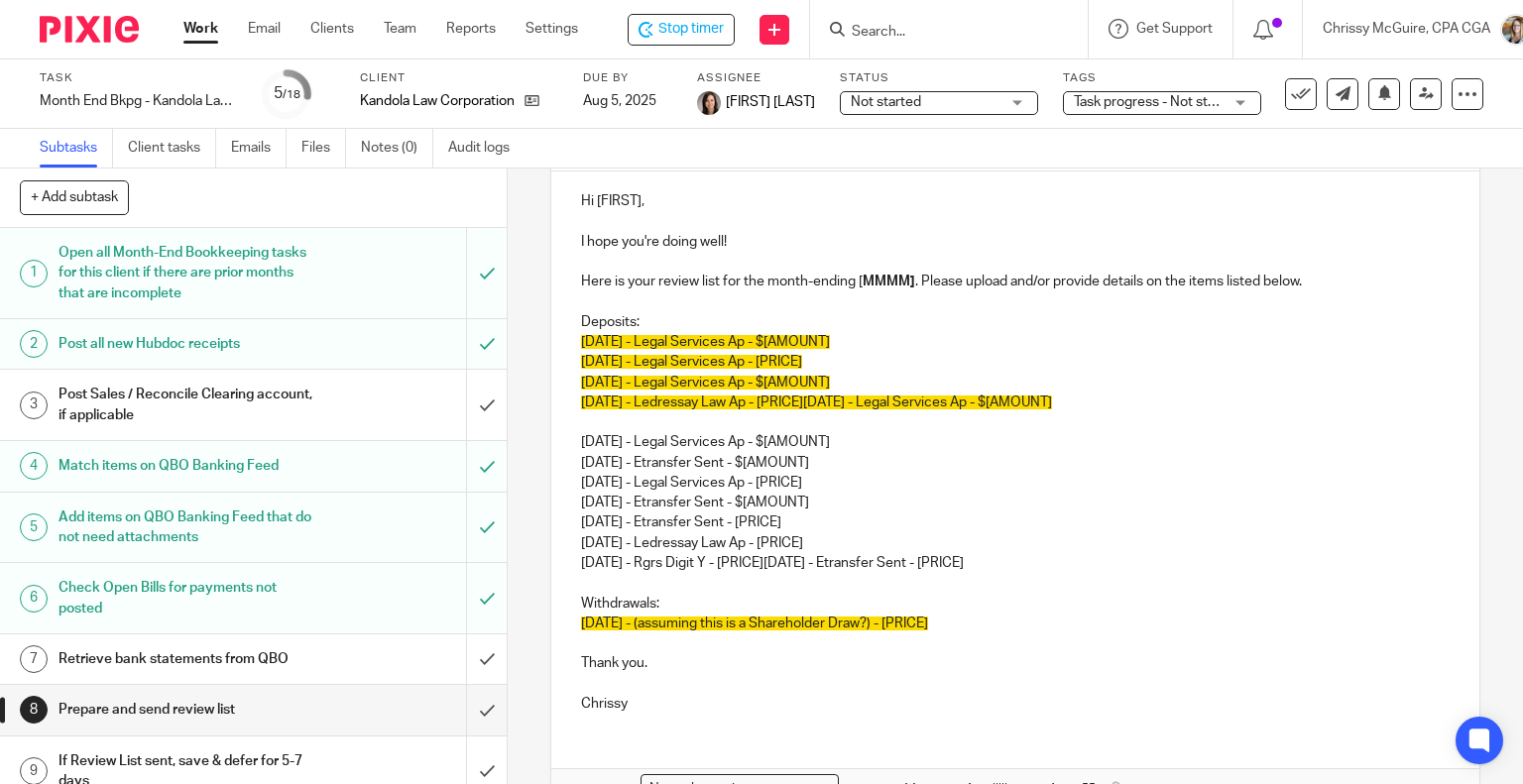 click on "06/27/2025 - (assuming this is a Shareholder Draw?) - $2,500.00" at bounding box center (755, 623) 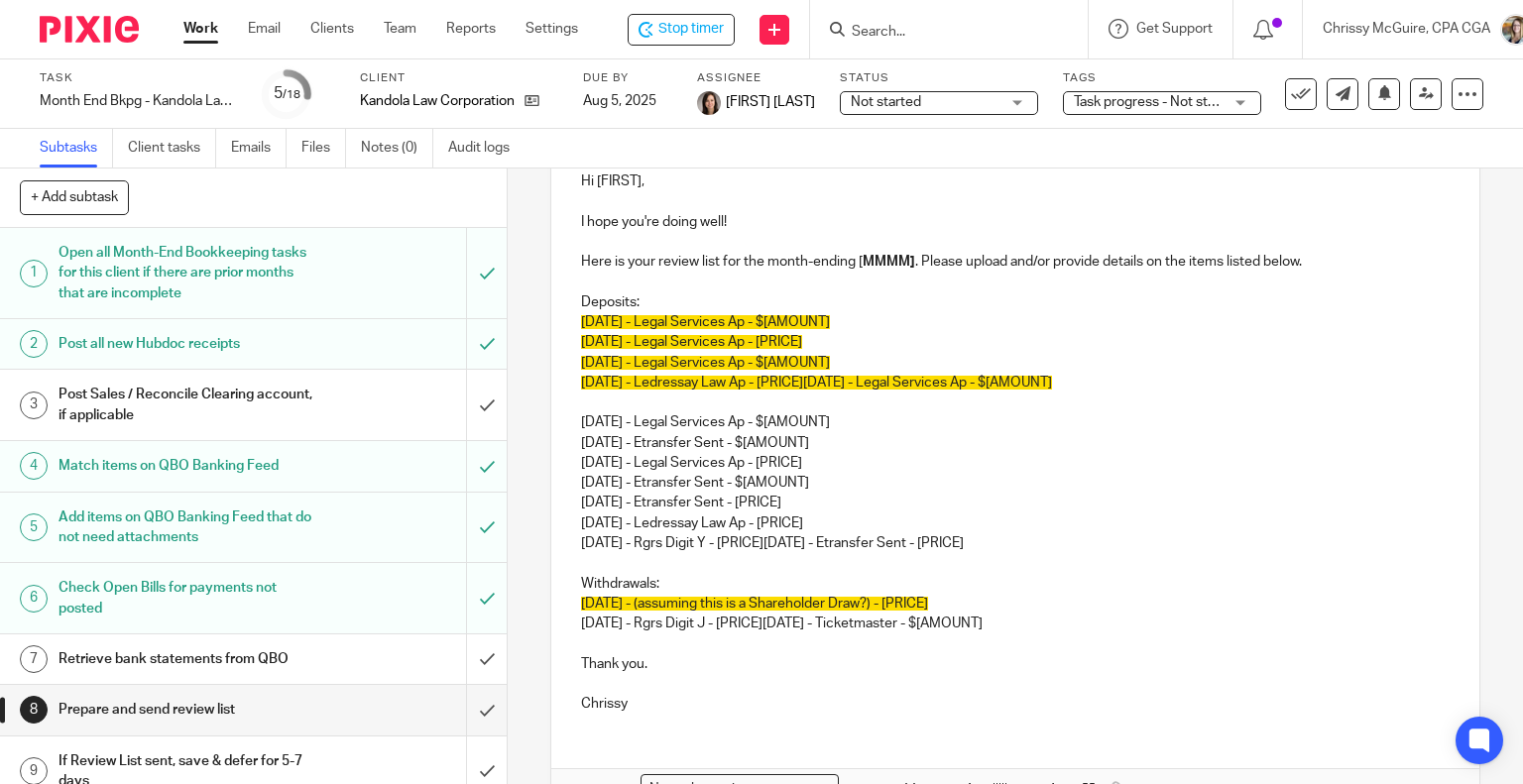 scroll, scrollTop: 289, scrollLeft: 0, axis: vertical 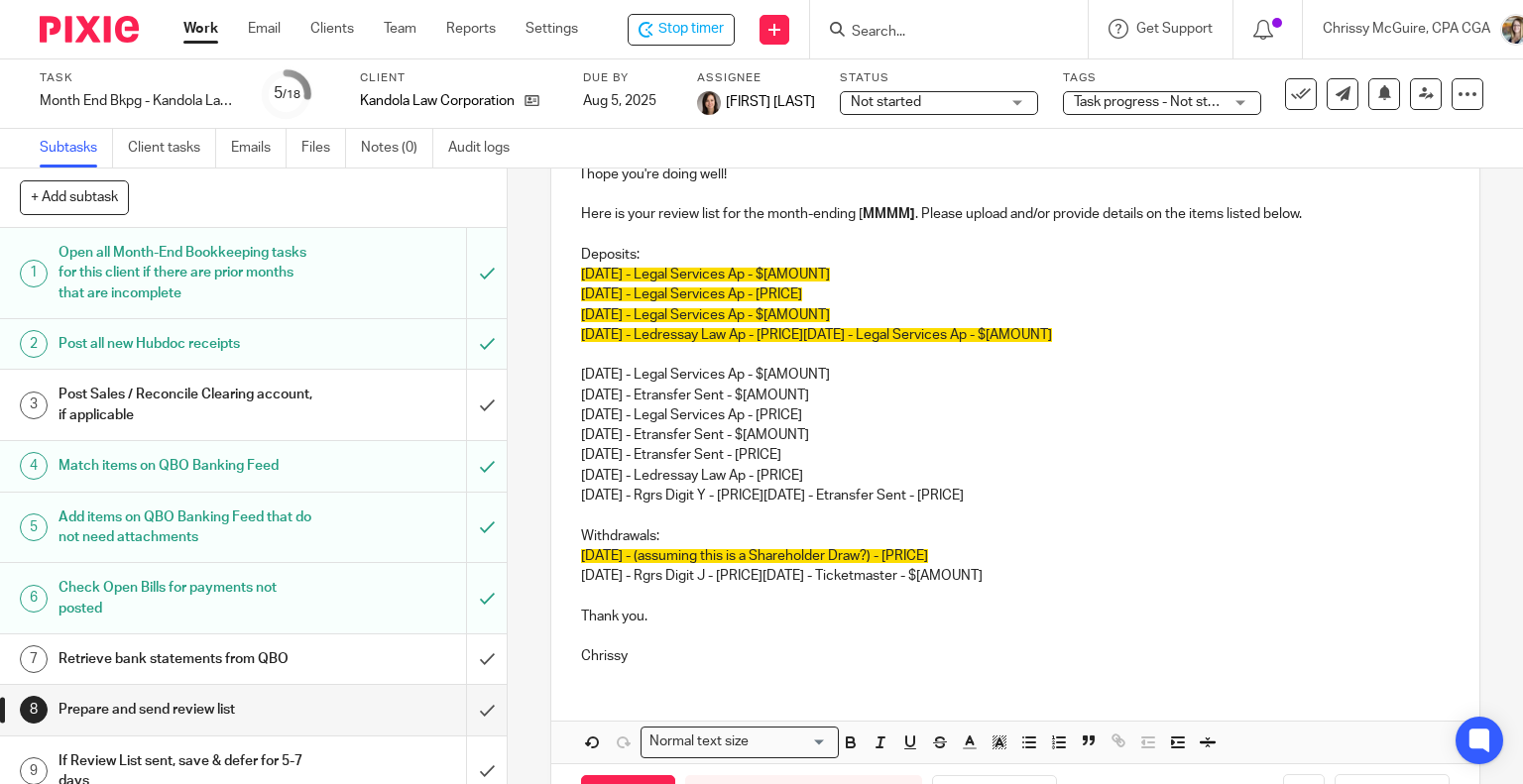 click on "06/06/2025 - Legal Services Ap - $5,452.89 06/13/2025 - Legal Services Ap - $5,281.96 06/20/2025 - Legal Services Ap - $1,822.38 06/23/2025 - Ledressay Law Ap - $543.24 06/27/2025 - Legal Services Ap - $3,355.72" at bounding box center [816, 304] 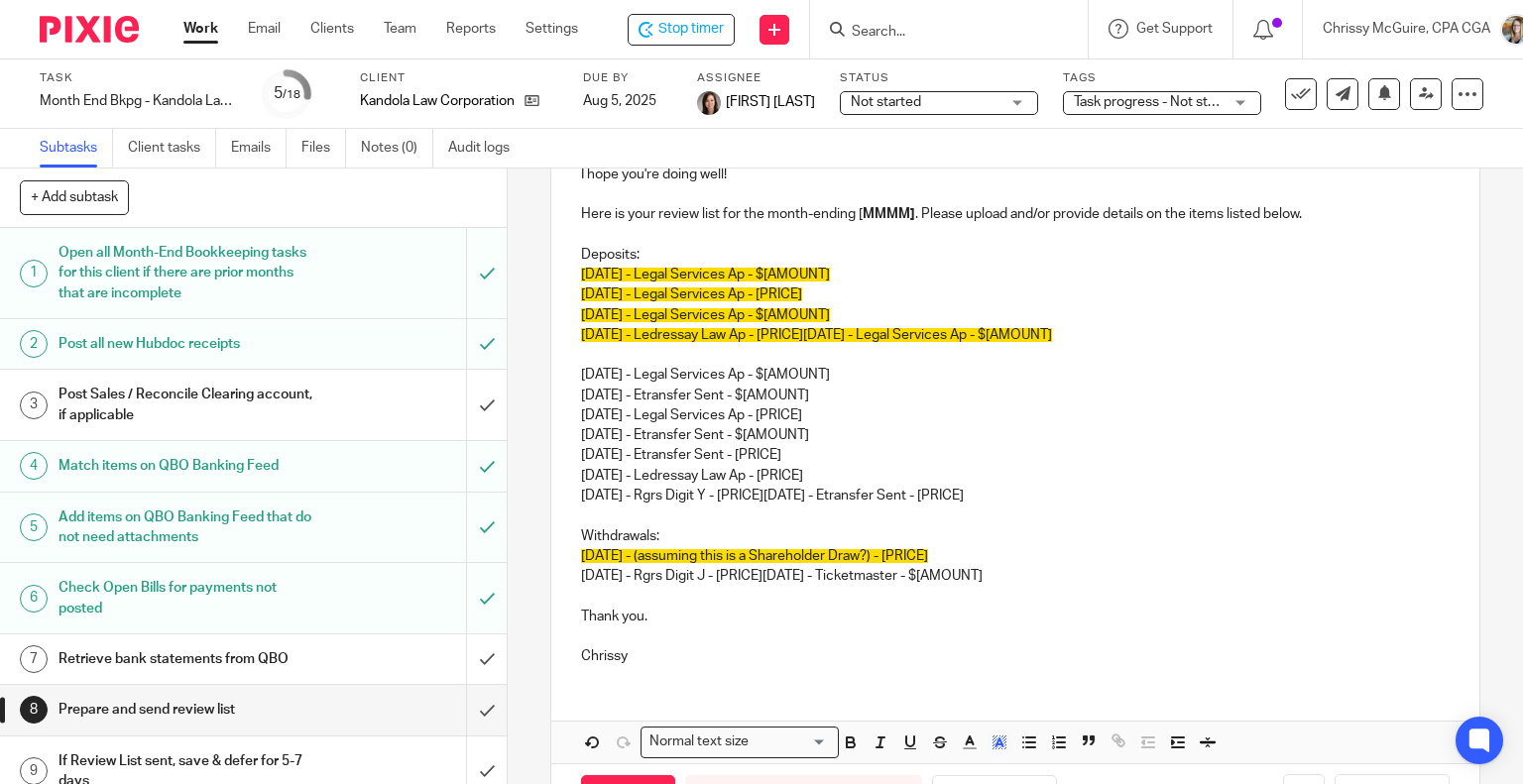 scroll, scrollTop: 116, scrollLeft: 0, axis: vertical 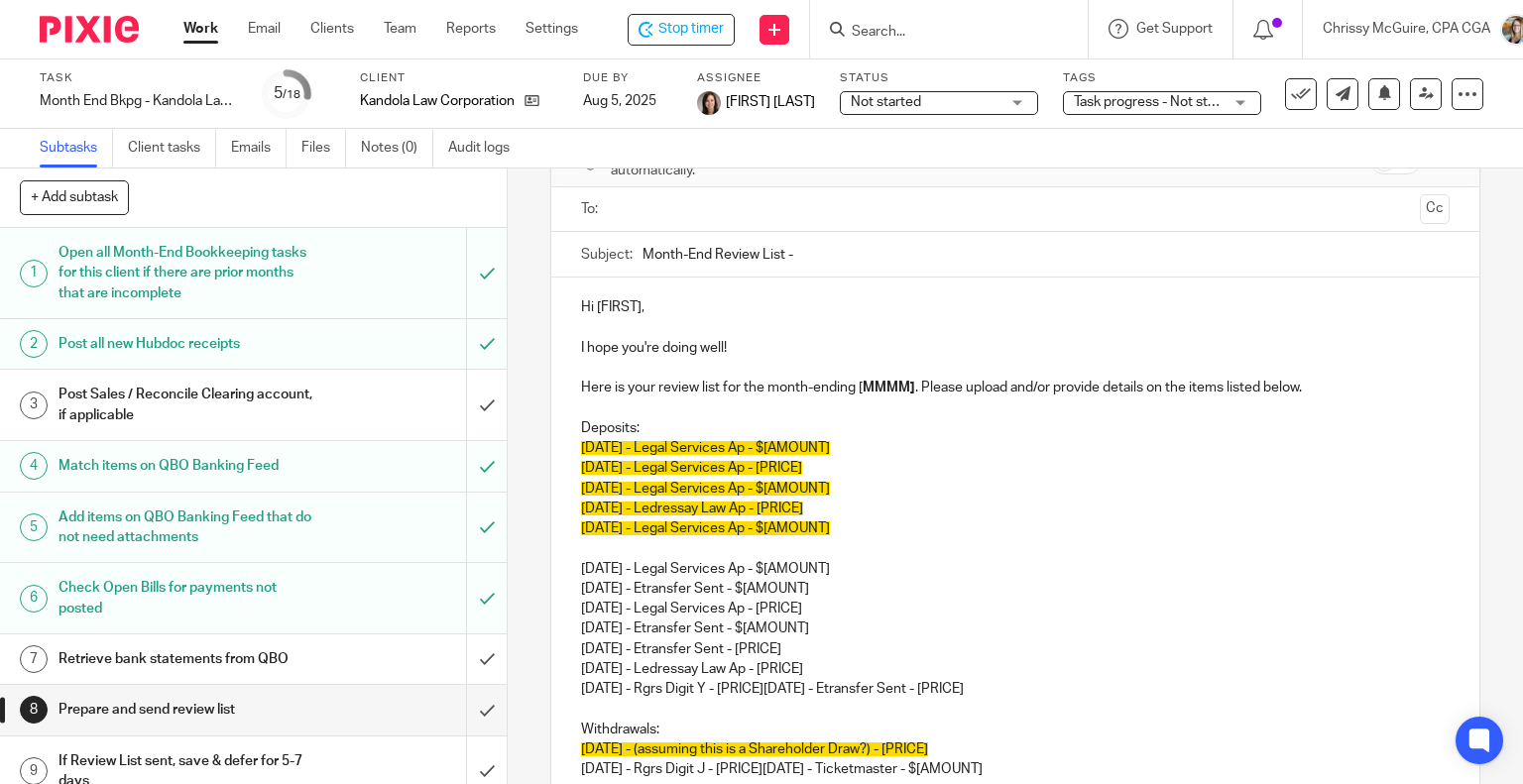click on "06/06/2025 - Legal Services Ap - $5,452.89 06/13/2025 - Legal Services Ap - $5,281.96 06/20/2025 - Legal Services Ap - $1,822.38 06/23/2025 - Ledressay Law Ap - $543.24 06/27/2025 - Legal Services Ap - $3,355.72 07/11/2025 - Legal Services Ap - $14,125.17 07/16/2025 - Etransfer Sent - $3,000.00 07/18/2025 - Legal Services Ap - $3,328.82 07/18/2025 - Etransfer Sent - $3,000.00 07/21/2025 - Etransfer Sent - $2,000.00 07/24/2025 - Ledressay Law Ap - $741.72 07/29/2025 - Rgrs Digit Y - $129.54 07/29/2025 - Etransfer Sent - $481.34" at bounding box center [1015, 568] 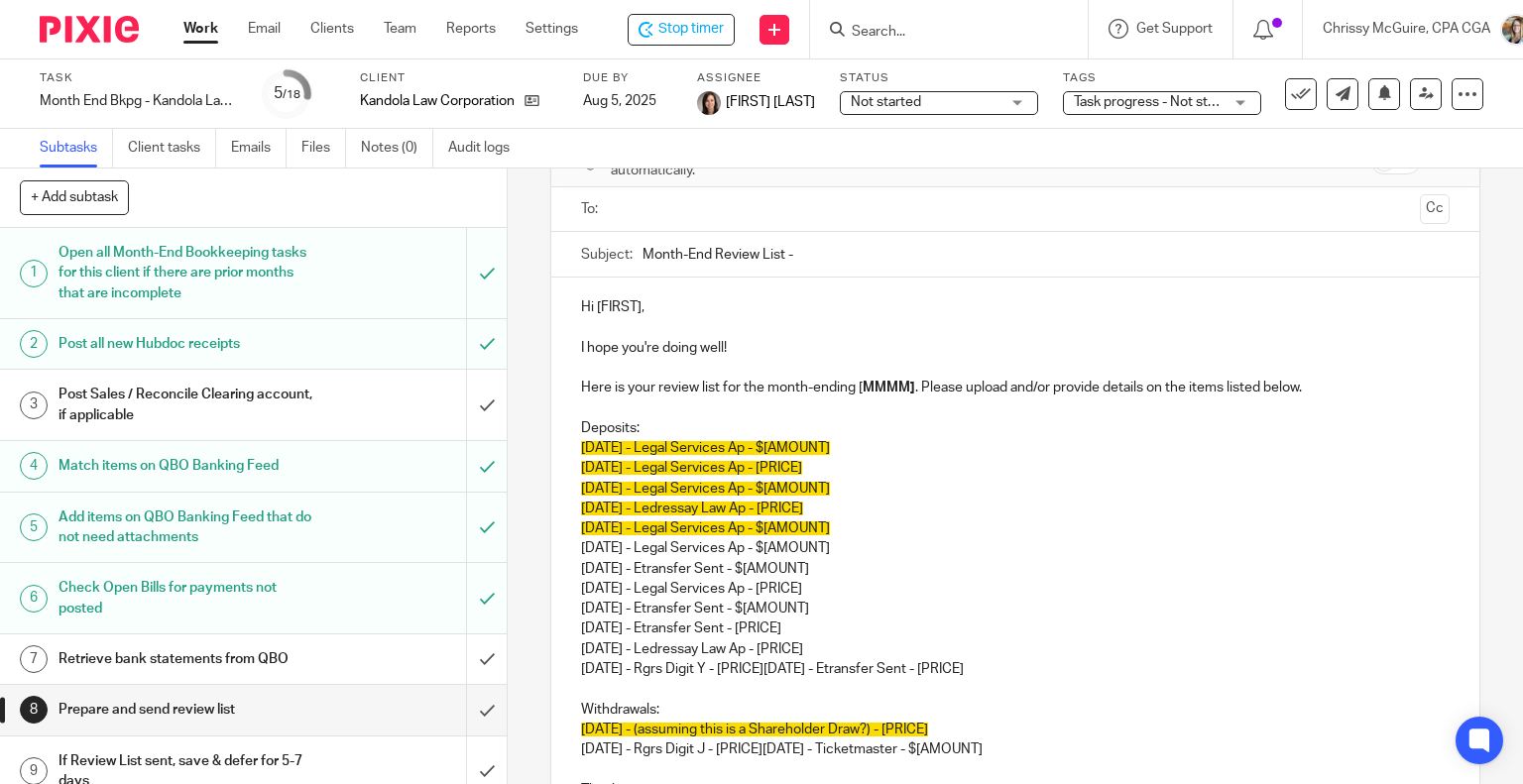 drag, startPoint x: 571, startPoint y: 564, endPoint x: 841, endPoint y: 570, distance: 270.06666 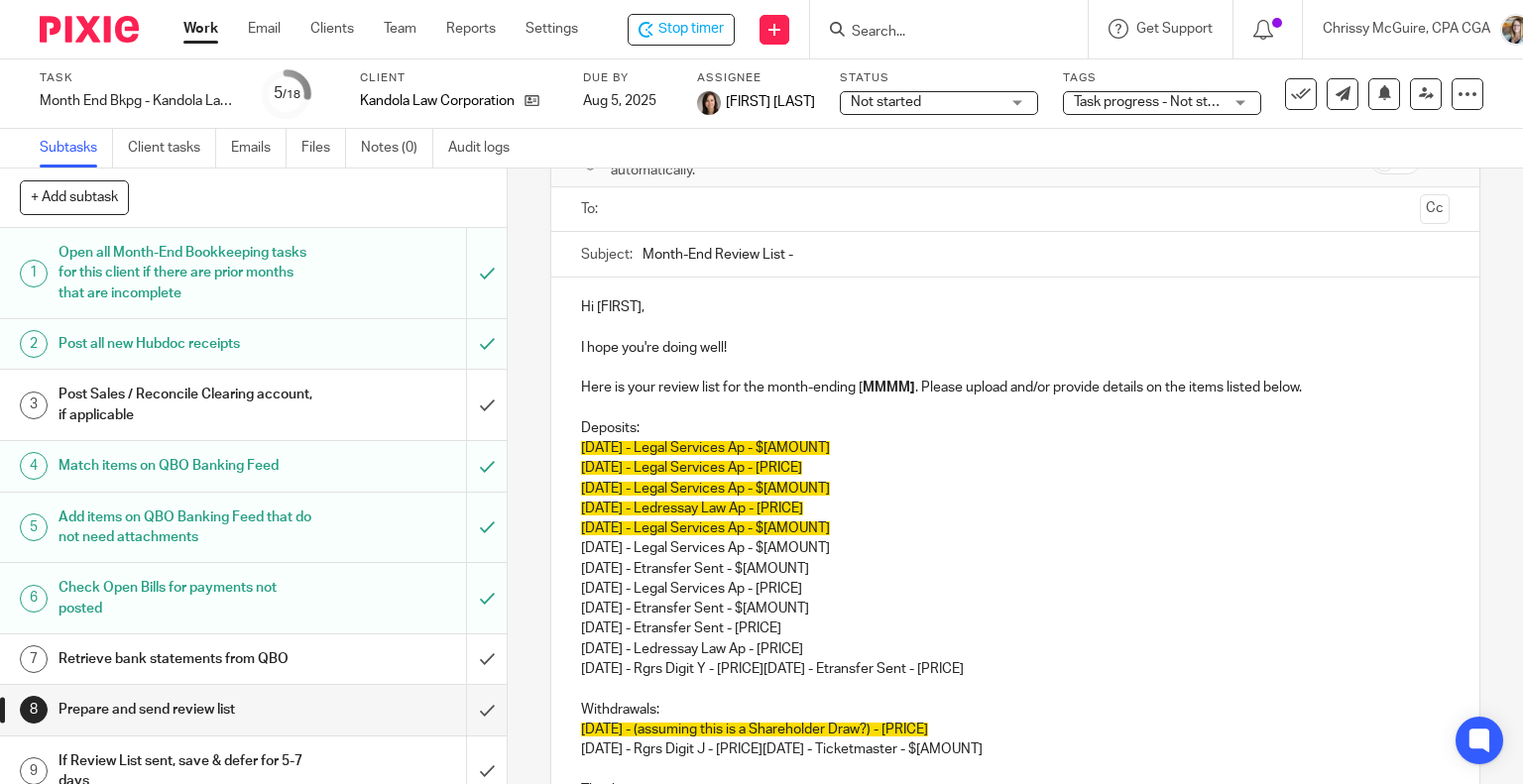 click on "Hi Raman, I hope you're doing well! Here is your review list for the month-ending [ MMMM] . Please upload and/or provide details on the items listed below. Deposits: 06/06/2025 - Legal Services Ap - $5,452.89 06/13/2025 - Legal Services Ap - $5,281.96 06/20/2025 - Legal Services Ap - $1,822.38 06/23/2025 - Ledressay Law Ap - $543.24 06/27/2025 - Legal Services Ap - $3,355.72 07/11/2025 - Legal Services Ap - $14,125.17 07/16/2025 - Etransfer Sent - $3,000.00 07/18/2025 - Legal Services Ap - $3,328.82 07/18/2025 - Etransfer Sent - $3,000.00 07/21/2025 - Etransfer Sent - $2,000.00 07/24/2025 - Ledressay Law Ap - $741.72 07/29/2025 - Rgrs Digit Y - $129.54 07/29/2025 - Etransfer Sent - $481.34 Withdrawals: 06/27/2025 - (assuming this is a Shareholder Draw?) - $2,500.00 07/03/2025 - Rgrs Digit J - $128.96 07/11/2025 - Ticketmaster - $3,000.00 Thank you. Chrissy" at bounding box center [1015, 566] 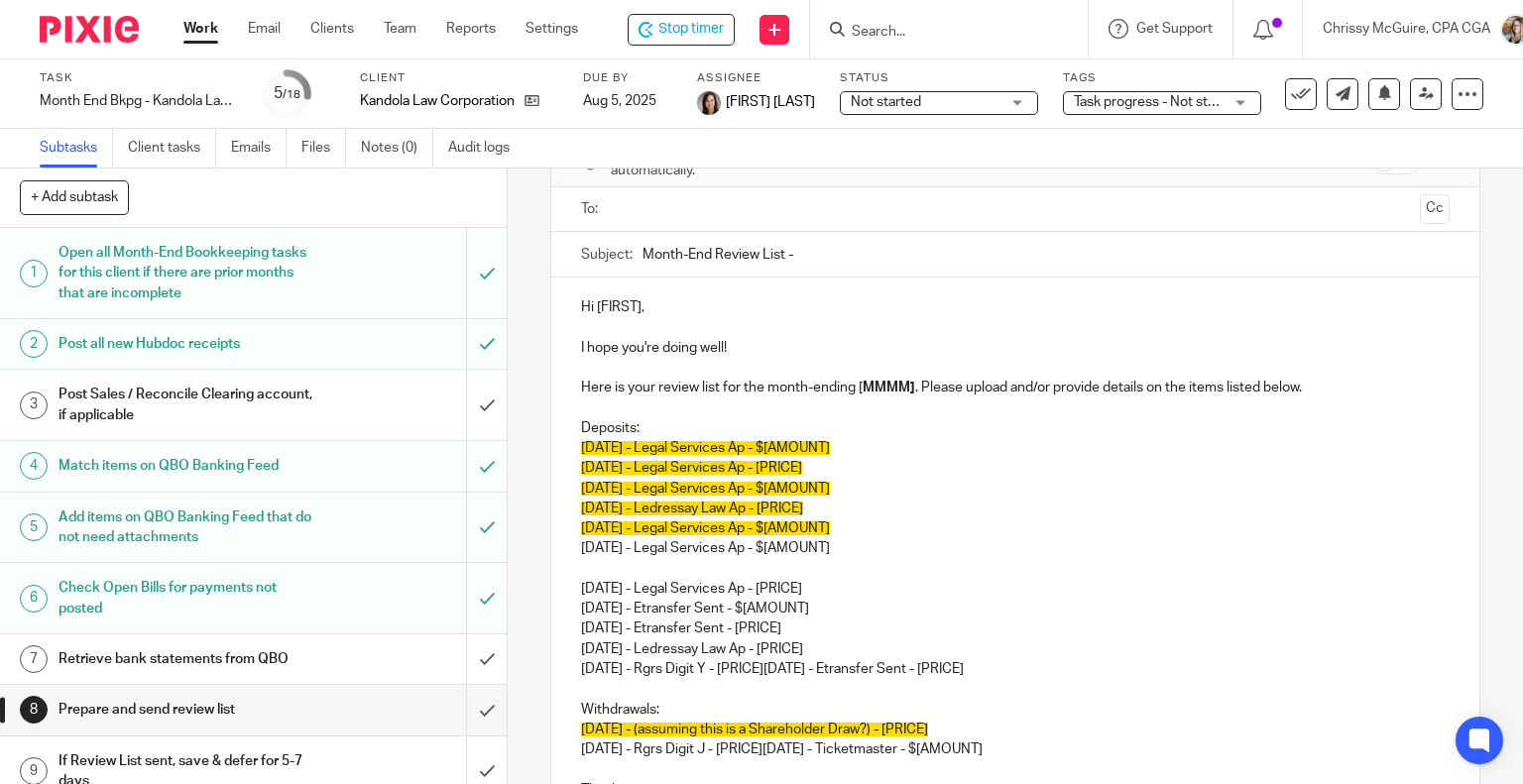 click at bounding box center [1015, 769] 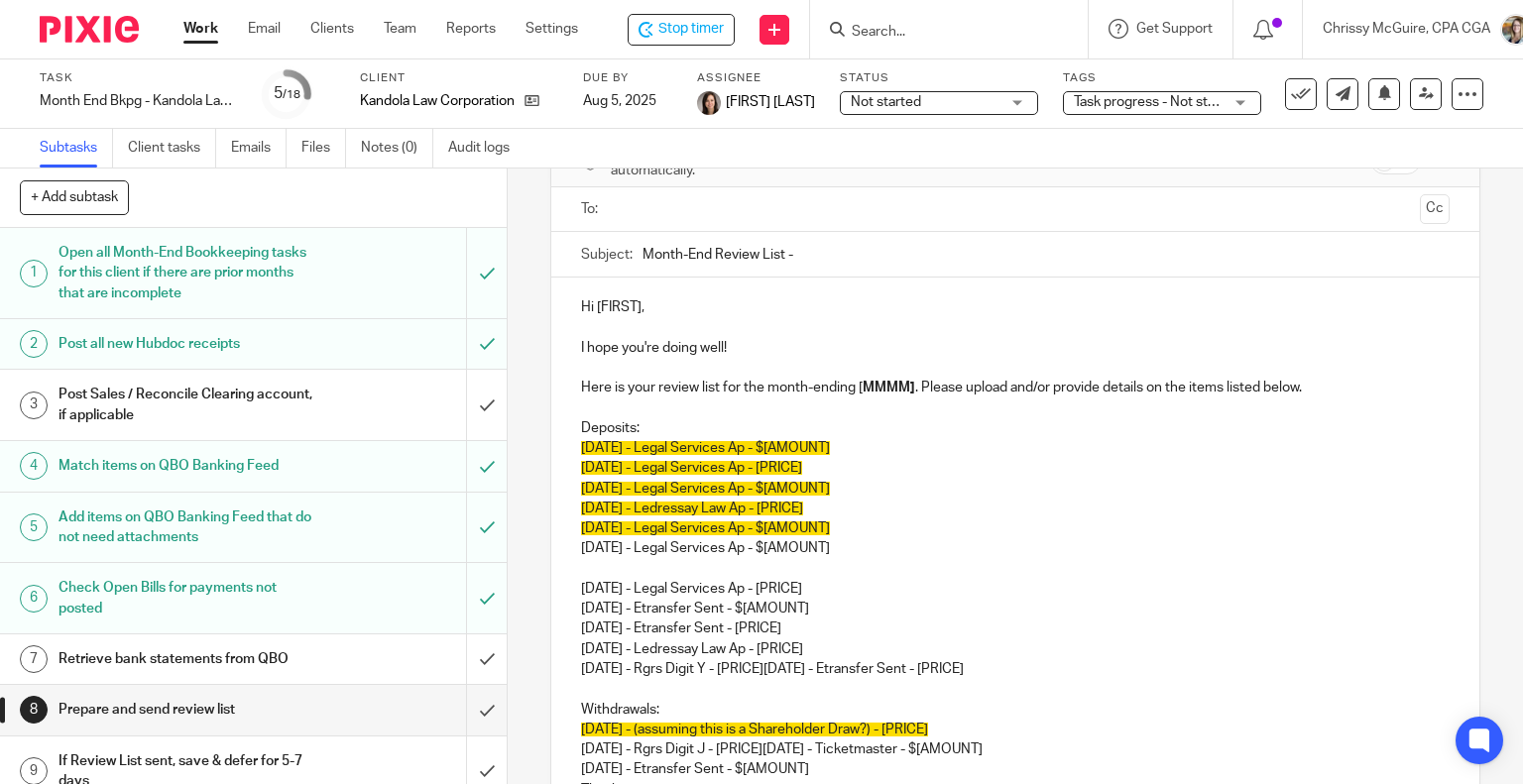 drag, startPoint x: 567, startPoint y: 606, endPoint x: 829, endPoint y: 635, distance: 263.60008 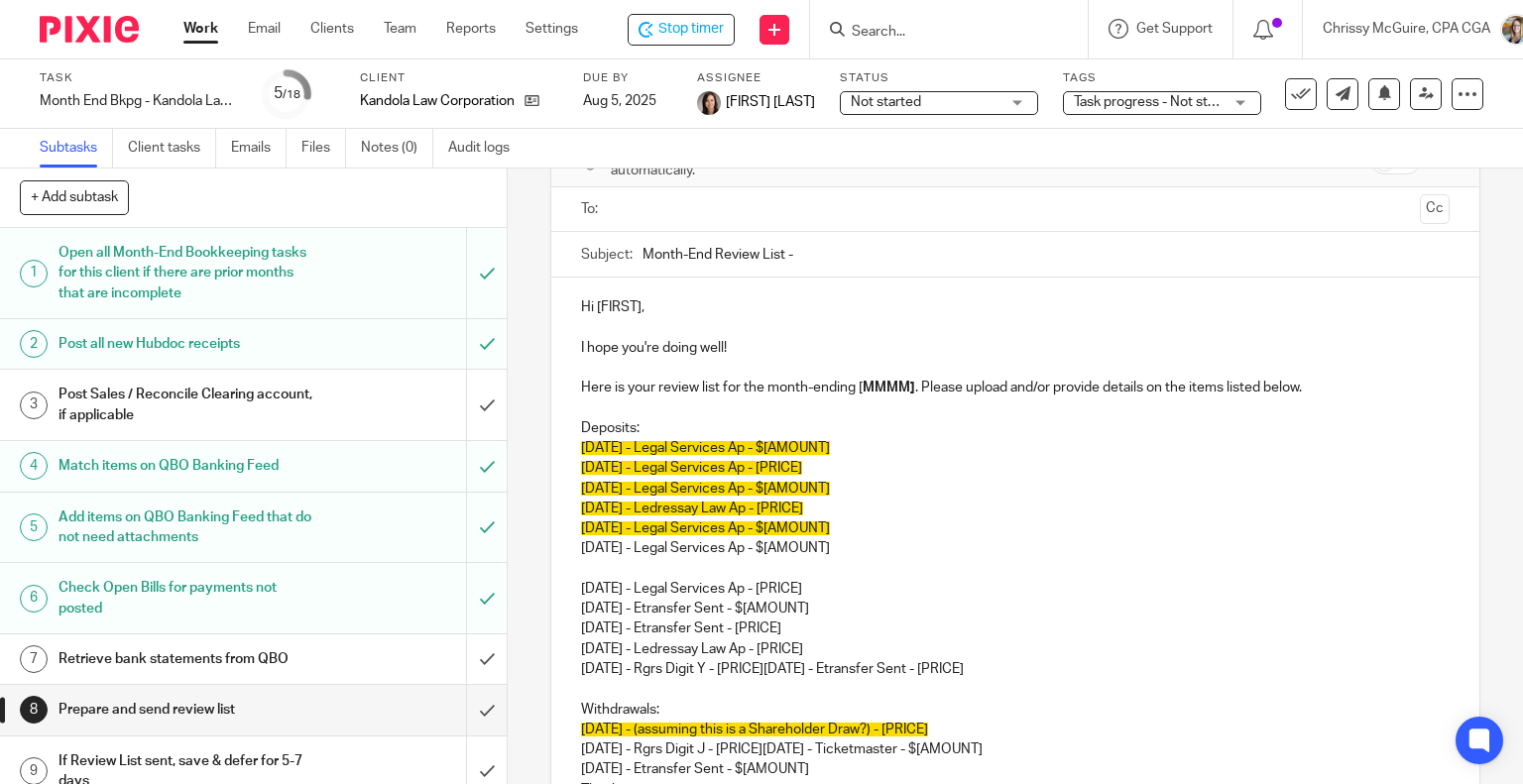 click on "Hi Raman, I hope you're doing well! Here is your review list for the month-ending [ MMMM] . Please upload and/or provide details on the items listed below. Deposits: 06/06/2025 - Legal Services Ap - $5,452.89 06/13/2025 - Legal Services Ap - $5,281.96 06/20/2025 - Legal Services Ap - $1,822.38 06/23/2025 - Ledressay Law Ap - $543.24 06/27/2025 - Legal Services Ap - $3,355.72 07/11/2025 - Legal Services Ap - $14,125.17 07/18/2025 - Legal Services Ap - $3,328.82 07/18/2025 - Etransfer Sent - $3,000.00 07/21/2025 - Etransfer Sent - $2,000.00 07/24/2025 - Ledressay Law Ap - $741.72 07/29/2025 - Rgrs Digit Y - $129.54 07/29/2025 - Etransfer Sent - $481.34 Withdrawals: 06/27/2025 - (assuming this is a Shareholder Draw?) - $2,500.00 07/03/2025 - Rgrs Digit J - $128.96 07/11/2025 - Ticketmaster - $3,000.00 07/16/2025 - Etransfer Sent - $3,000.00 Thank you. Chrissy" at bounding box center (1015, 566) 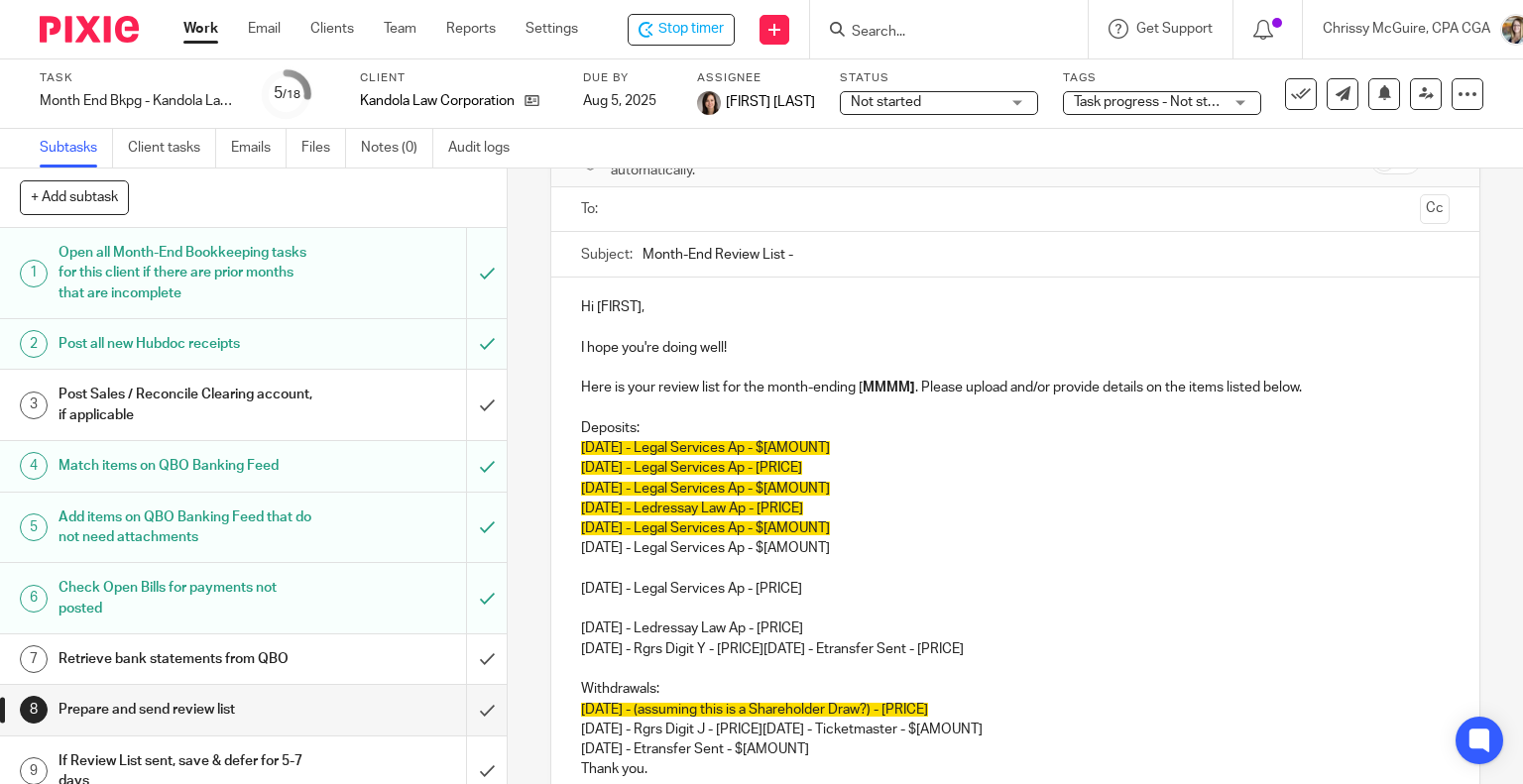 click on "Withdrawals: 06/27/2025 - (assuming this is a Shareholder Draw?) - $2,500.00 07/03/2025 - Rgrs Digit J - $128.96 07/11/2025 - Ticketmaster - $3,000.00" at bounding box center [1015, 709] 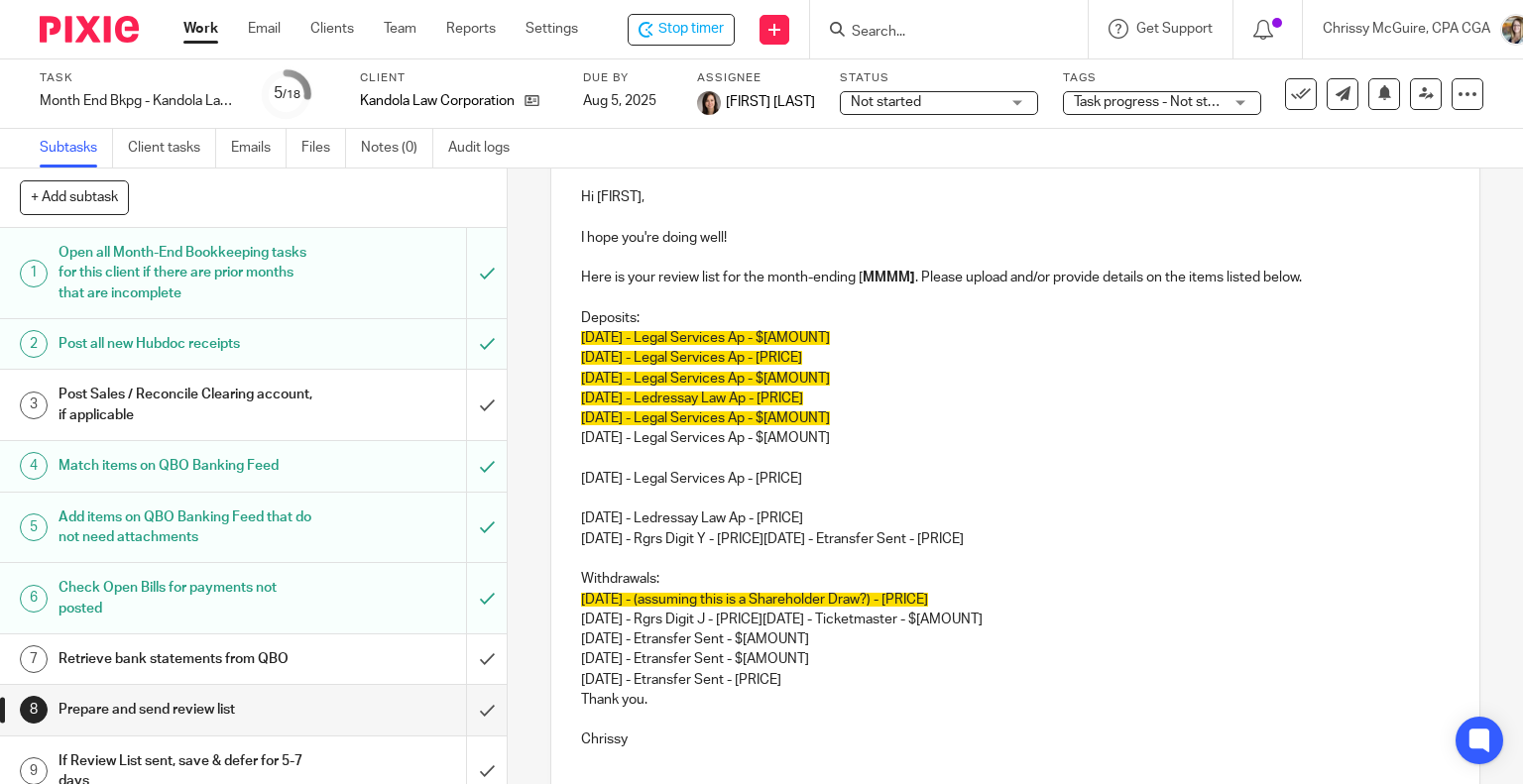 scroll, scrollTop: 230, scrollLeft: 0, axis: vertical 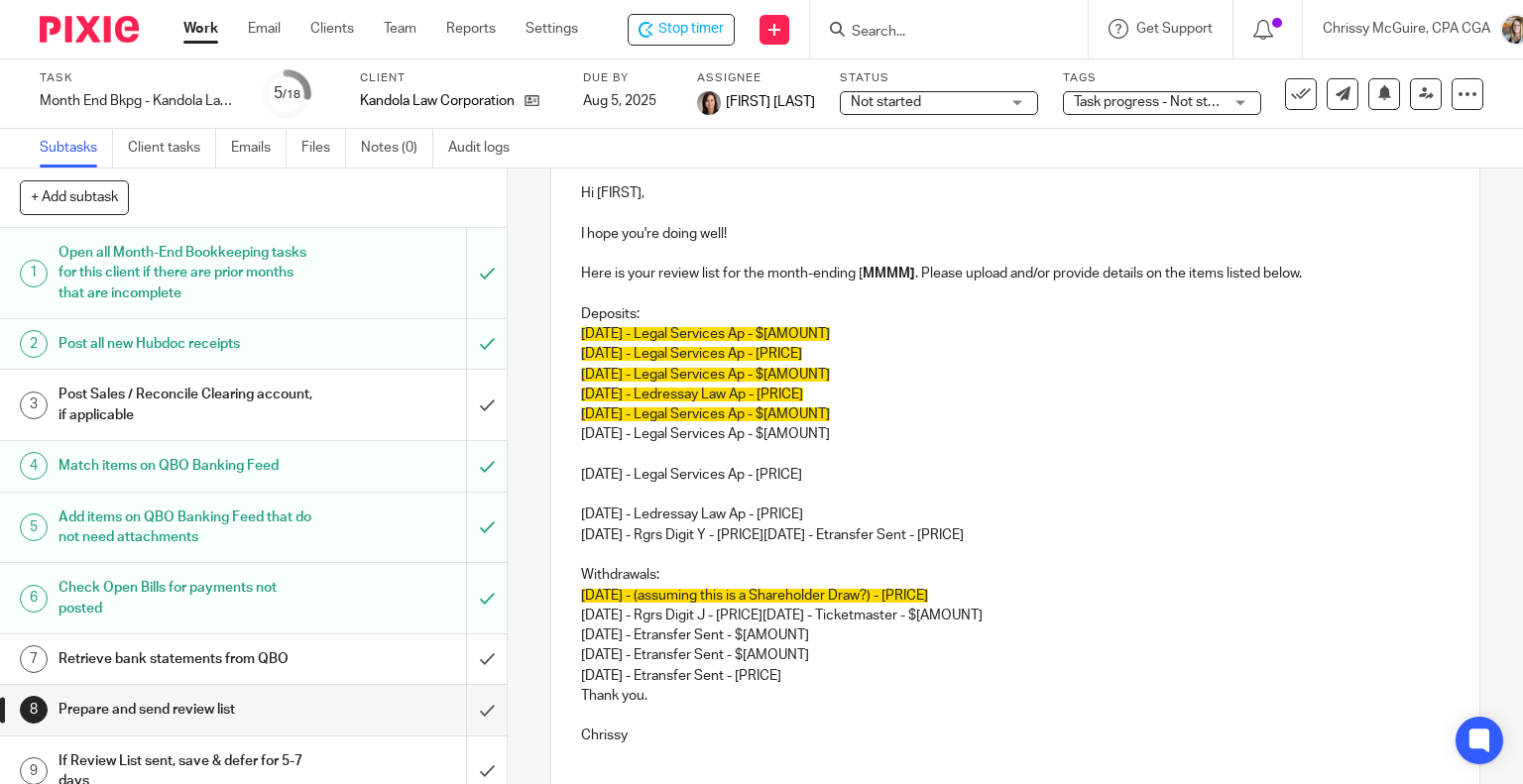 click on "06/27/2025 - (assuming this is a Shareholder Draw?) - $2,500.00" at bounding box center (755, 596) 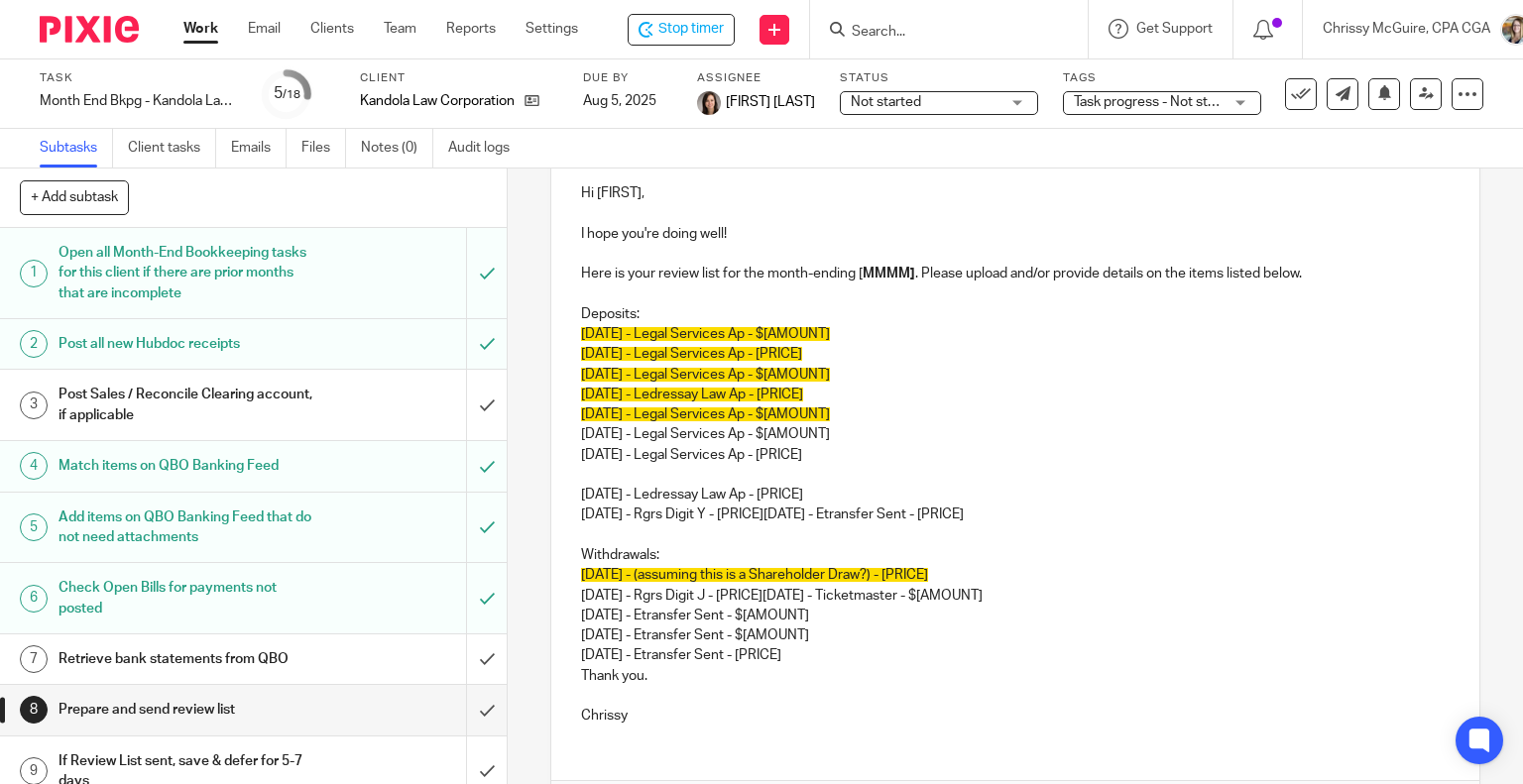 click on "06/06/2025 - Legal Services Ap - $5,452.89 06/13/2025 - Legal Services Ap - $5,281.96 06/20/2025 - Legal Services Ap - $1,822.38 06/23/2025 - Ledressay Law Ap - $543.24 06/27/2025 - Legal Services Ap - $3,355.72 07/11/2025 - Legal Services Ap - $14,125.17 07/18/2025 - Legal Services Ap - $3,328.82 07/24/2025 - Ledressay Law Ap - $741.72 07/29/2025 - Rgrs Digit Y - $129.54 07/29/2025 - Etransfer Sent - $481.34" at bounding box center (1015, 424) 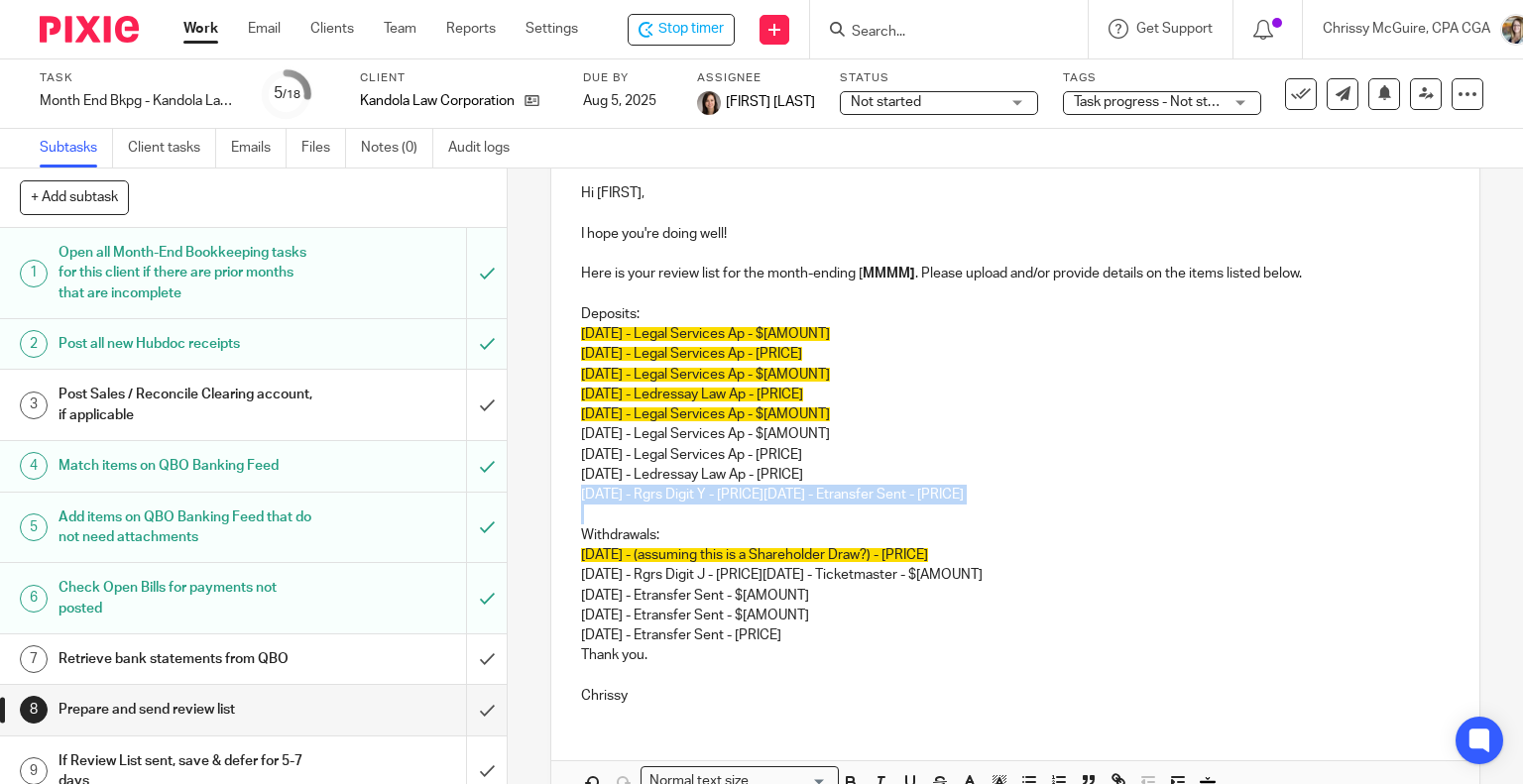 drag, startPoint x: 575, startPoint y: 496, endPoint x: 1071, endPoint y: 508, distance: 496.14514 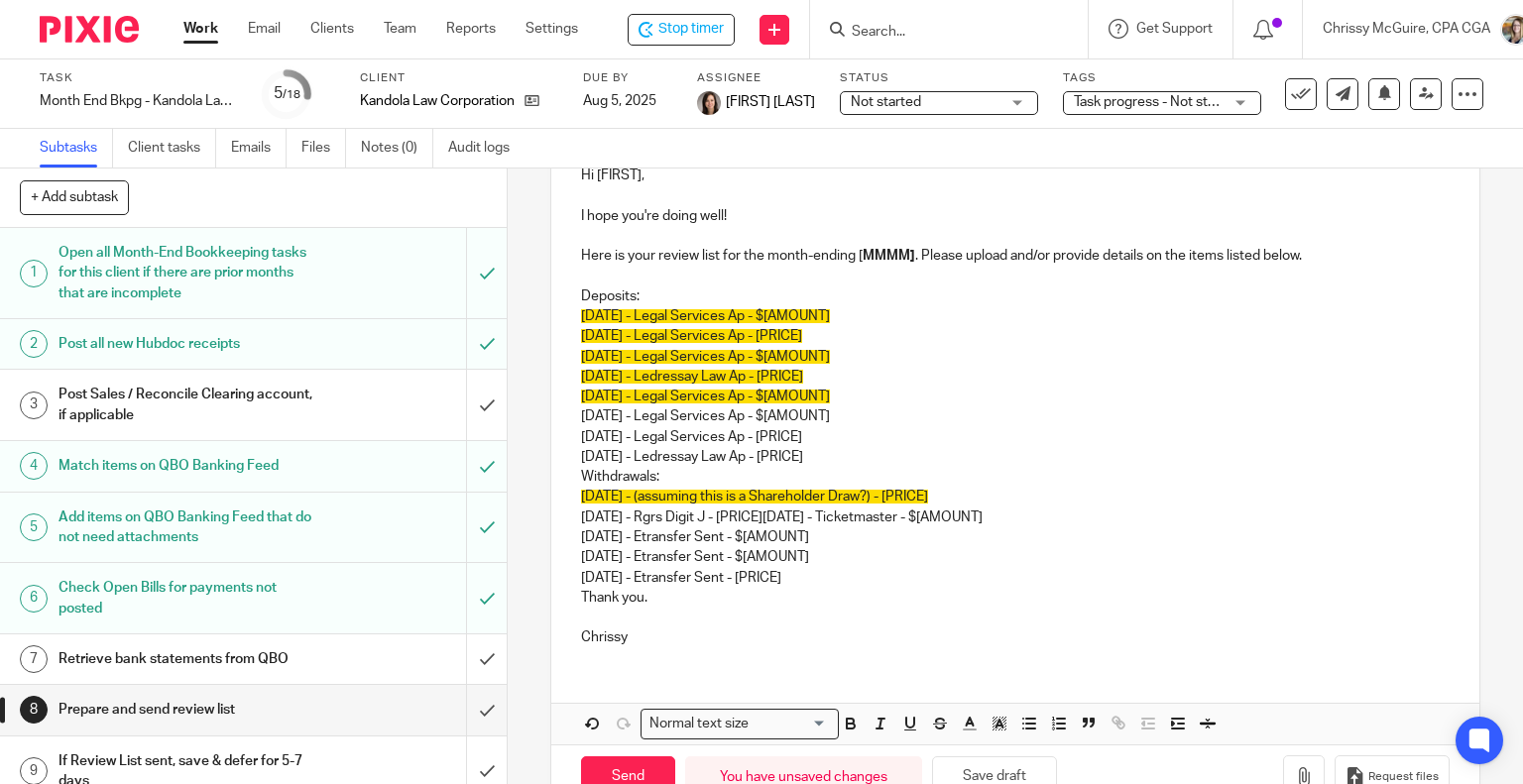scroll, scrollTop: 301, scrollLeft: 0, axis: vertical 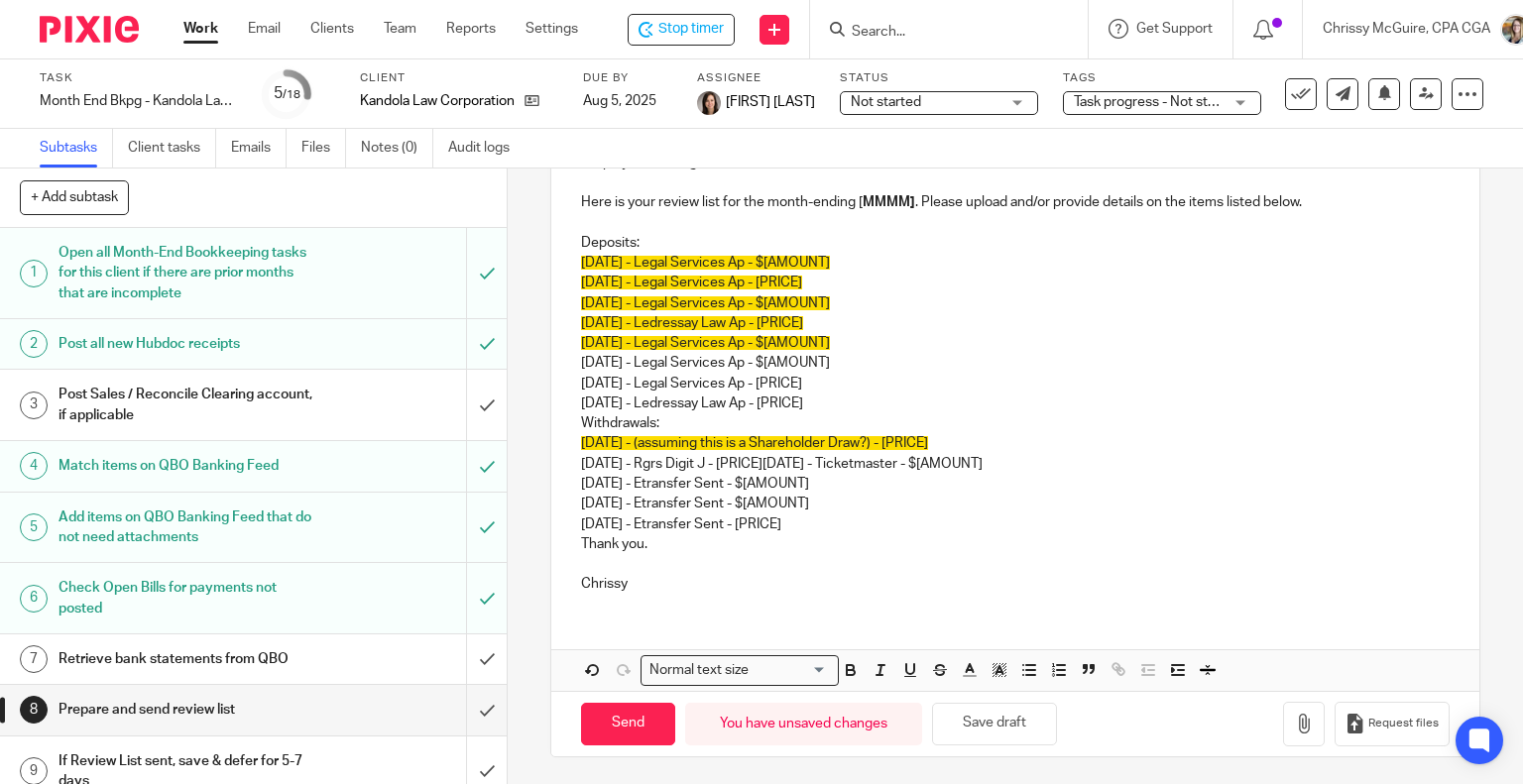 click on "07/16/2025 - Etransfer Sent - $3,000.00 07/18/2025 - Etransfer Sent - $3,000.00 07/21/2025 - Etransfer Sent - $2,000.00" at bounding box center (1015, 504) 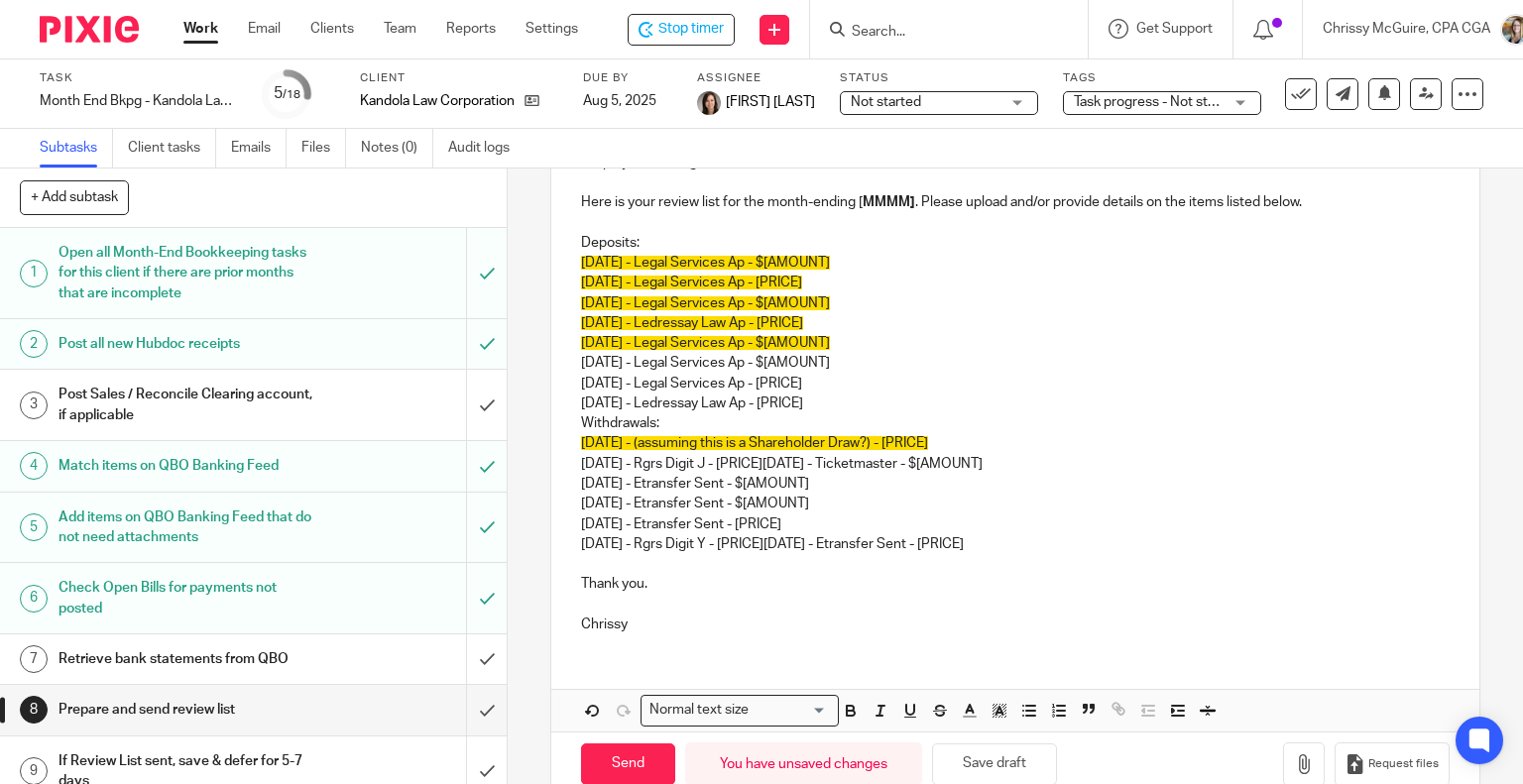 click on "07/16/2025 - Etransfer Sent - $3,000.00 07/18/2025 - Etransfer Sent - $3,000.00 07/21/2025 - Etransfer Sent - $2,000.00 07/29/2025 - Rgrs Digit Y - $129.54 07/29/2025 - Etransfer Sent - $481.34" at bounding box center (1015, 513) 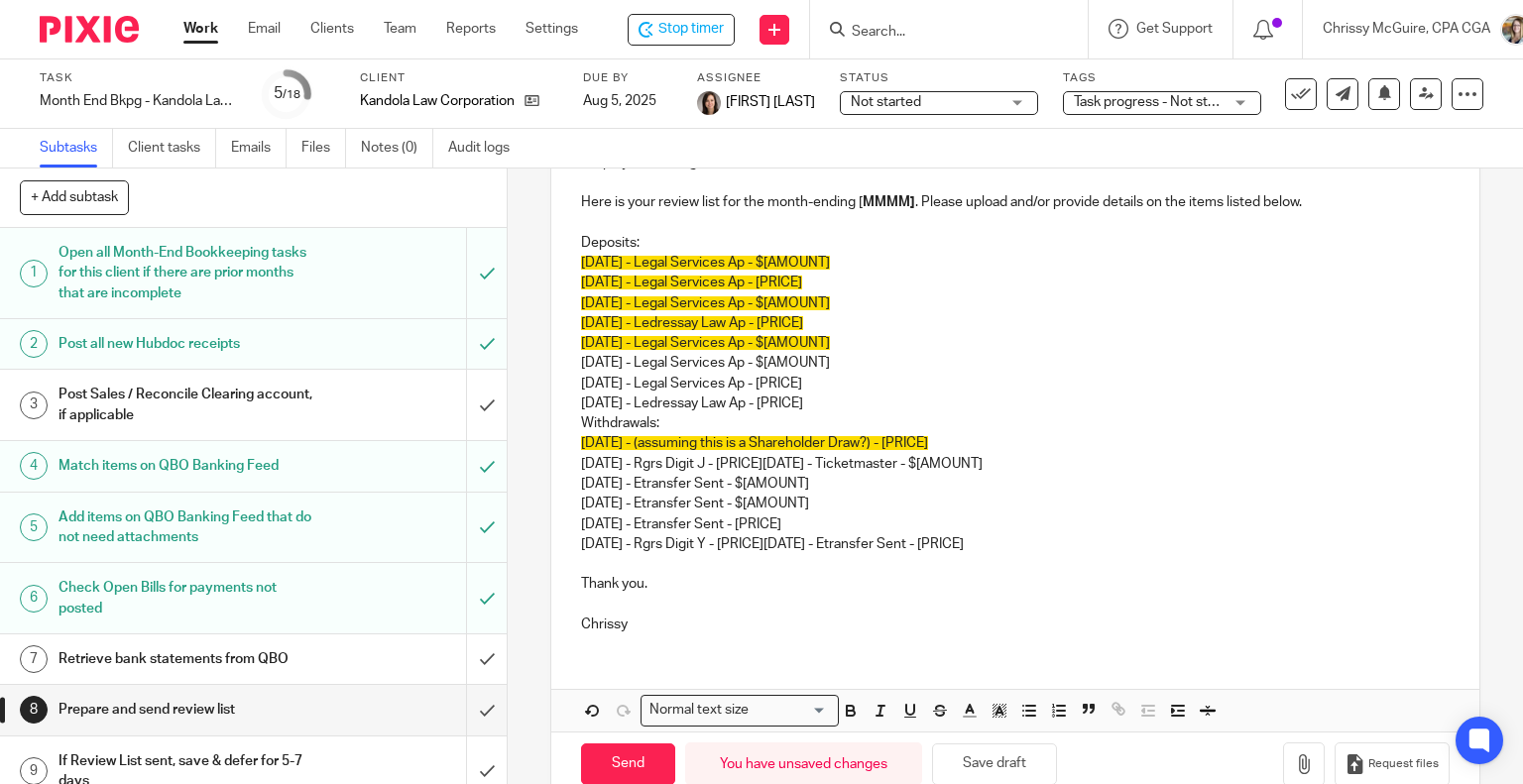 scroll, scrollTop: 127, scrollLeft: 0, axis: vertical 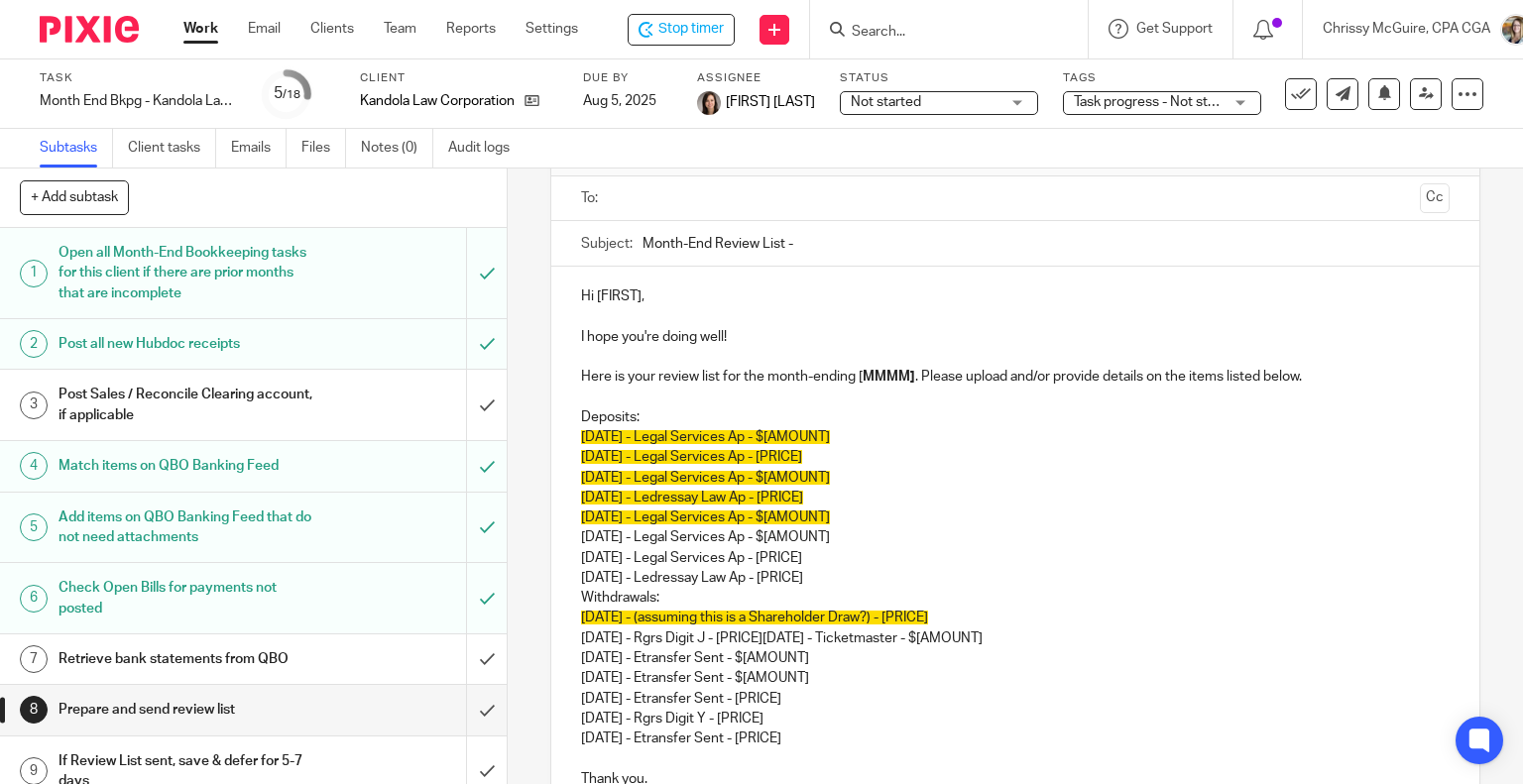click on "Withdrawals: 06/27/2025 - (assuming this is a Shareholder Draw?) - $2,500.00 07/03/2025 - Rgrs Digit J - $128.96 07/11/2025 - Ticketmaster - $3,000.00" at bounding box center (1015, 617) 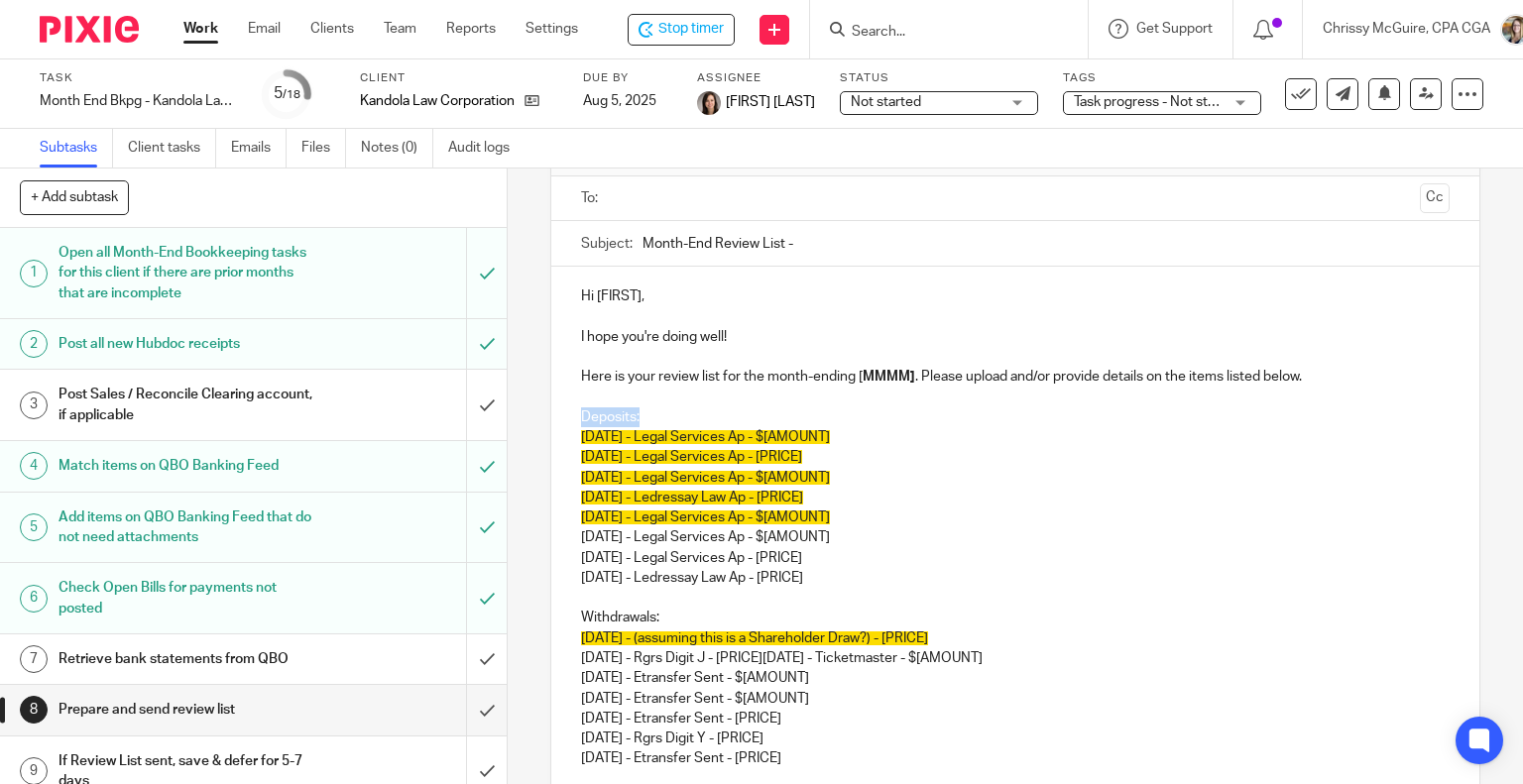 drag, startPoint x: 646, startPoint y: 415, endPoint x: 525, endPoint y: 408, distance: 121.20231 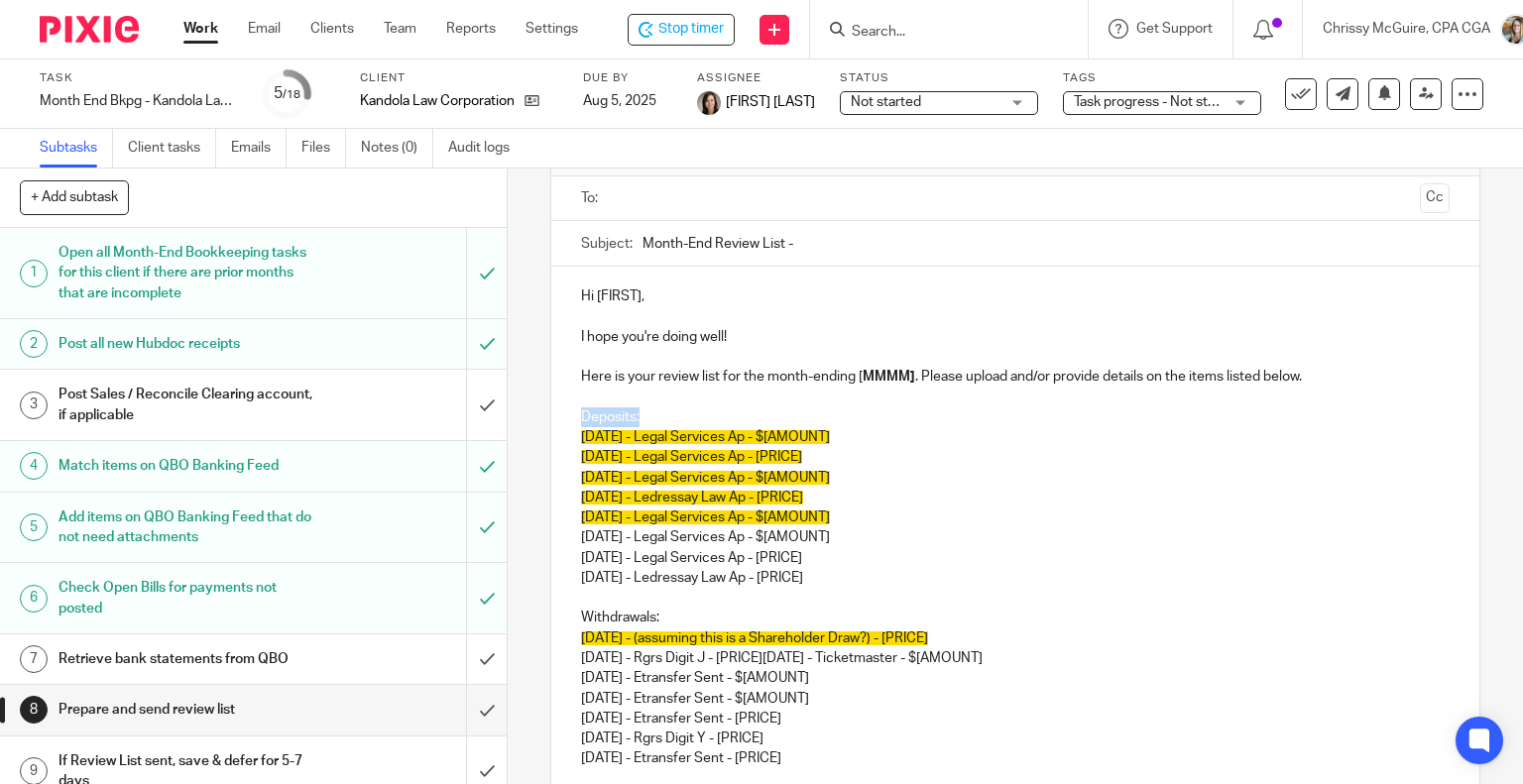 click on "8
Prepare and send review list
Manual email
Secure the attachments in this message. Files exceeding the size limit (10MB) will be secured automatically.
Switch off     On     To:
Cc
Subject:     Month-End Review List -     Hi Raman, I hope you're doing well! Here is your review list for the month-ending [ MMMM] . Please upload and/or provide details on the items listed below. Deposits: 06/06/2025 - Legal Services Ap - $5,452.89 06/13/2025 - Legal Services Ap - $5,281.96 06/20/2025 - Legal Services Ap - $1,822.38 06/23/2025 - Ledressay Law Ap - $543.24 06/27/2025 - Legal Services Ap - $3,355.72 07/11/2025 - Legal Services Ap - $14,125.17 07/18/2025 - Legal Services Ap - $3,328.82 07/24/2025 - Ledressay Law Ap - $741.72 Withdrawals: 07/03/2025 - Rgrs Digit J - $128.96 Thank you. Chrissy" at bounding box center [1015, 476] 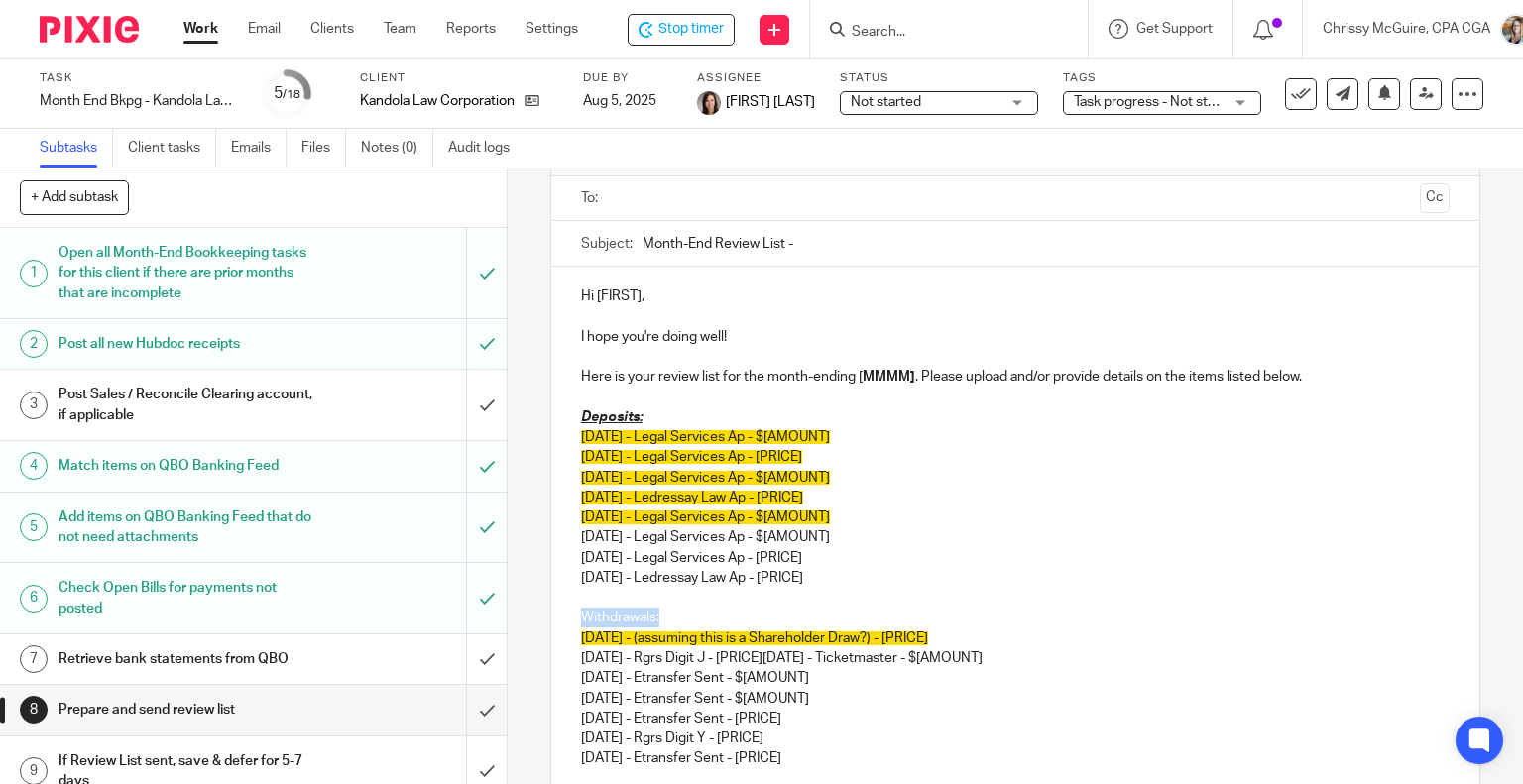 drag, startPoint x: 599, startPoint y: 615, endPoint x: 558, endPoint y: 614, distance: 41.01219 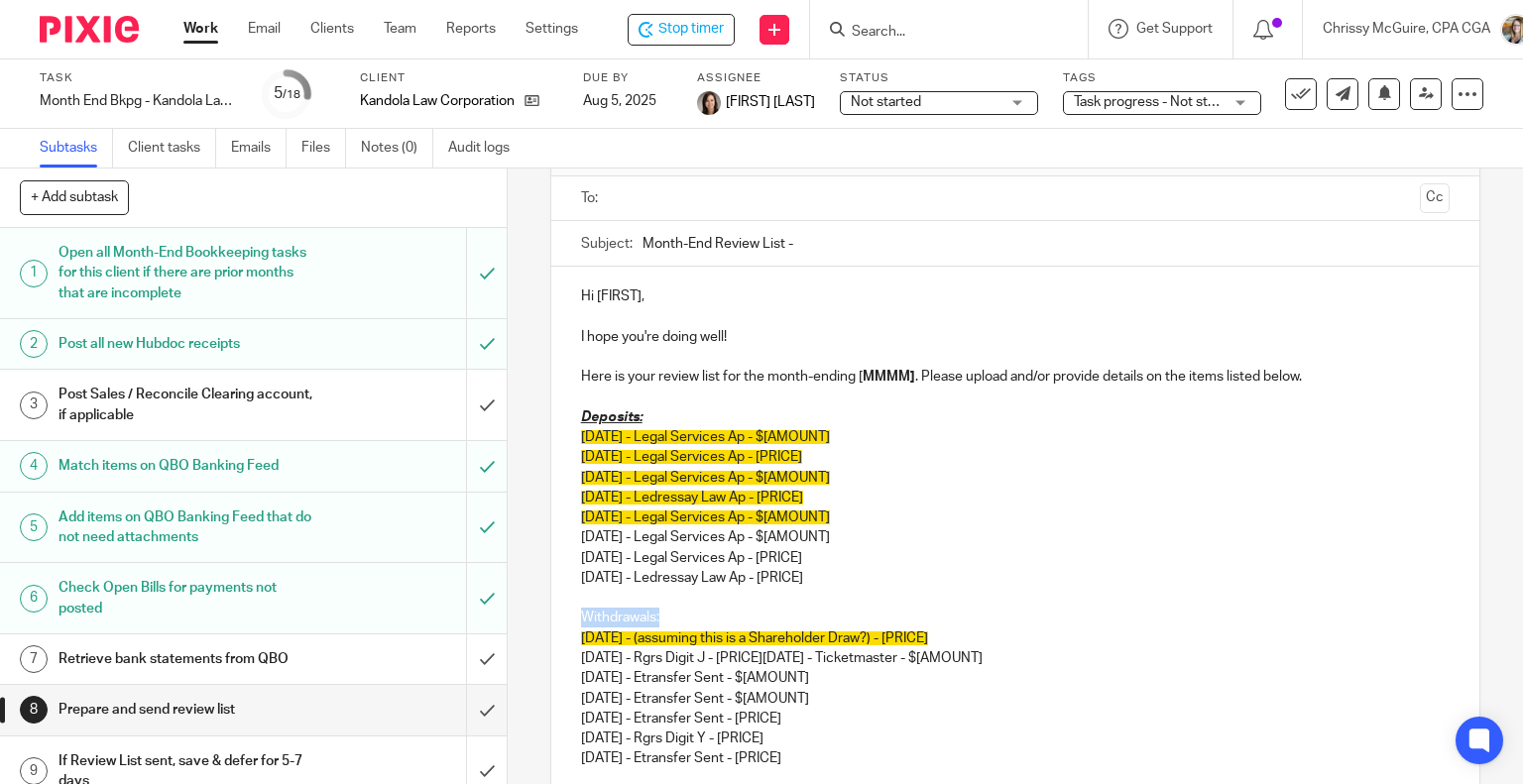 click on "Hi Raman, I hope you're doing well! Here is your review list for the month-ending [ MMMM] . Please upload and/or provide details on the items listed below. Deposits: 06/06/2025 - Legal Services Ap - $5,452.89 06/13/2025 - Legal Services Ap - $5,281.96 06/20/2025 - Legal Services Ap - $1,822.38 06/23/2025 - Ledressay Law Ap - $543.24 06/27/2025 - Legal Services Ap - $3,355.72 07/11/2025 - Legal Services Ap - $14,125.17 07/18/2025 - Legal Services Ap - $3,328.82 07/24/2025 - Ledressay Law Ap - $741.72 Withdrawals: 06/27/2025 - (assuming this is a Shareholder Draw?) - $2,500.00 07/03/2025 - Rgrs Digit J - $128.96 07/11/2025 - Ticketmaster - $3,000.00 07/16/2025 - Etransfer Sent - $3,000.00 07/18/2025 - Etransfer Sent - $3,000.00 07/21/2025 - Etransfer Sent - $2,000.00 07/29/2025 - Rgrs Digit Y - $129.54 07/29/2025 - Etransfer Sent - $481.34 Thank you. Chrissy" at bounding box center (1015, 565) 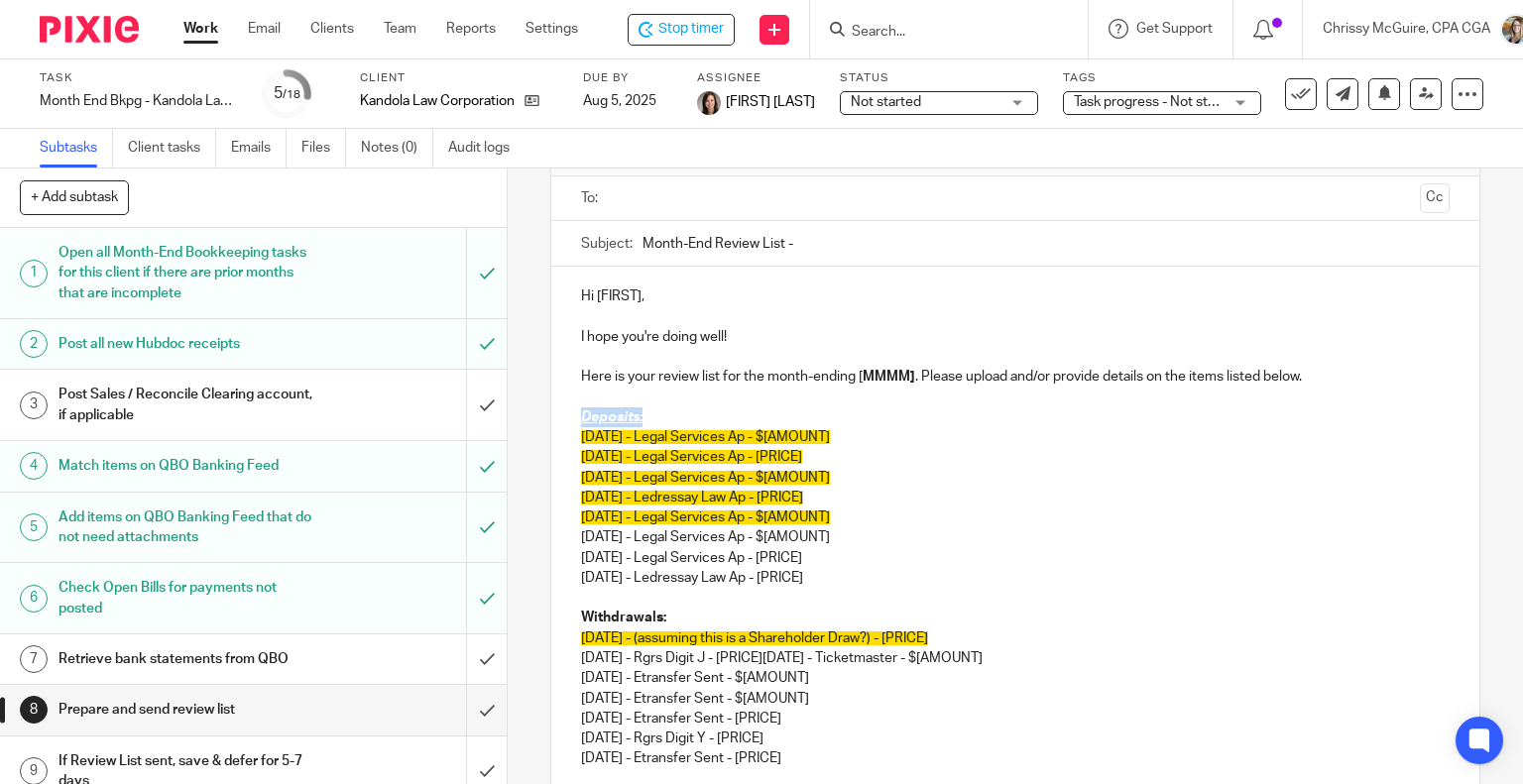 drag, startPoint x: 649, startPoint y: 414, endPoint x: 556, endPoint y: 414, distance: 93 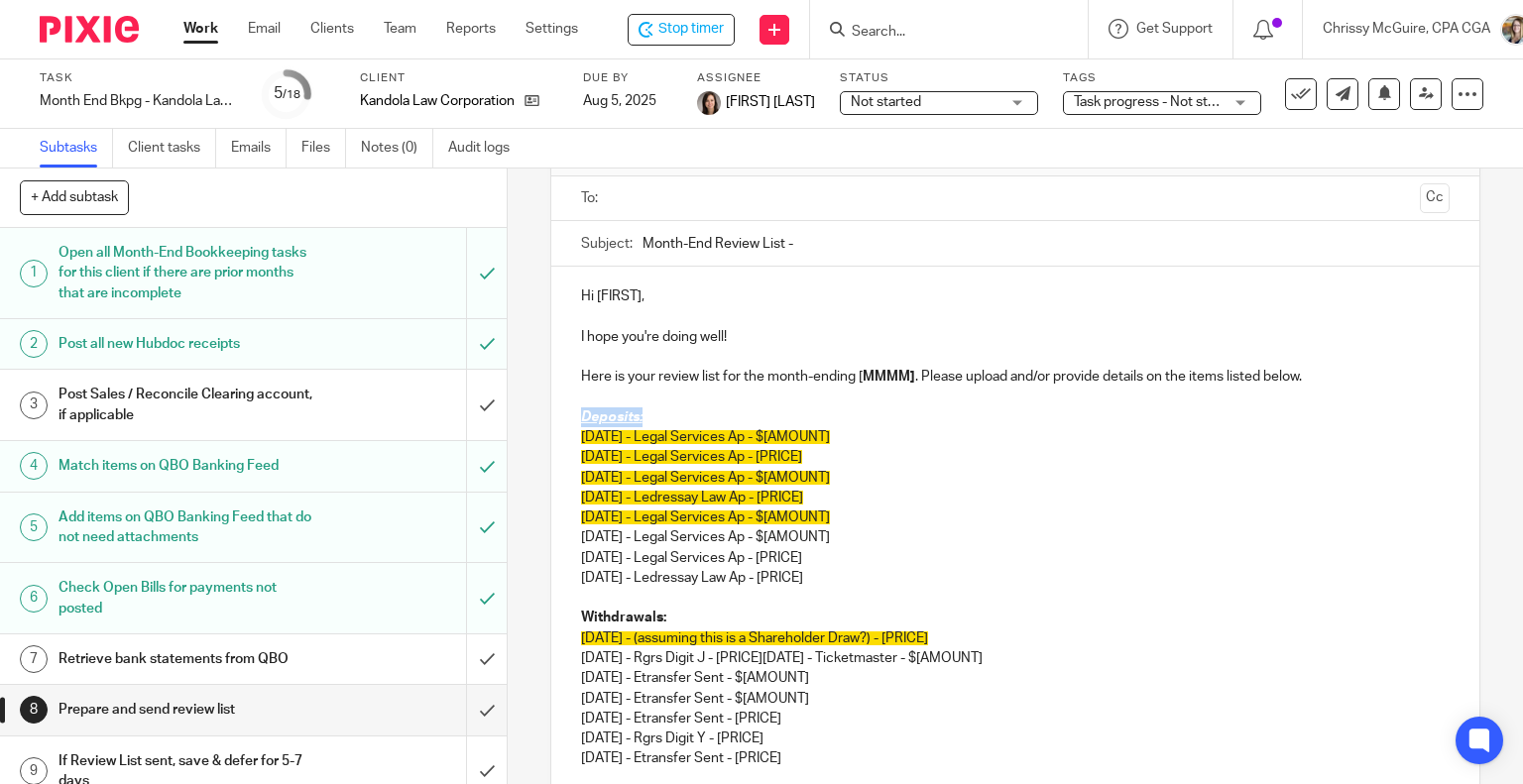 click on "Hi Raman, I hope you're doing well! Here is your review list for the month-ending [ MMMM] . Please upload and/or provide details on the items listed below. Deposits: 06/06/2025 - Legal Services Ap - $5,452.89 06/13/2025 - Legal Services Ap - $5,281.96 06/20/2025 - Legal Services Ap - $1,822.38 06/23/2025 - Ledressay Law Ap - $543.24 06/27/2025 - Legal Services Ap - $3,355.72 07/11/2025 - Legal Services Ap - $14,125.17 07/18/2025 - Legal Services Ap - $3,328.82 07/24/2025 - Ledressay Law Ap - $741.72 Withdrawals: 06/27/2025 - (assuming this is a Shareholder Draw?) - $2,500.00 07/03/2025 - Rgrs Digit J - $128.96 07/11/2025 - Ticketmaster - $3,000.00 07/16/2025 - Etransfer Sent - $3,000.00 07/18/2025 - Etransfer Sent - $3,000.00 07/21/2025 - Etransfer Sent - $2,000.00 07/29/2025 - Rgrs Digit Y - $129.54 07/29/2025 - Etransfer Sent - $481.34 Thank you. Chrissy" at bounding box center [1015, 565] 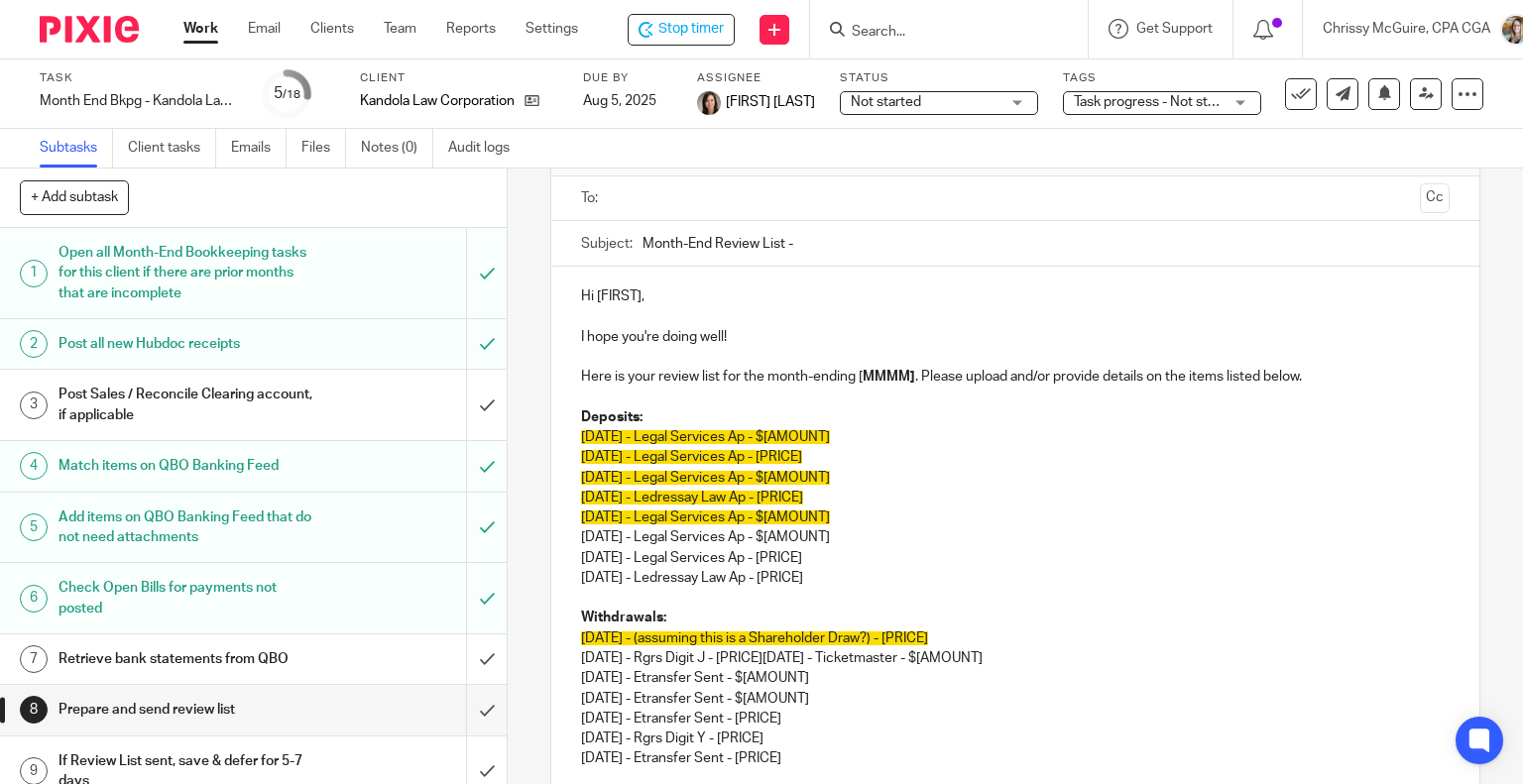 click on "Withdrawals: 06/27/2025 - (assuming this is a Shareholder Draw?) - $2,500.00 07/03/2025 - Rgrs Digit J - $128.96 07/11/2025 - Ticketmaster - $3,000.00" at bounding box center [1015, 637] 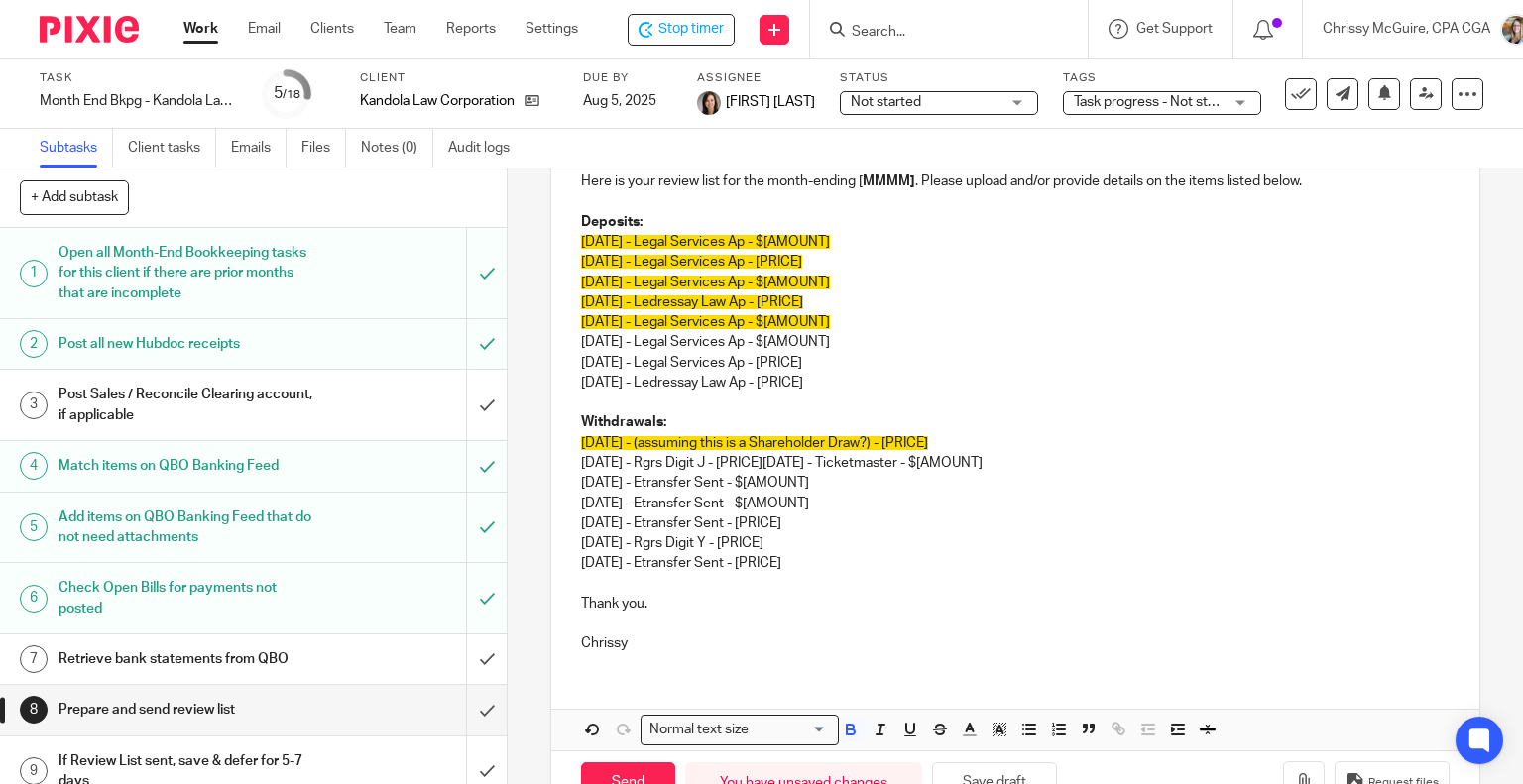 scroll, scrollTop: 325, scrollLeft: 0, axis: vertical 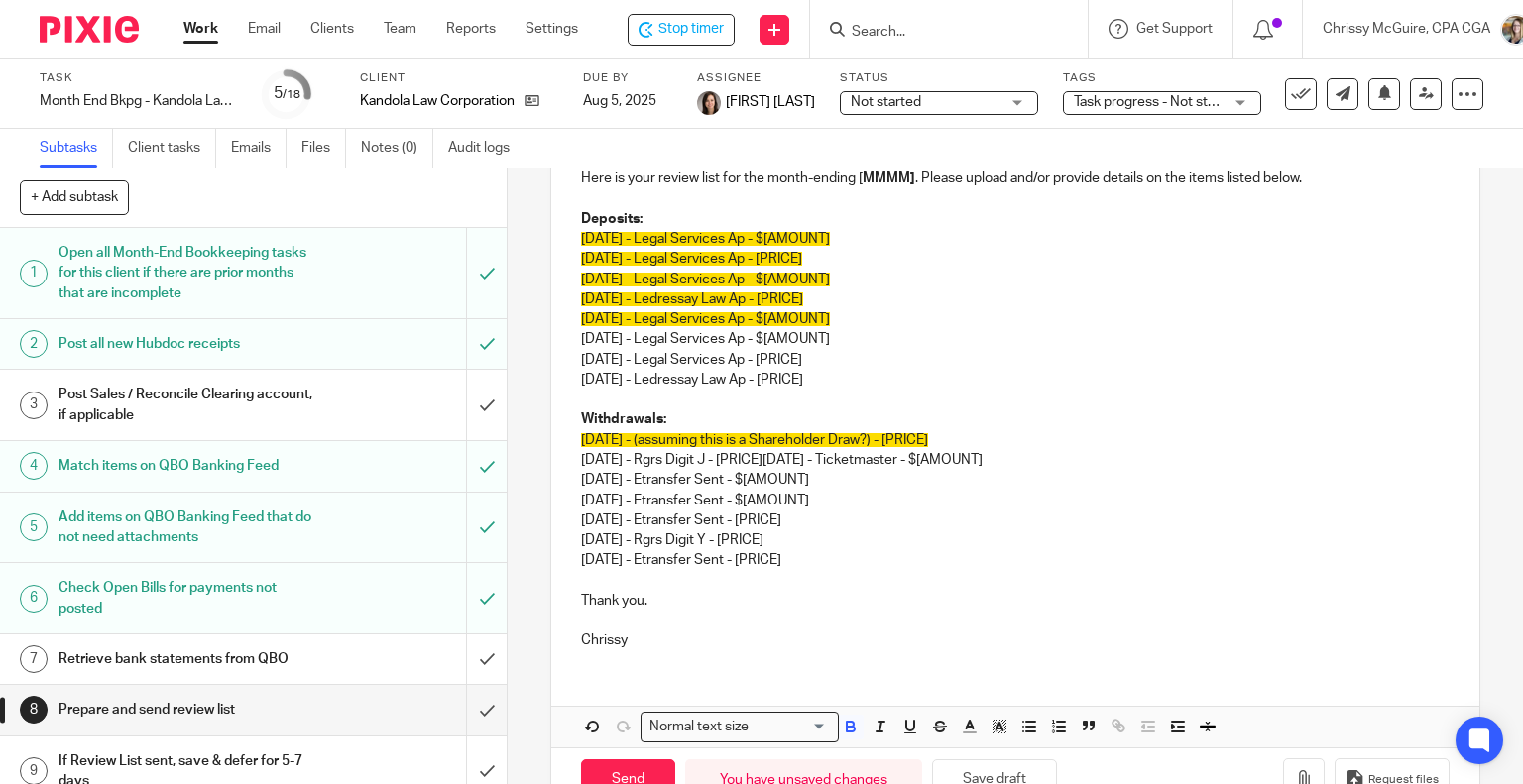 click on "Thank you." at bounding box center (1015, 601) 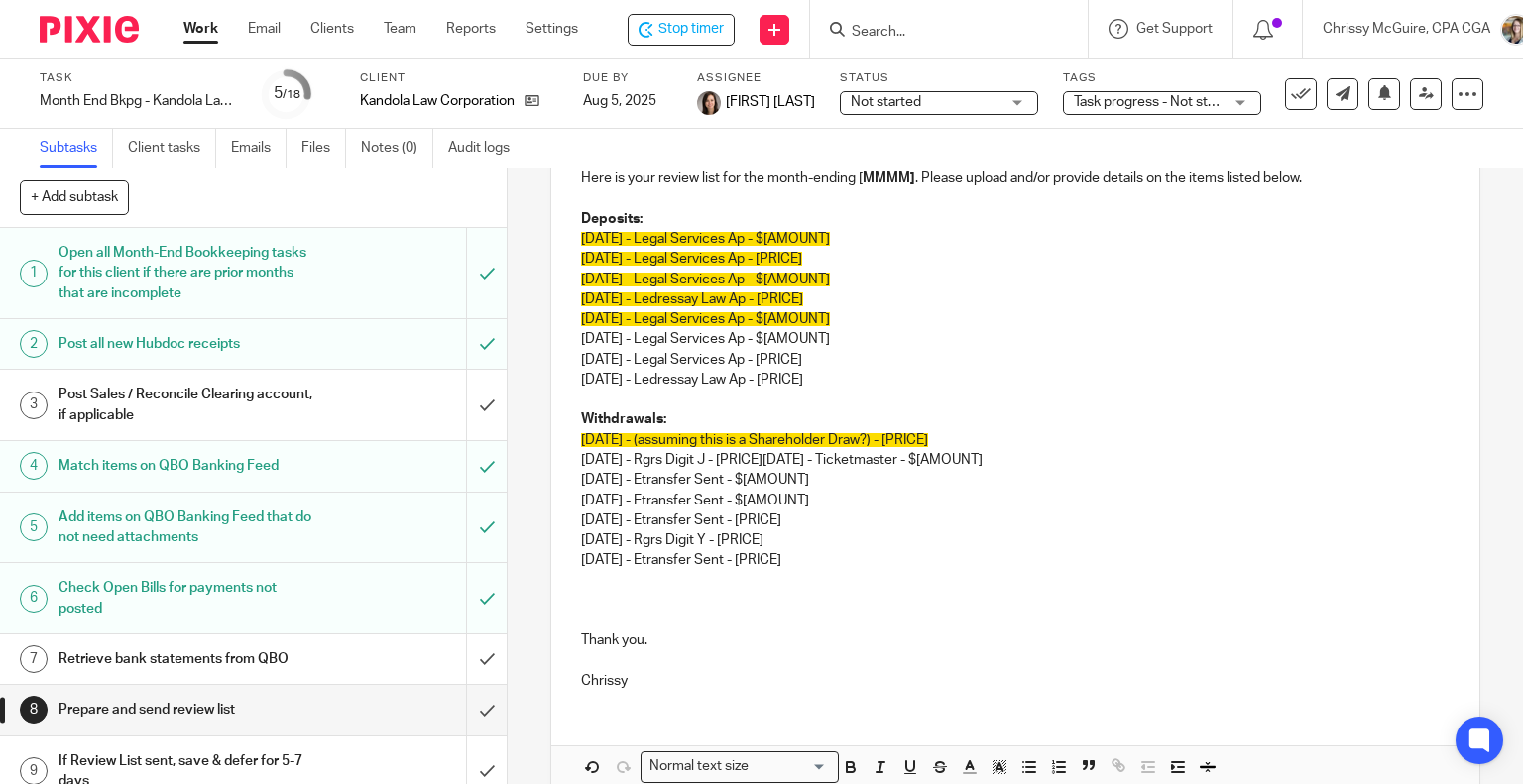 click at bounding box center (1015, 661) 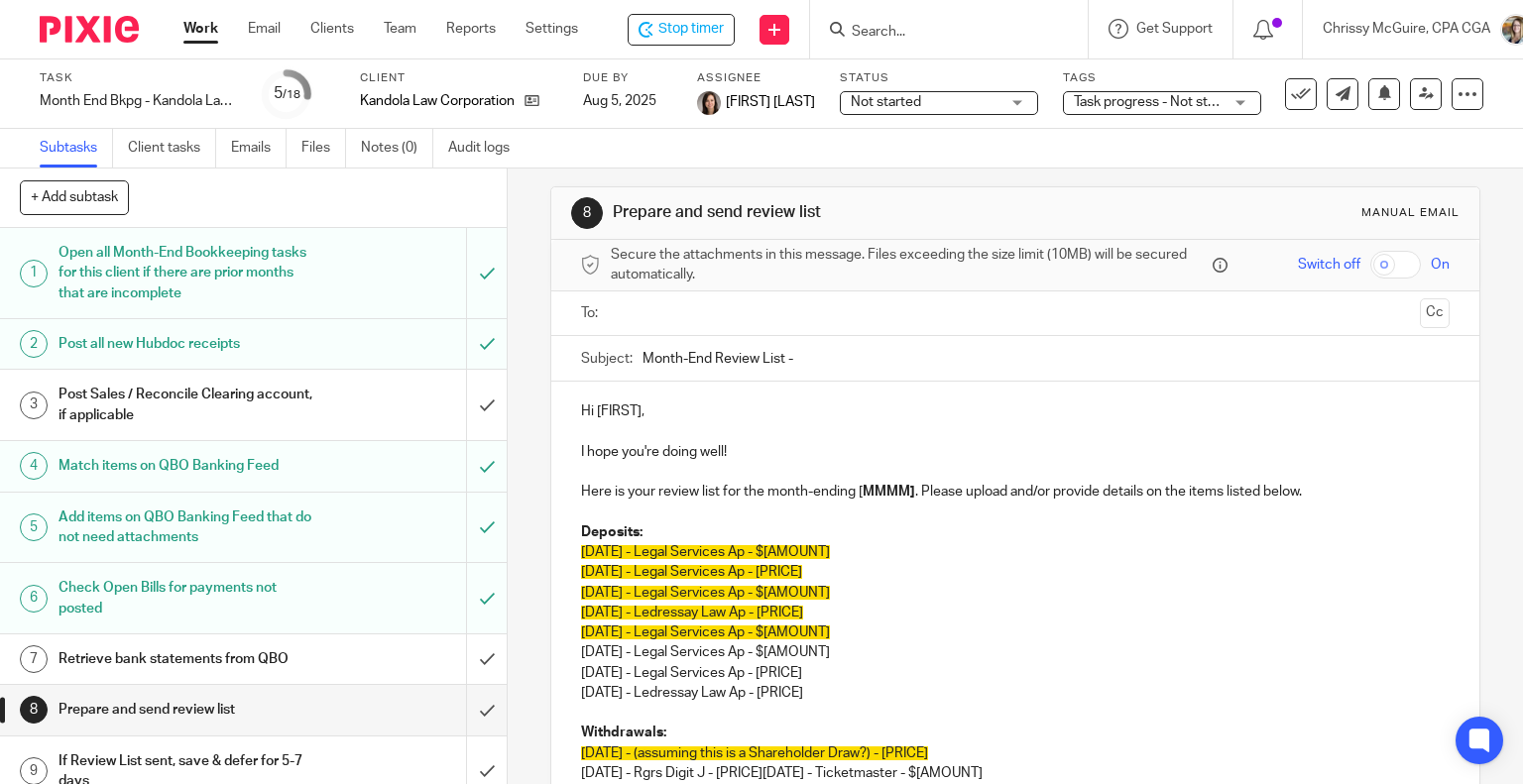 scroll, scrollTop: 0, scrollLeft: 0, axis: both 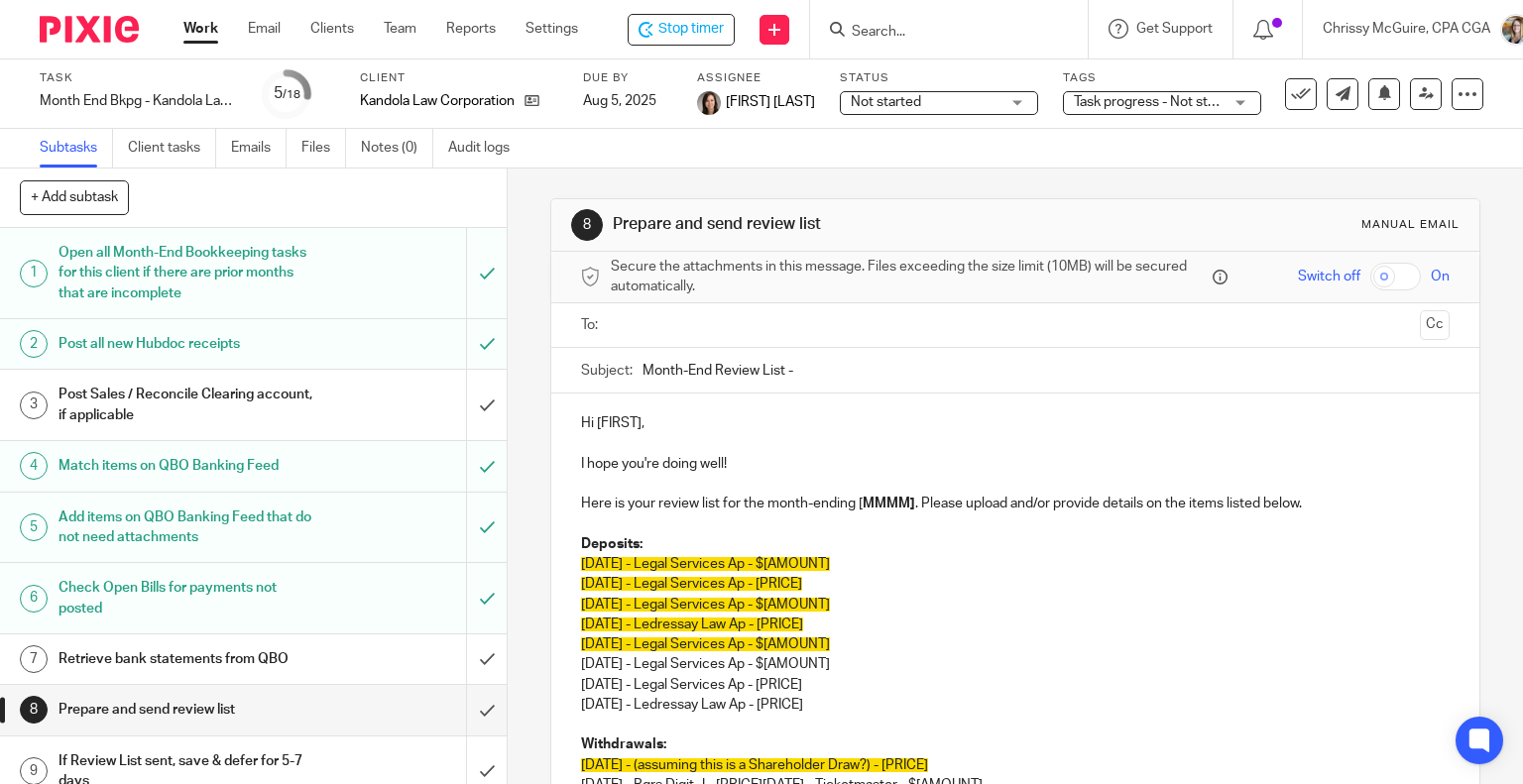 click on "Month-End Review List -" at bounding box center (1046, 370) 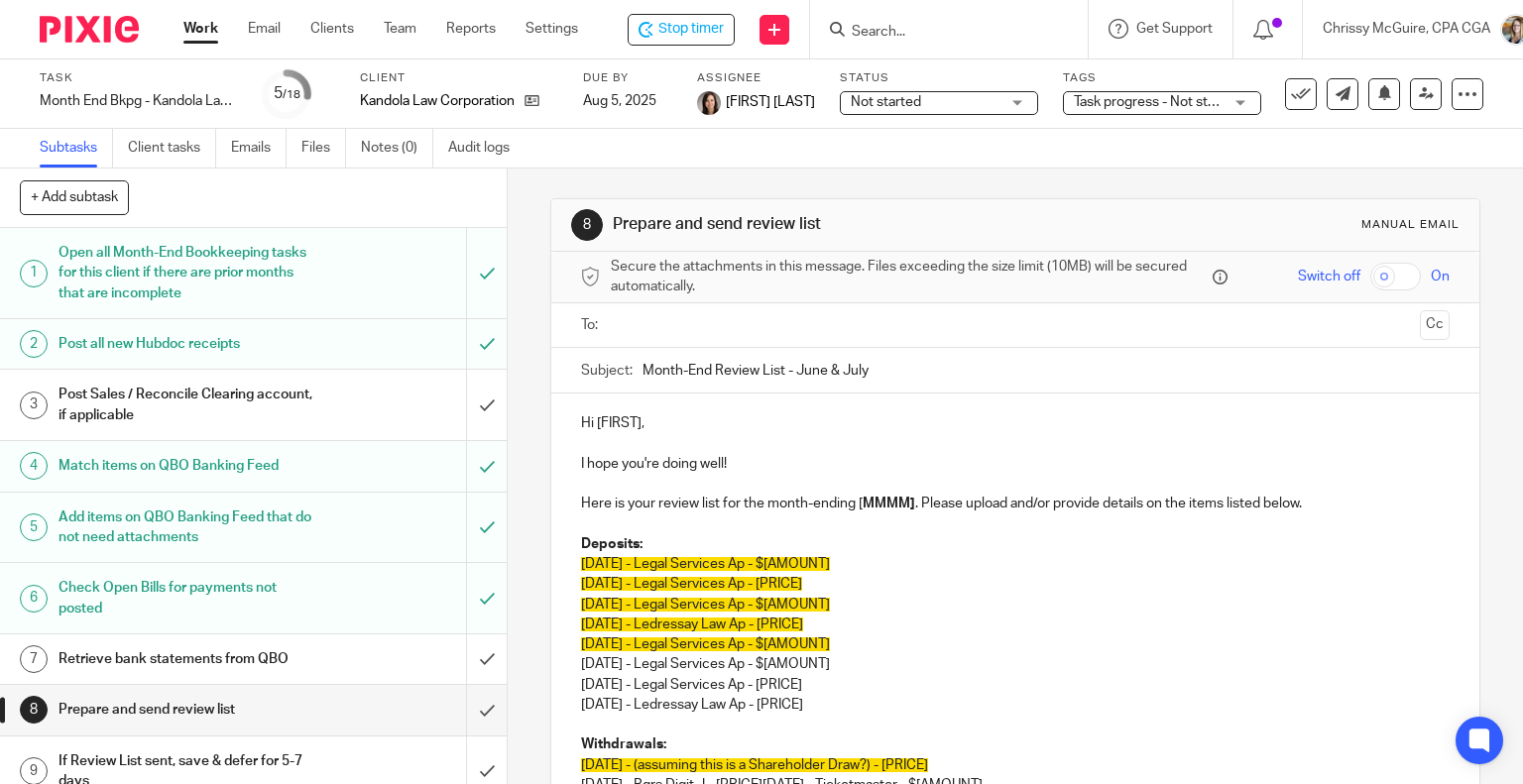 type on "Month-End Review List - June & July" 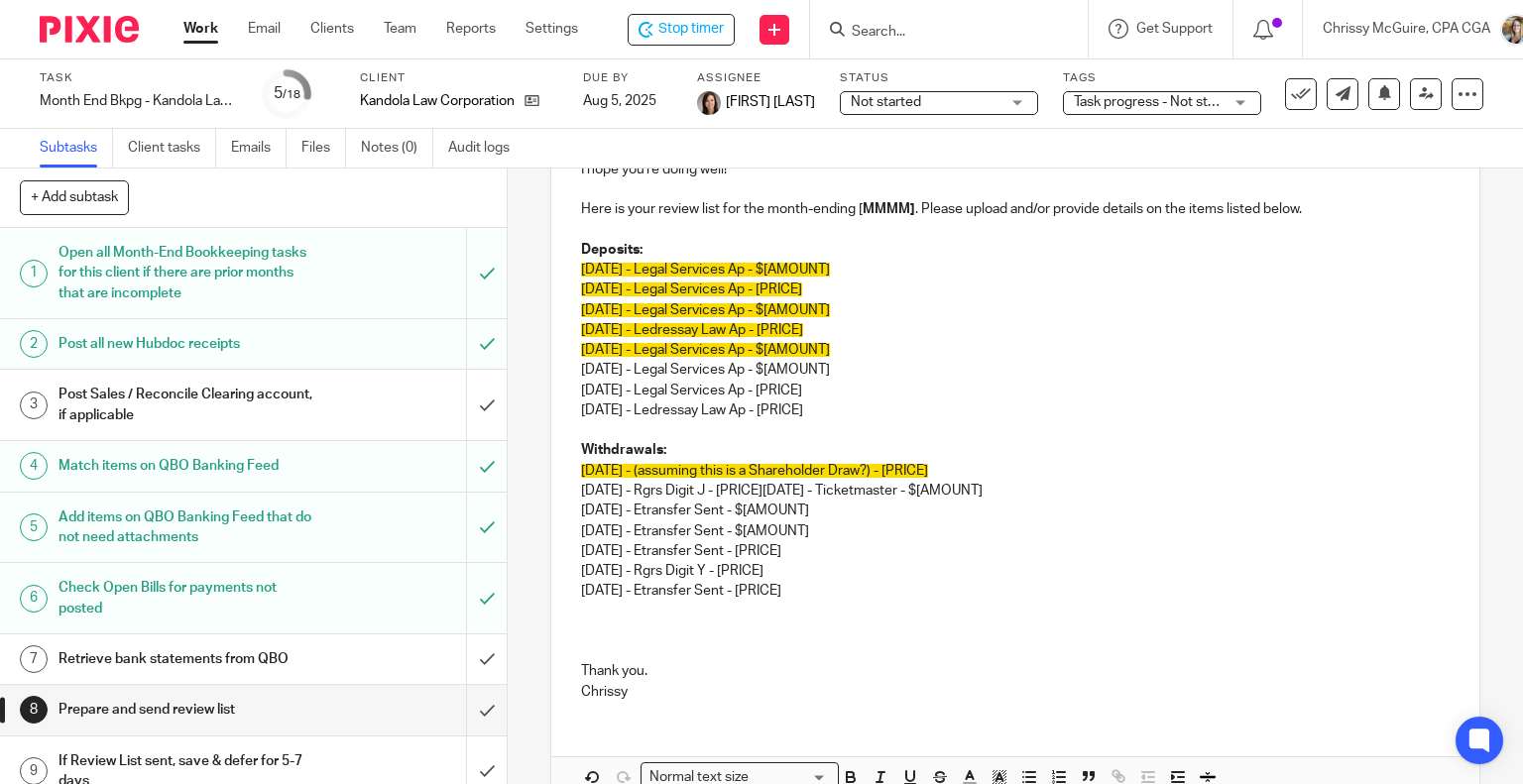 scroll, scrollTop: 297, scrollLeft: 0, axis: vertical 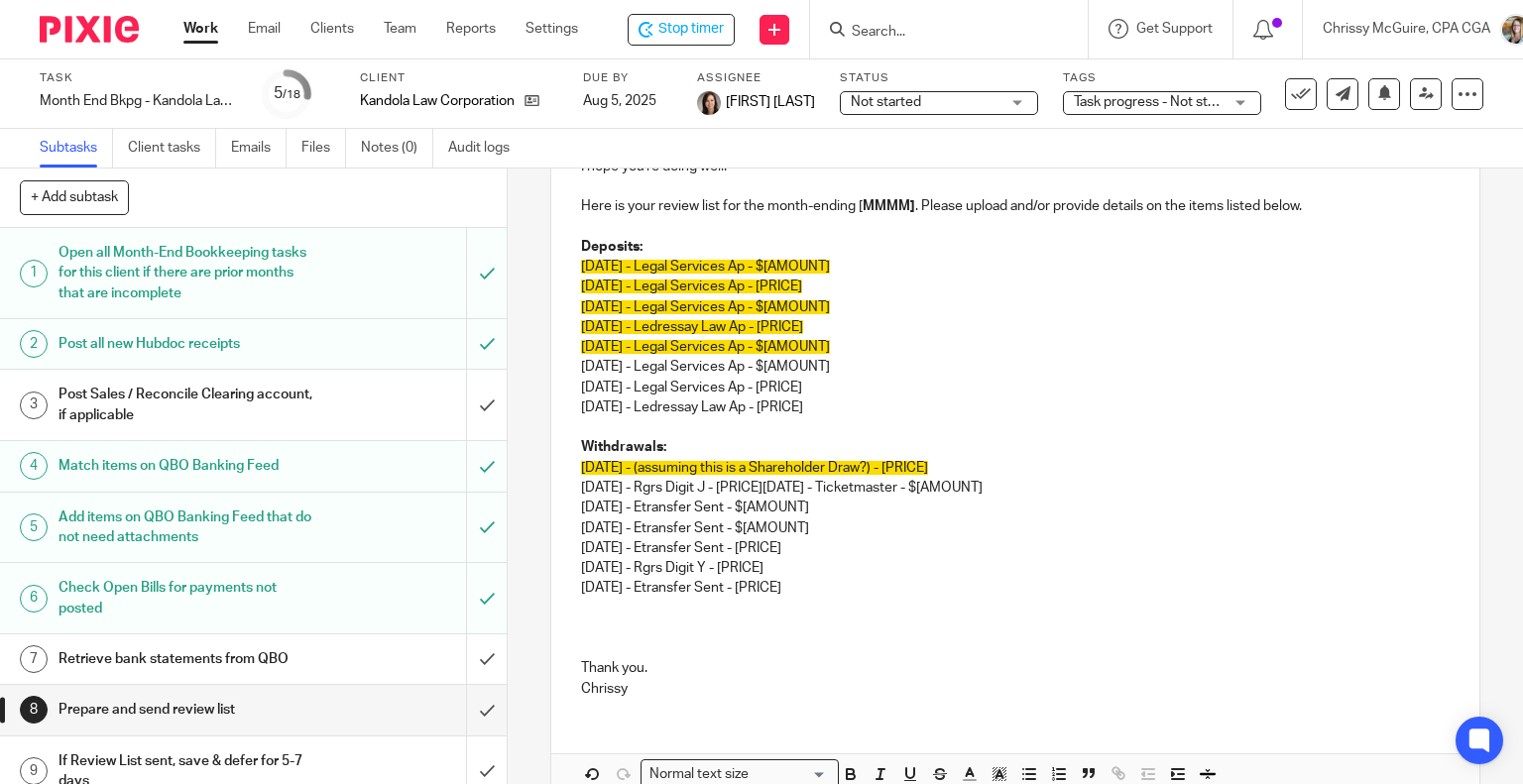 click at bounding box center [1015, 628] 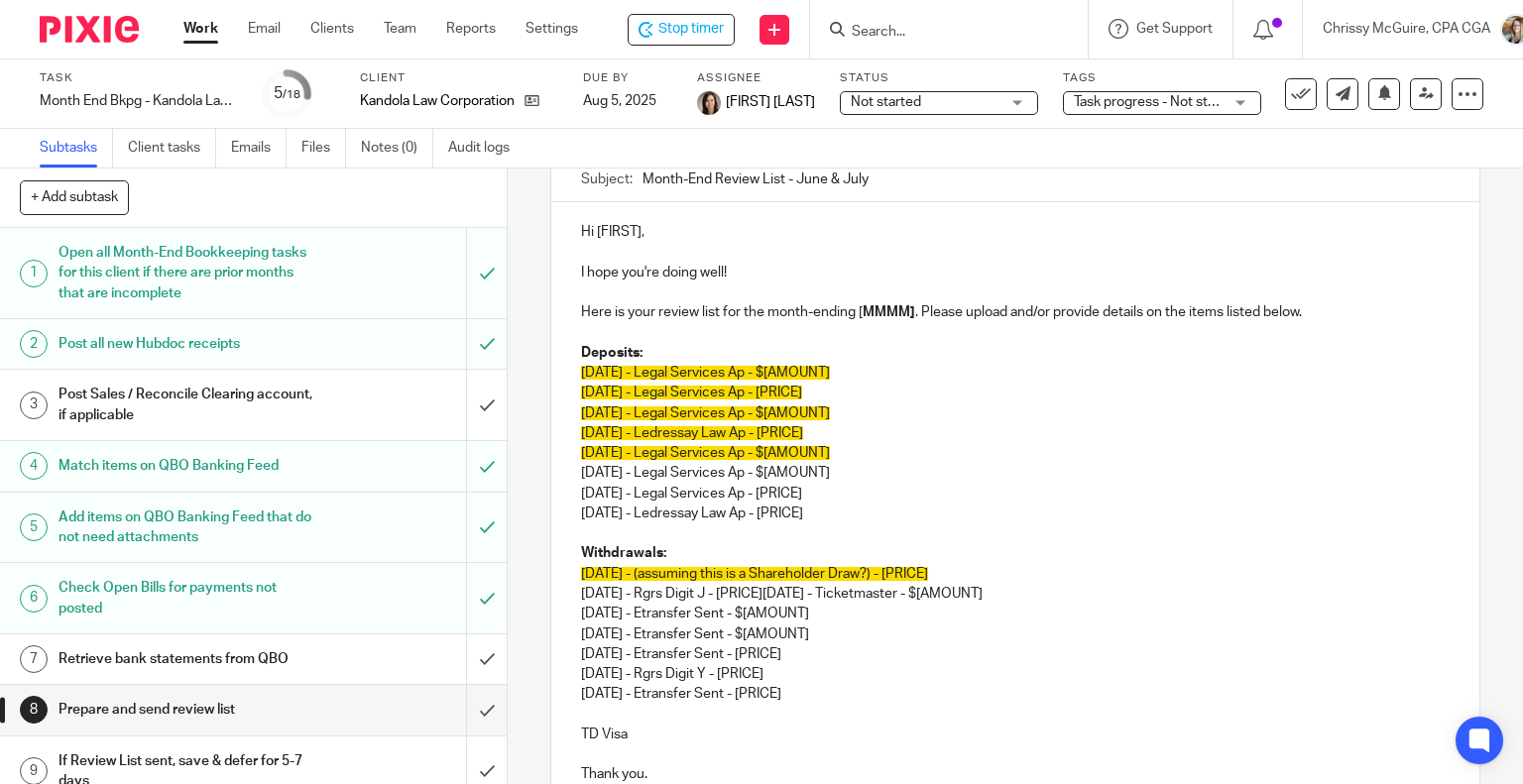 scroll, scrollTop: 400, scrollLeft: 0, axis: vertical 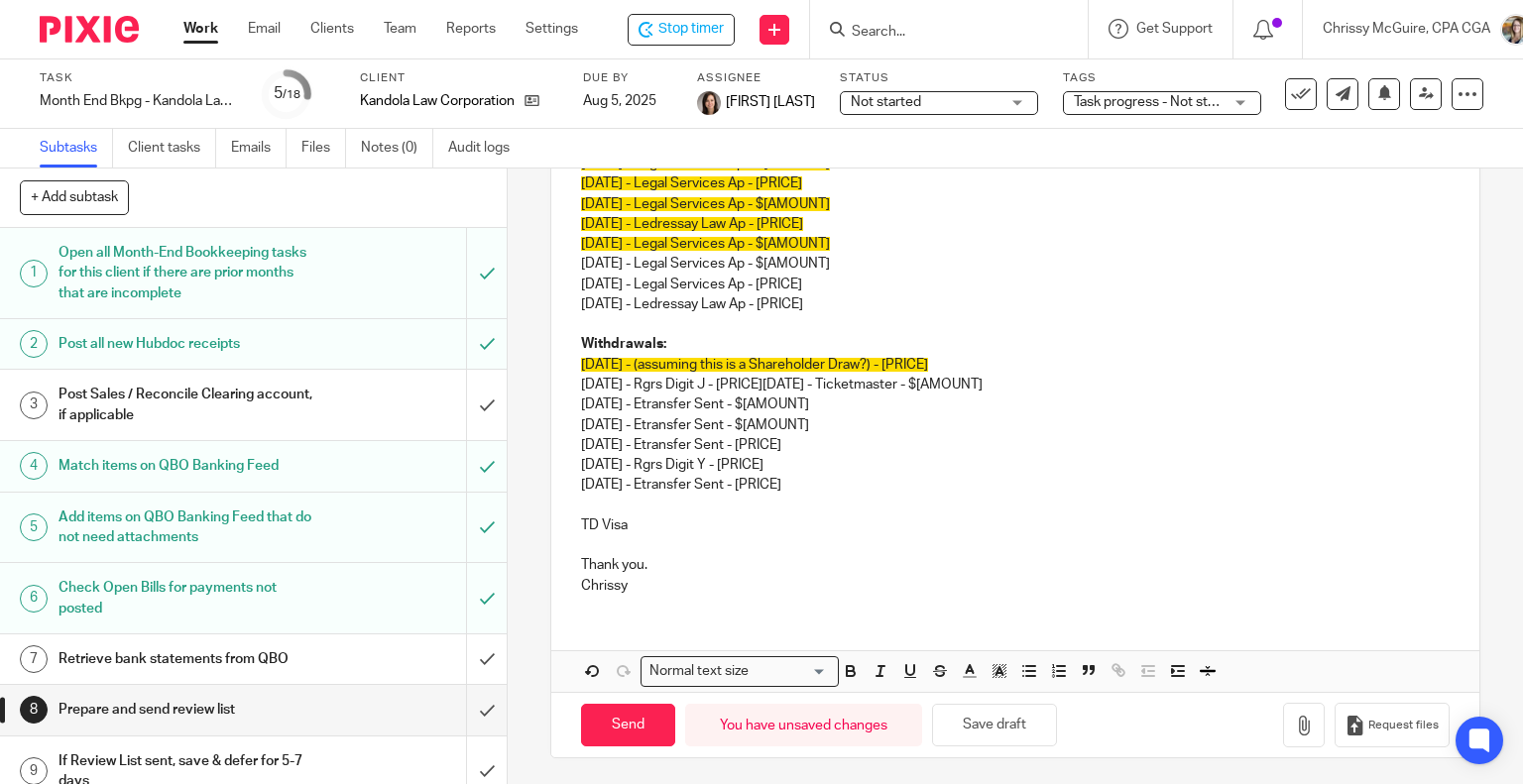 click at bounding box center [1015, 545] 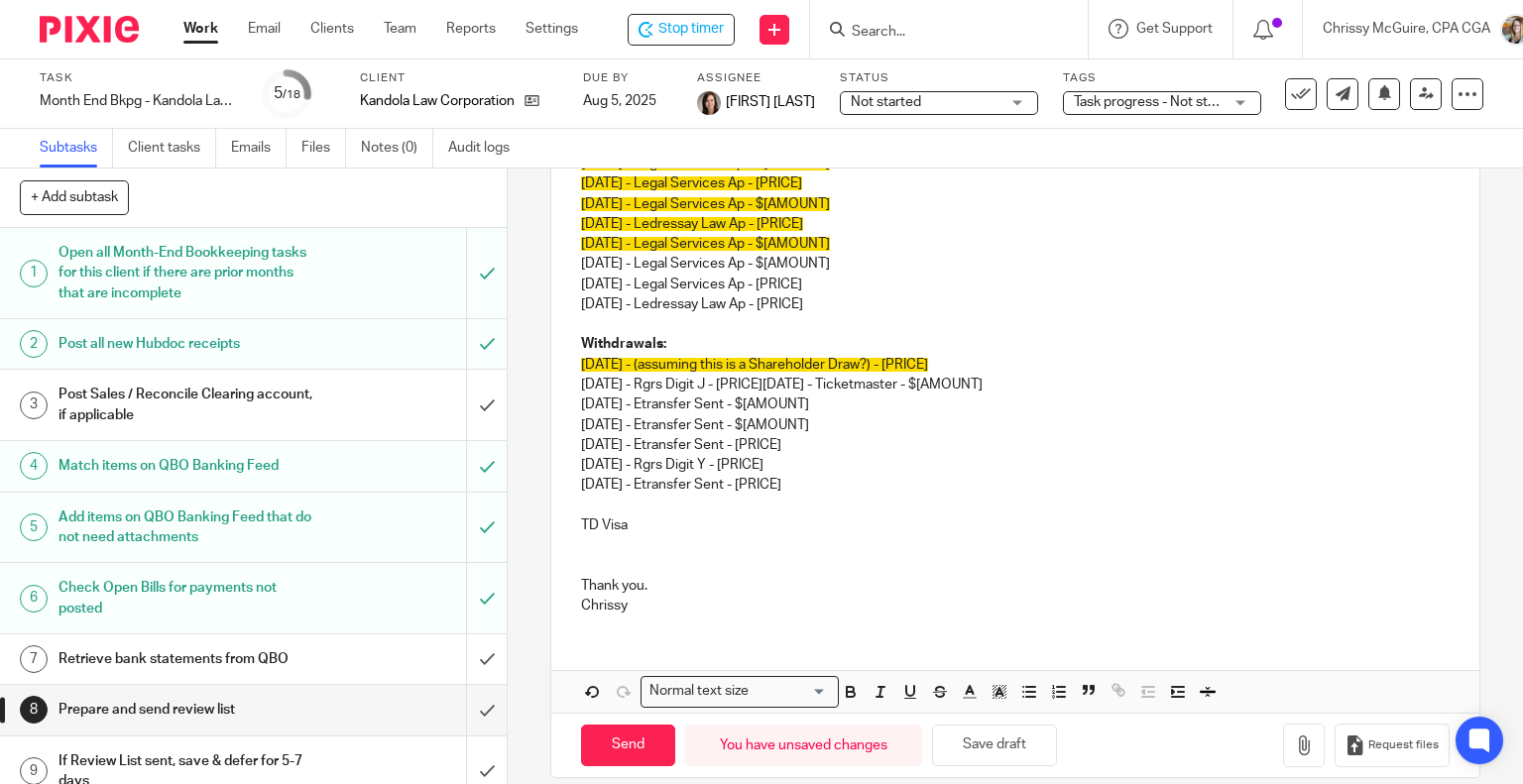 scroll, scrollTop: 553, scrollLeft: 0, axis: vertical 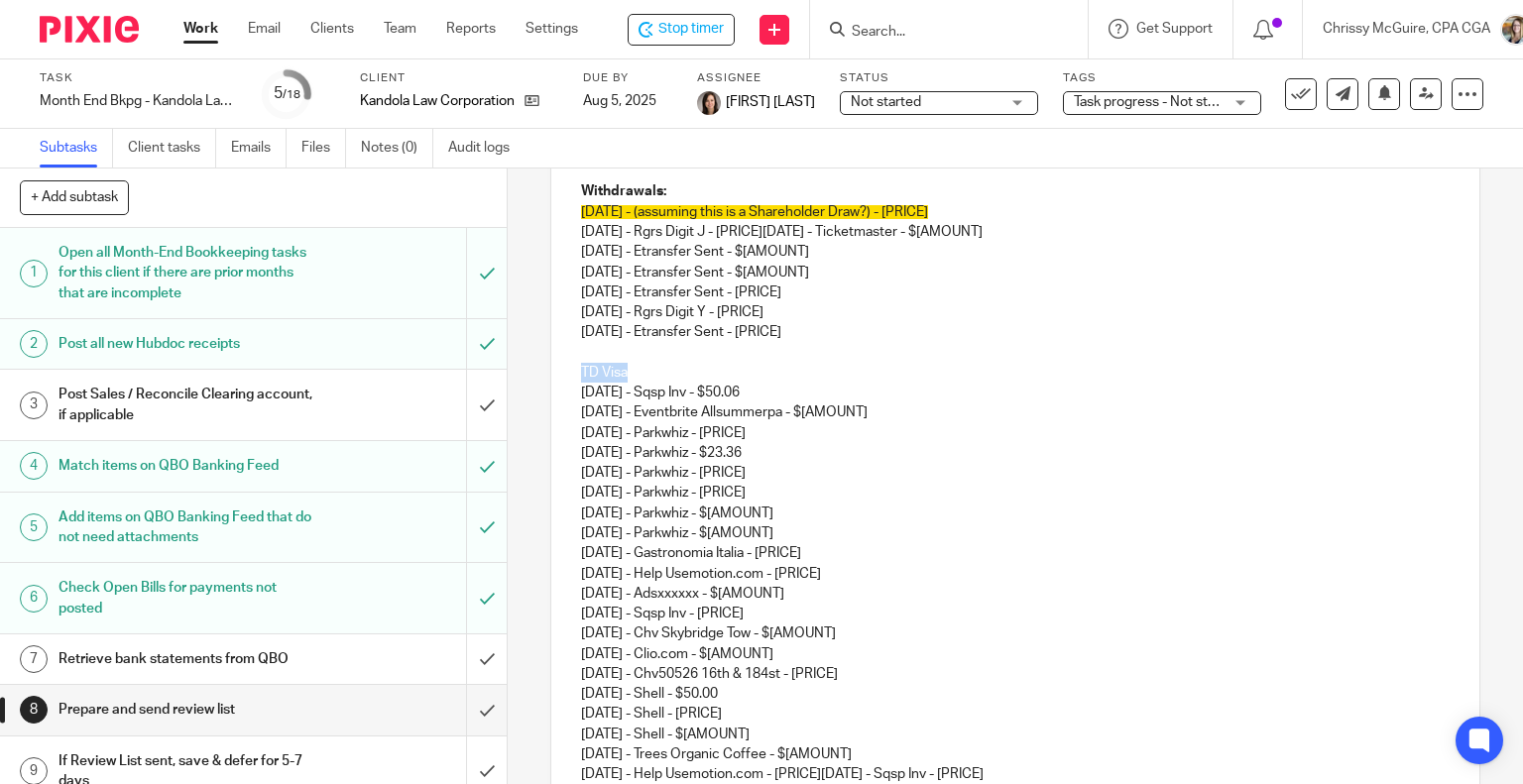 drag, startPoint x: 606, startPoint y: 372, endPoint x: 500, endPoint y: 380, distance: 106.301458 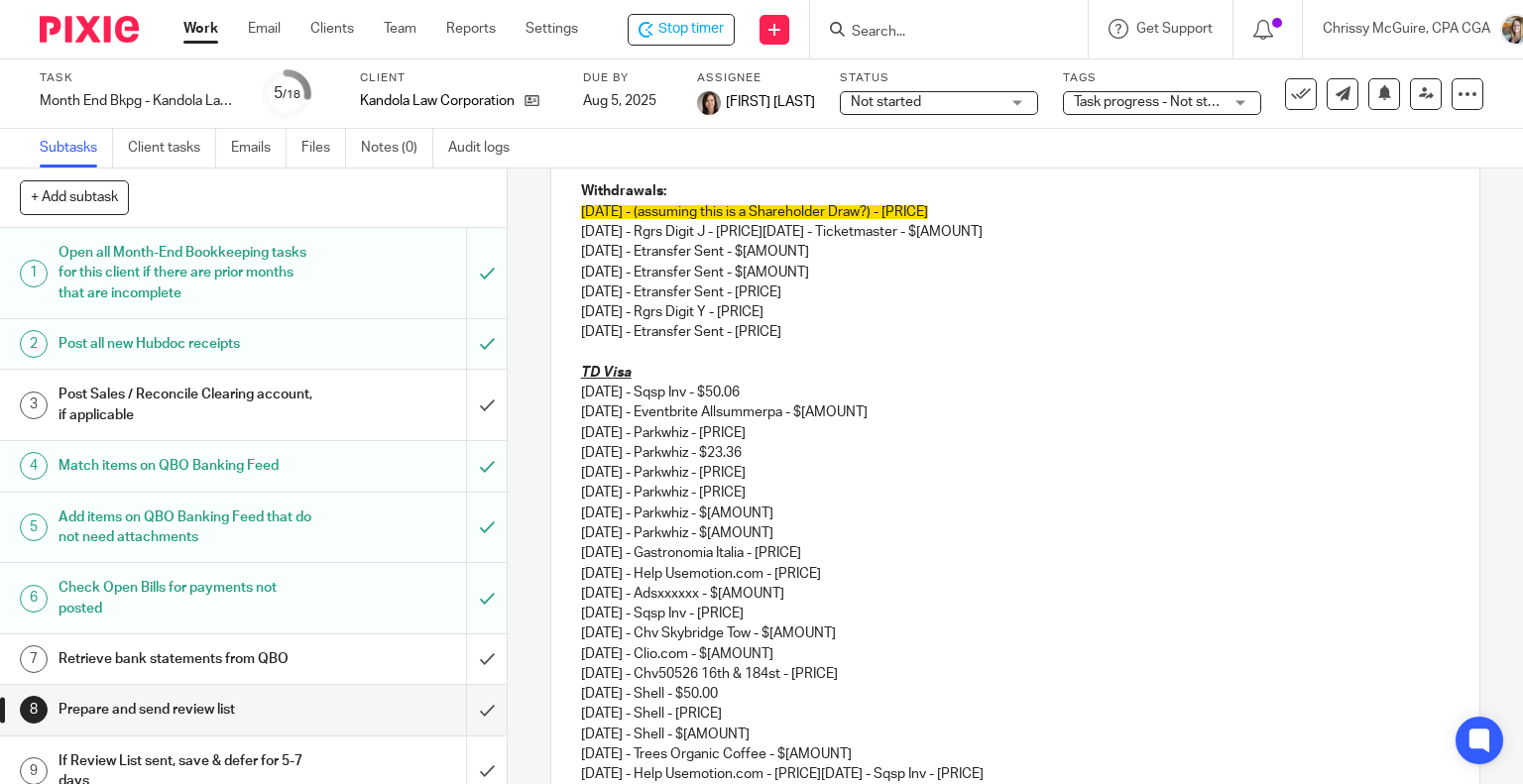 click on "06/01/2025 - Sqsp Inv - $50.06 06/09/2025 - Eventbrite Allsummerpa - $65.23 06/10/2025 - Parkwhiz - $23.36 06/11/2025 - Parkwhiz - $23.36 06/12/2025 - Parkwhiz - $23.36 06/13/2025 - Parkwhiz - $23.36 06/16/2025 - Parkwhiz - $23.36 06/19/2025 - Parkwhiz - $23.36 06/23/2025 - Gastronomia Italia - $54.48 06/30/2025 - Help Usemotion.com - $53.72 07/01/2025 - Adsxxxxxx - $175.94 07/01/2025 - Sqsp Inv - $49.58 07/02/2025 - Chv Skybridge Tow - $110.87 07/19/2025 - Clio.com - $126.38 07/19/2025 - Chv50526 16th & 184st - $89.82 07/23/2025 - Shell - $50.00 07/24/2025 - Shell - $60.01 07/24/2025 - Shell - $70.25 07/29/2025 - Trees Organic Coffee - $16.34 07/30/2025 - Help Usemotion.com - $53.83 08/01/2025 - Sqsp Inv - $50.16" at bounding box center [1015, 583] 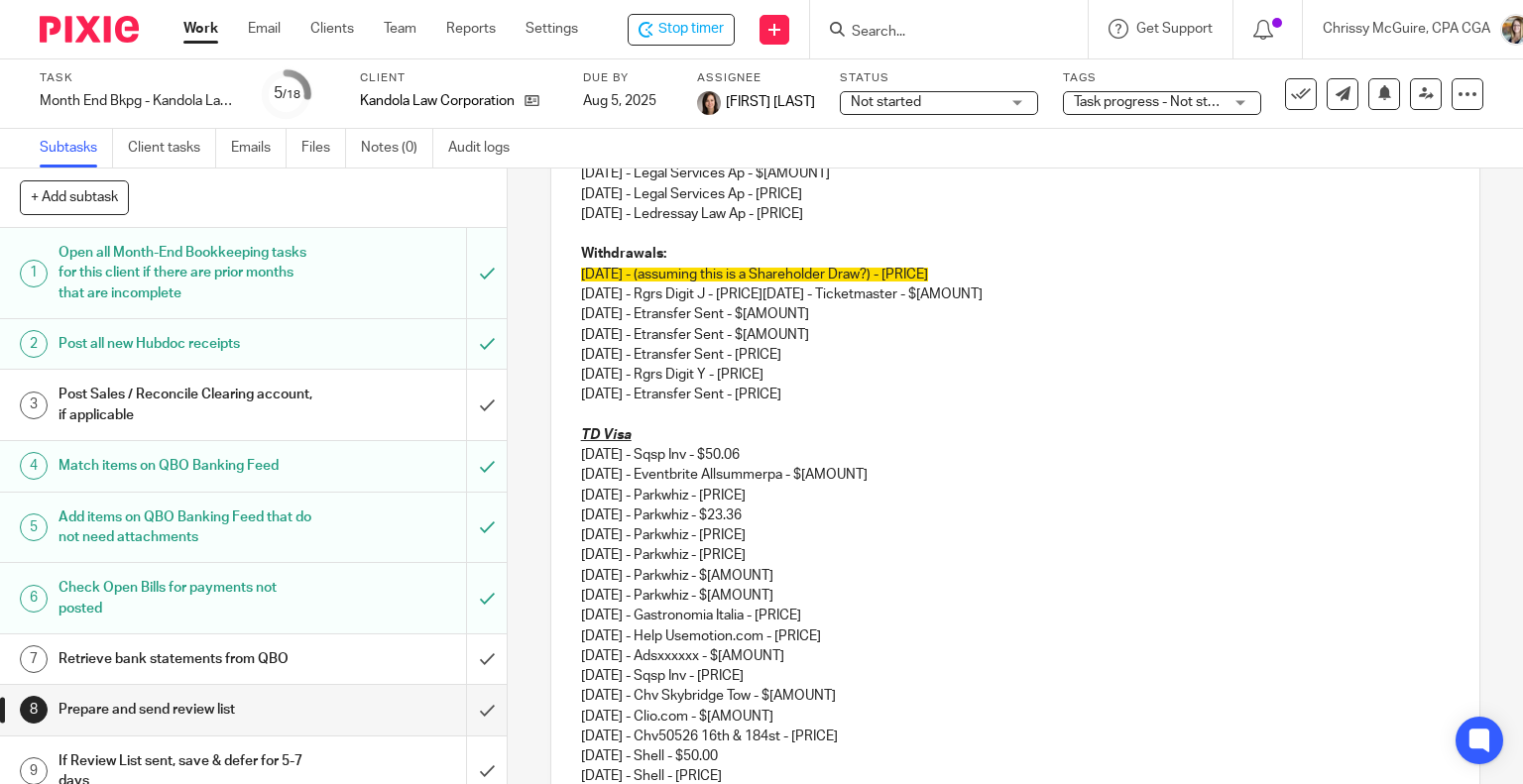 scroll, scrollTop: 256, scrollLeft: 0, axis: vertical 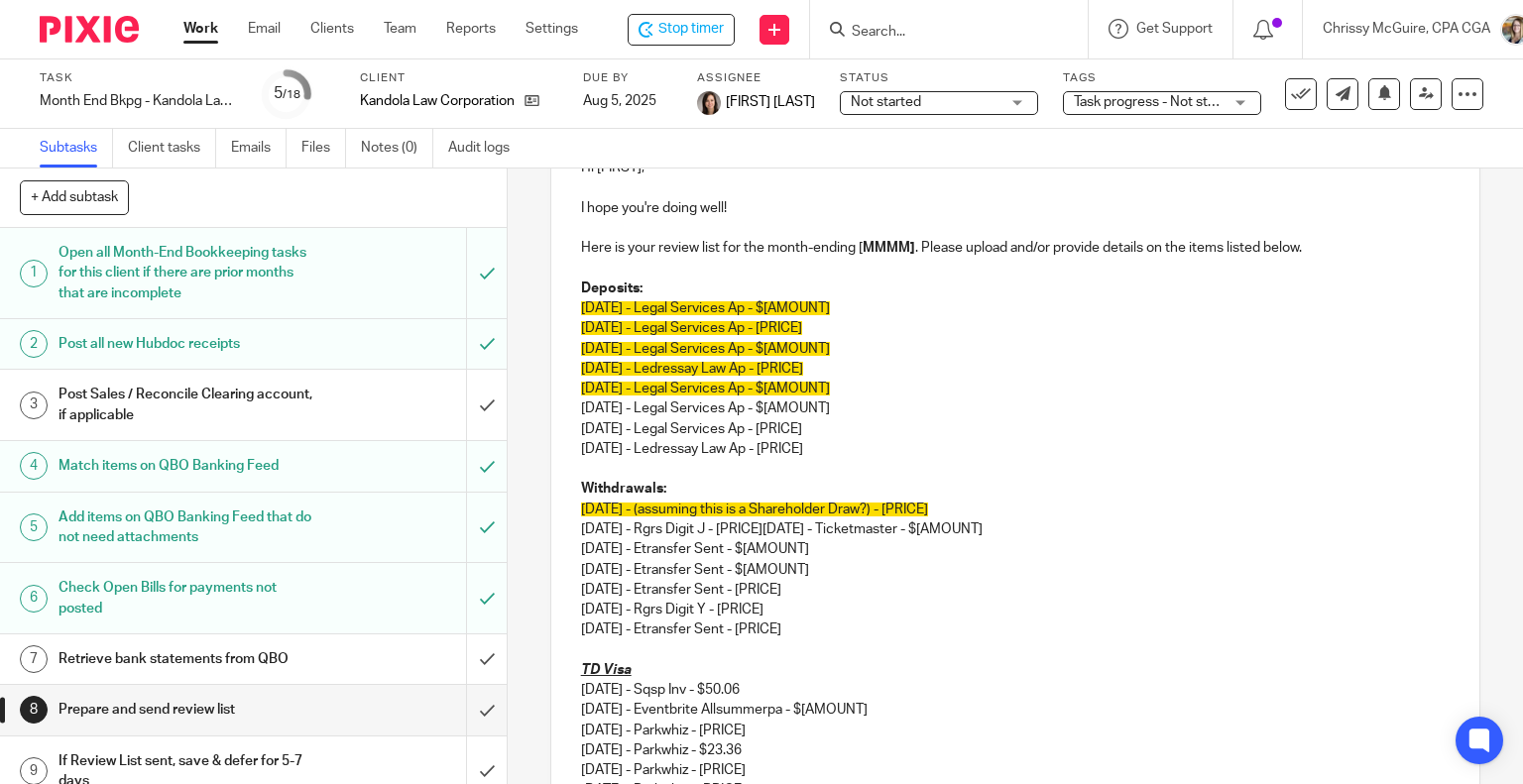 click at bounding box center (1015, 269) 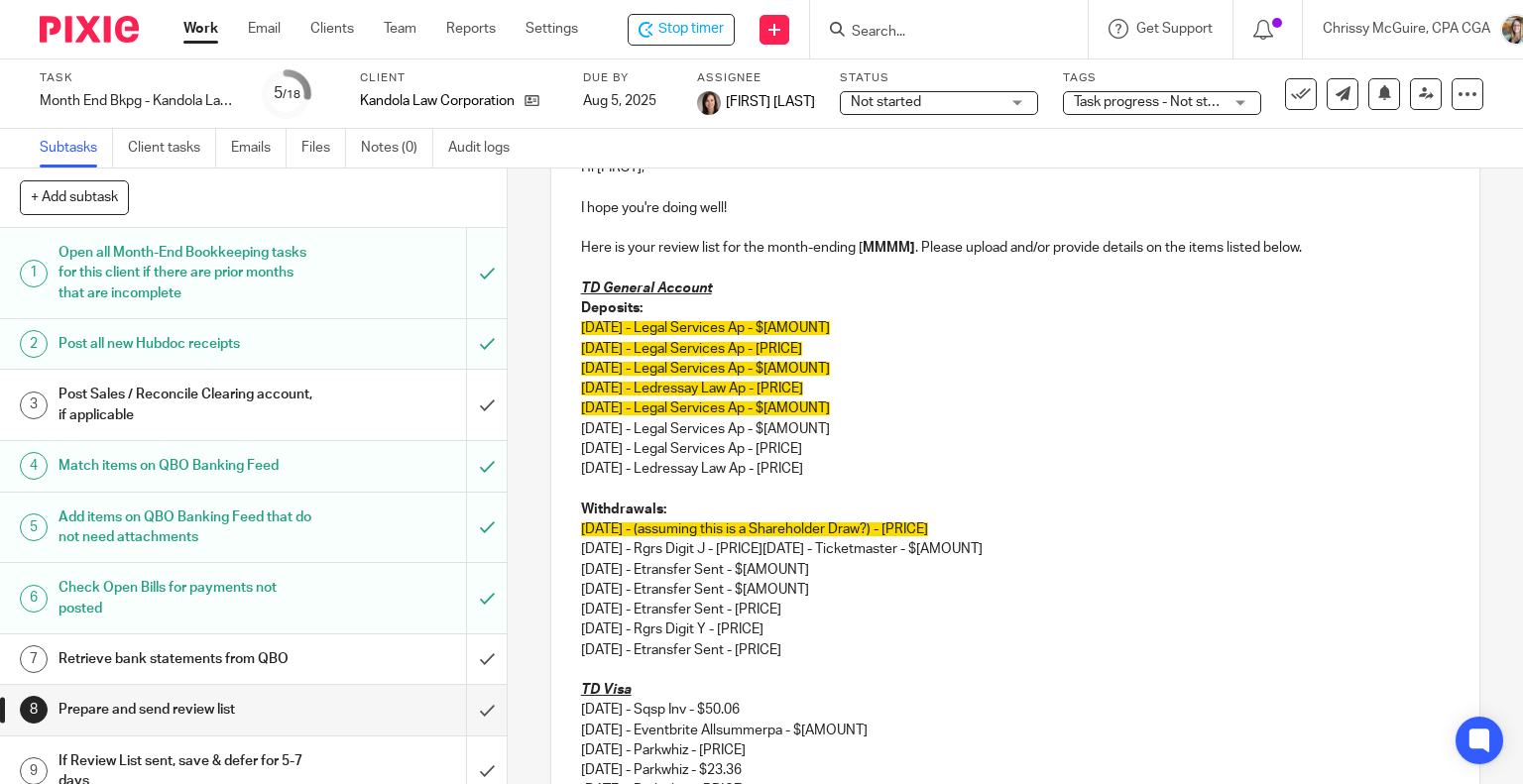 click on "Deposits:" at bounding box center (1015, 308) 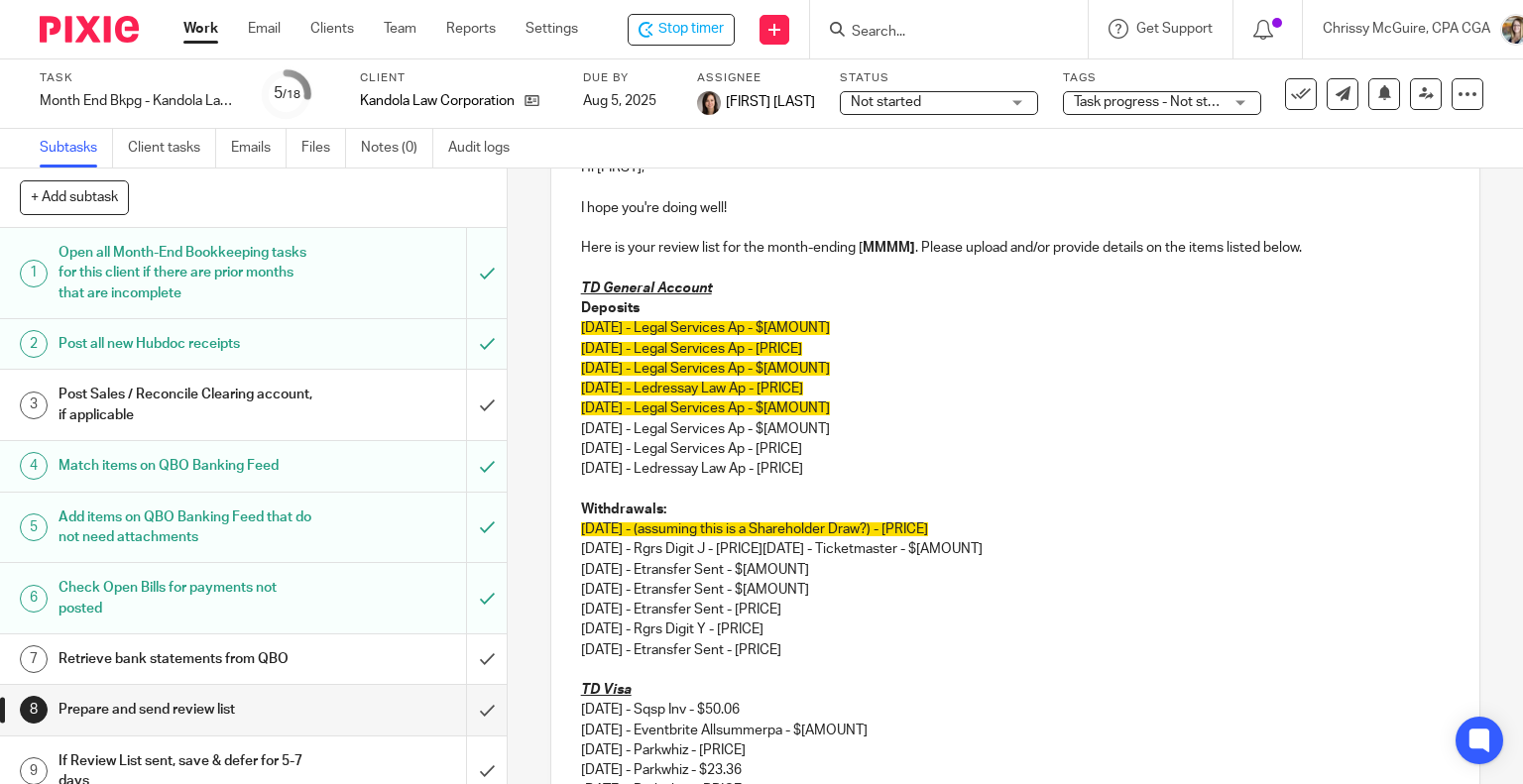 click on "Withdrawals: 06/27/2025 - (assuming this is a Shareholder Draw?) - $2,500.00 07/03/2025 - Rgrs Digit J - $128.96 07/11/2025 - Ticketmaster - $3,000.00" at bounding box center (1015, 529) 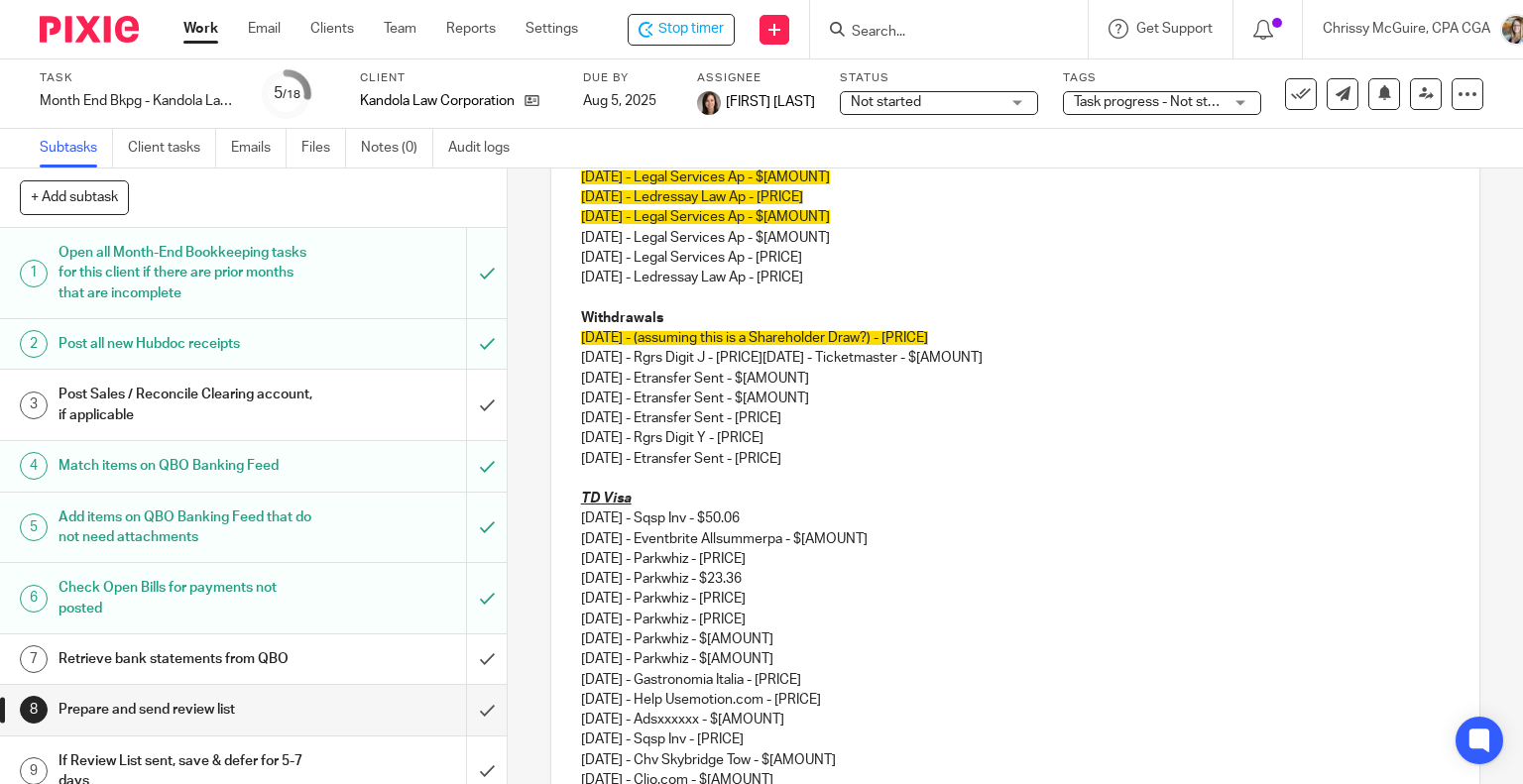scroll, scrollTop: 454, scrollLeft: 0, axis: vertical 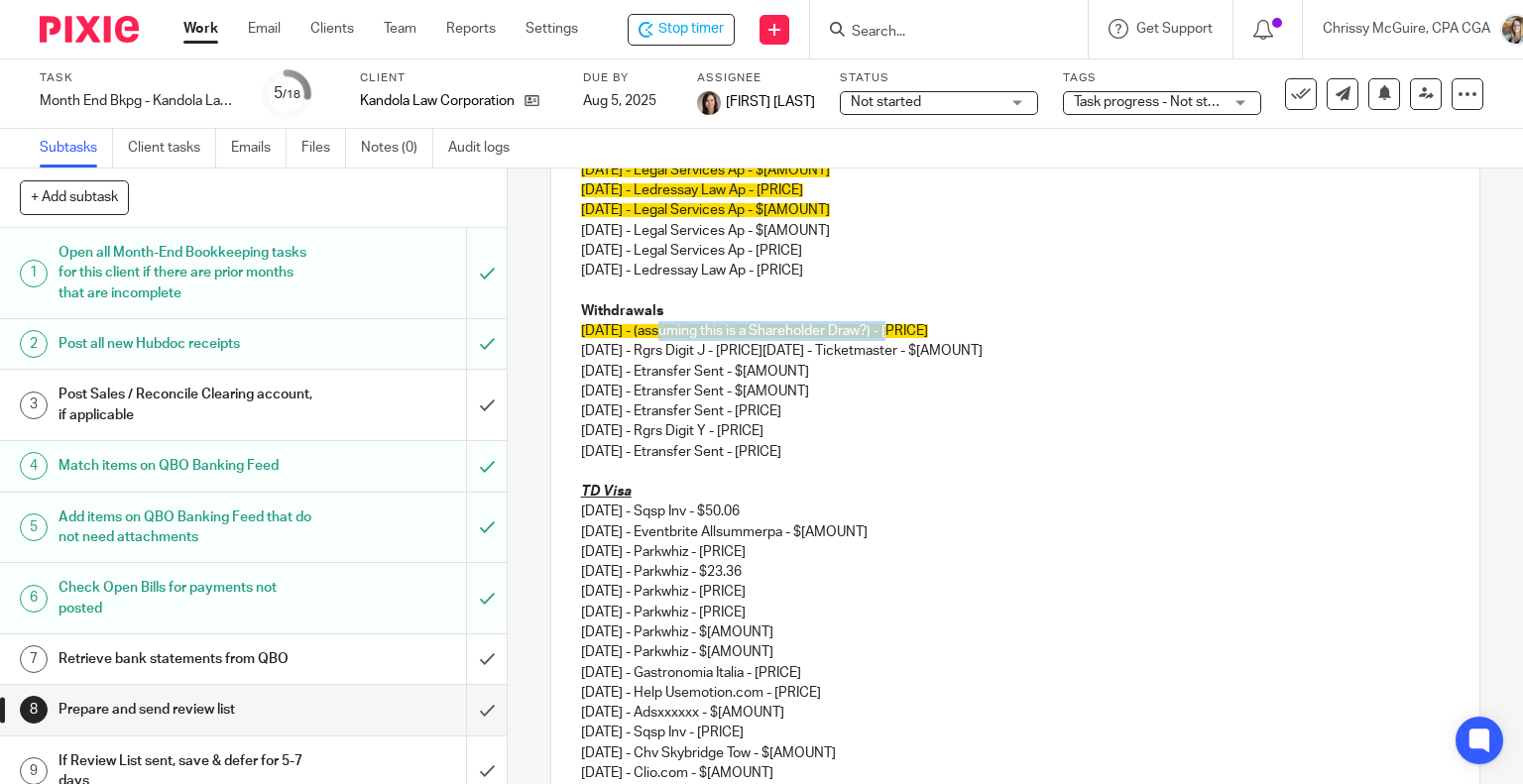 drag, startPoint x: 898, startPoint y: 327, endPoint x: 659, endPoint y: 335, distance: 239.13385 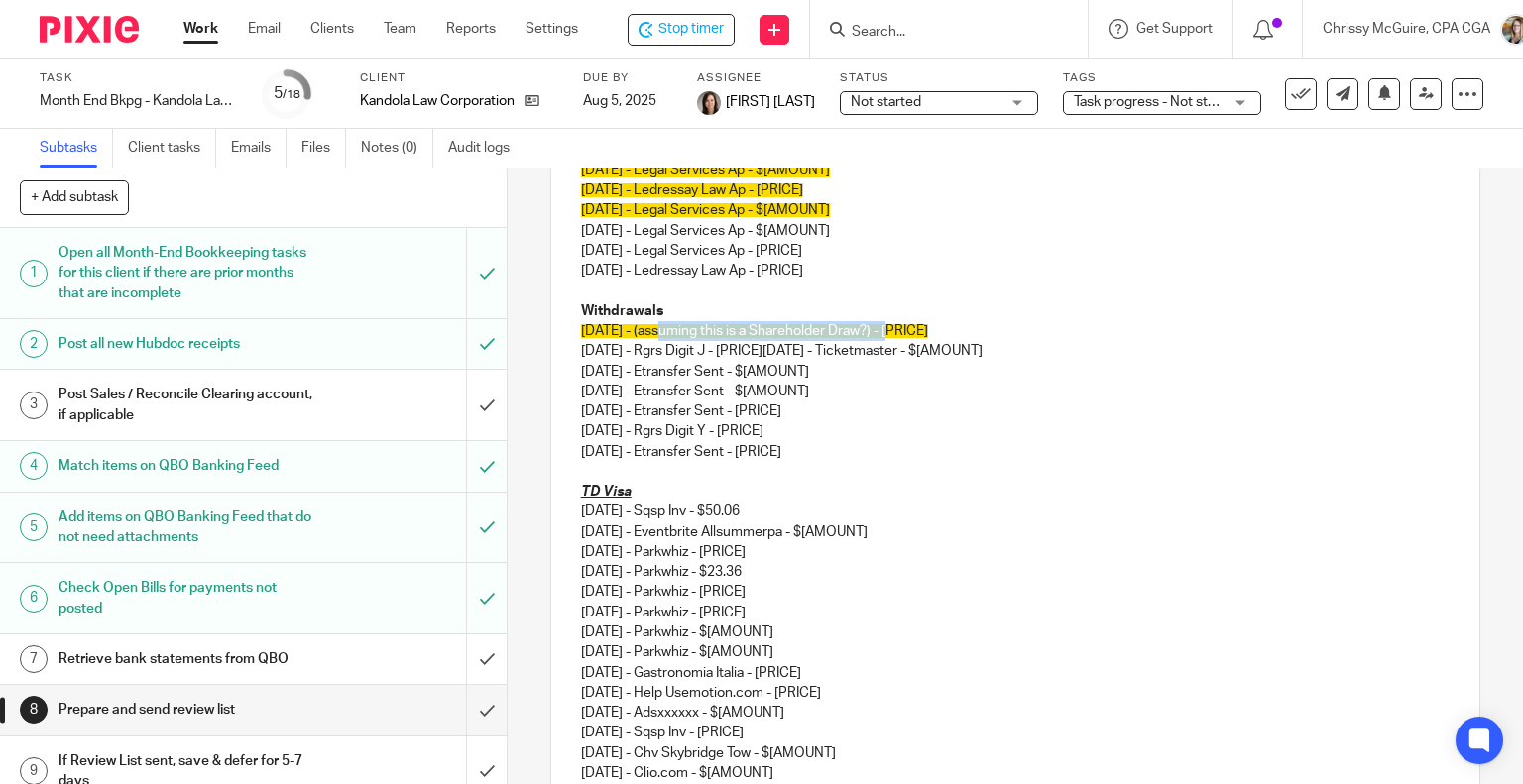 click on "06/27/2025 - (assuming this is a Shareholder Draw?) - $2,500.00" at bounding box center (755, 331) 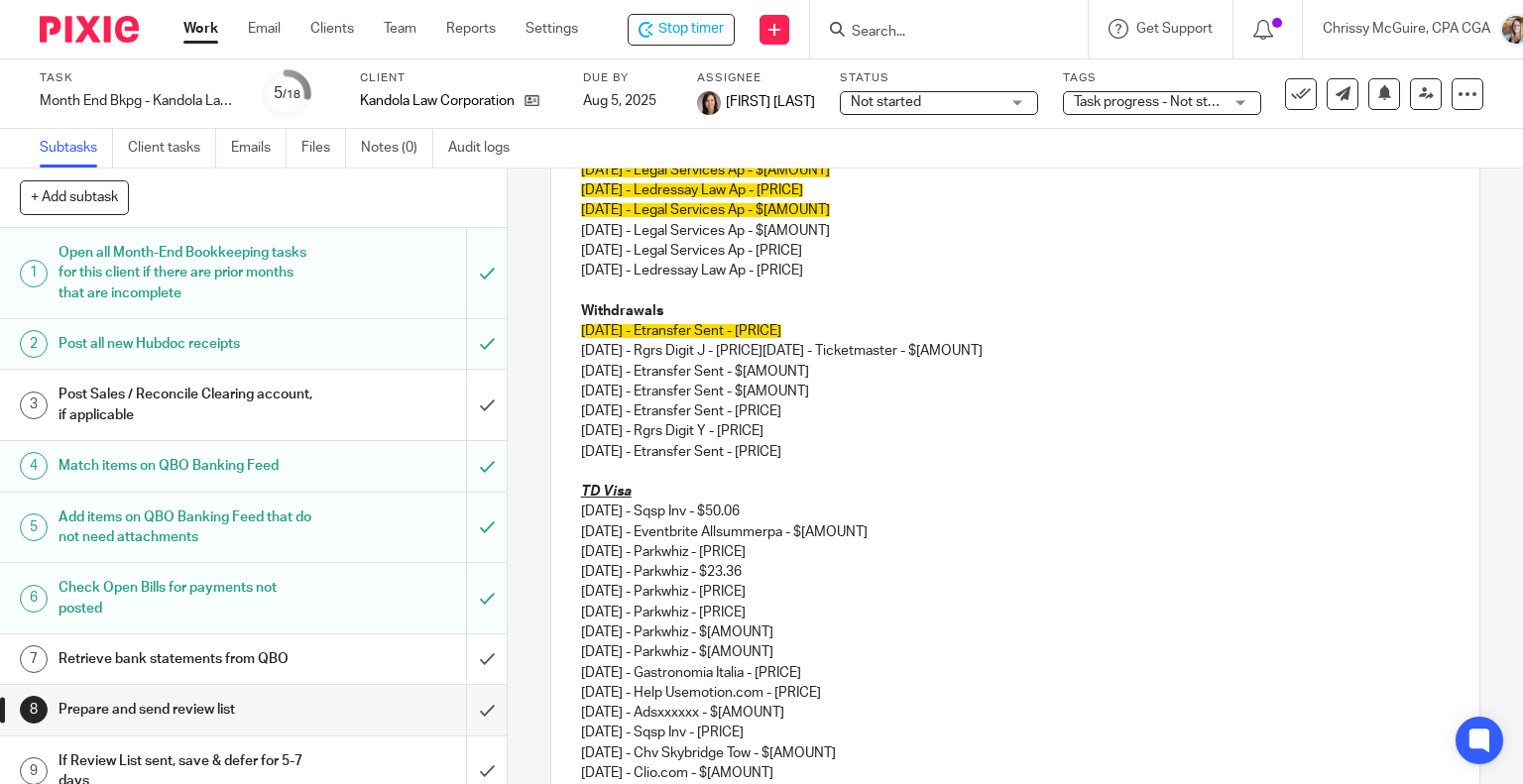 click on "Withdrawals 06/27/2025 - Etransfer Sent - $2,500.00 07/03/2025 - Rgrs Digit J - $128.96 07/11/2025 - Ticketmaster - $3,000.00" at bounding box center (1015, 331) 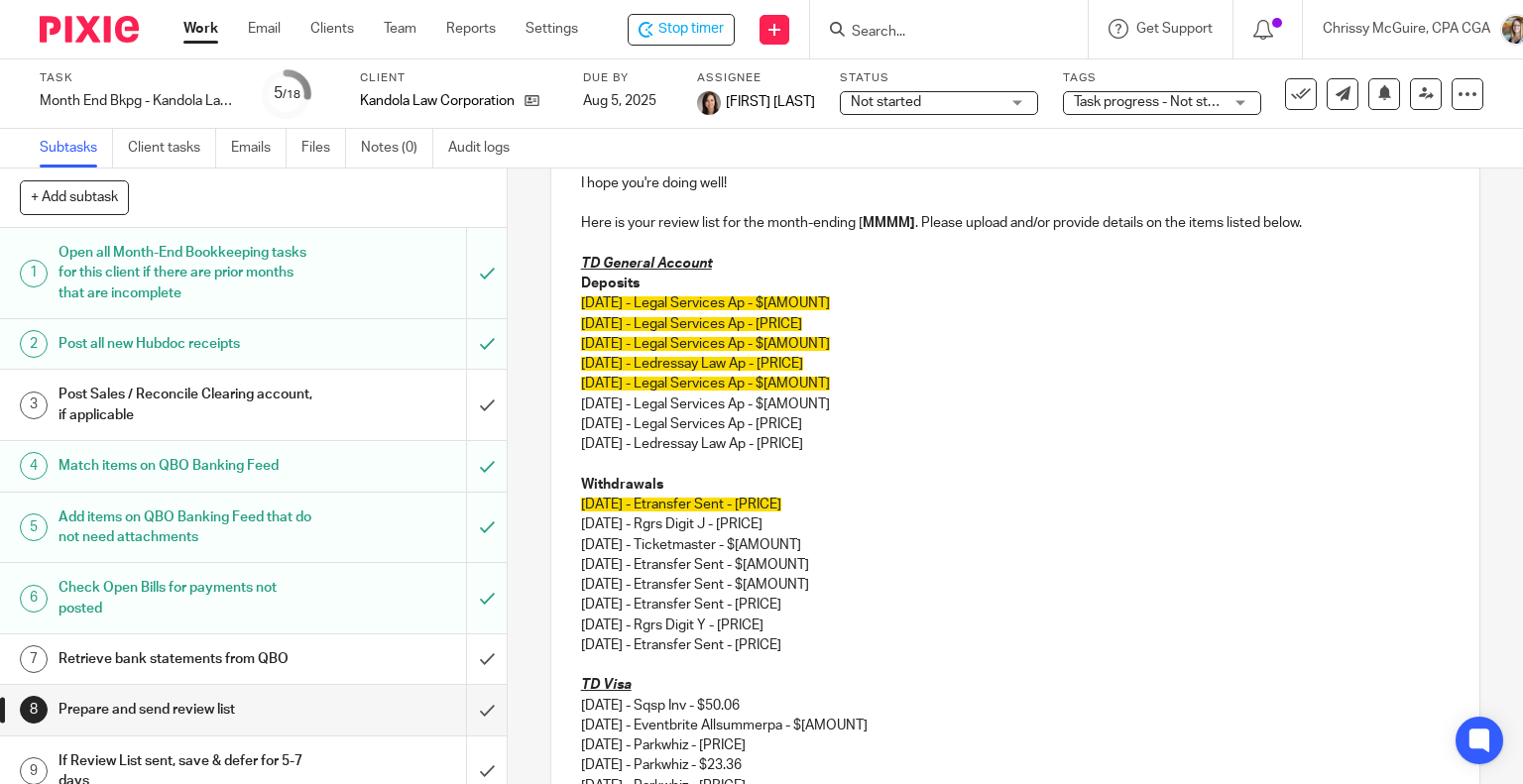 click on "Withdrawals 06/27/2025 - Etransfer Sent - $2,500.00 07/03/2025 - Rgrs Digit J - $128.96 07/11/2025 - Ticketmaster - $3,000.00" at bounding box center [1015, 514] 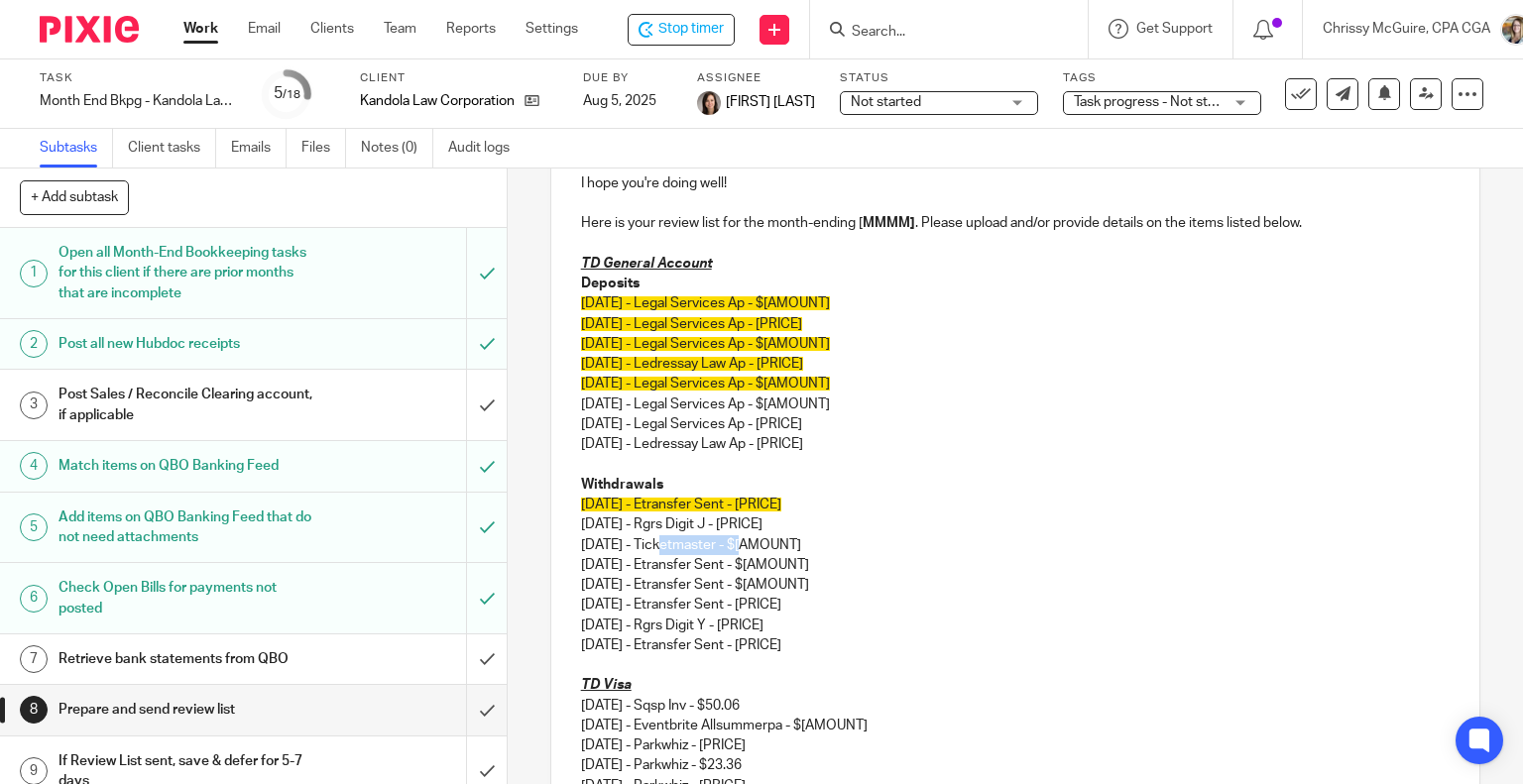 click on "Withdrawals 06/27/2025 - Etransfer Sent - $2,500.00 07/03/2025 - Rgrs Digit J - $128.96 07/11/2025 - Ticketmaster - $3,000.00" at bounding box center (1015, 514) 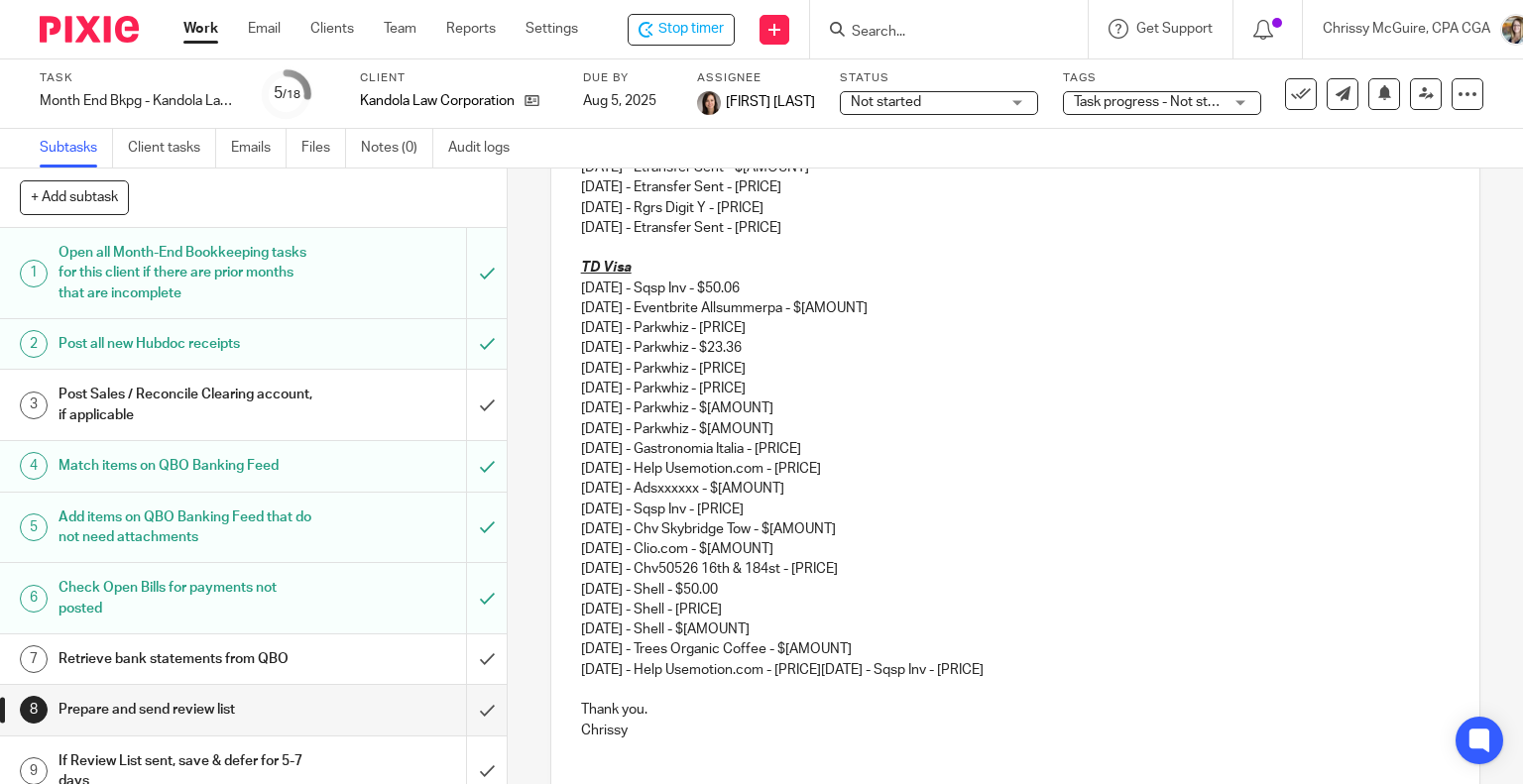 scroll, scrollTop: 776, scrollLeft: 0, axis: vertical 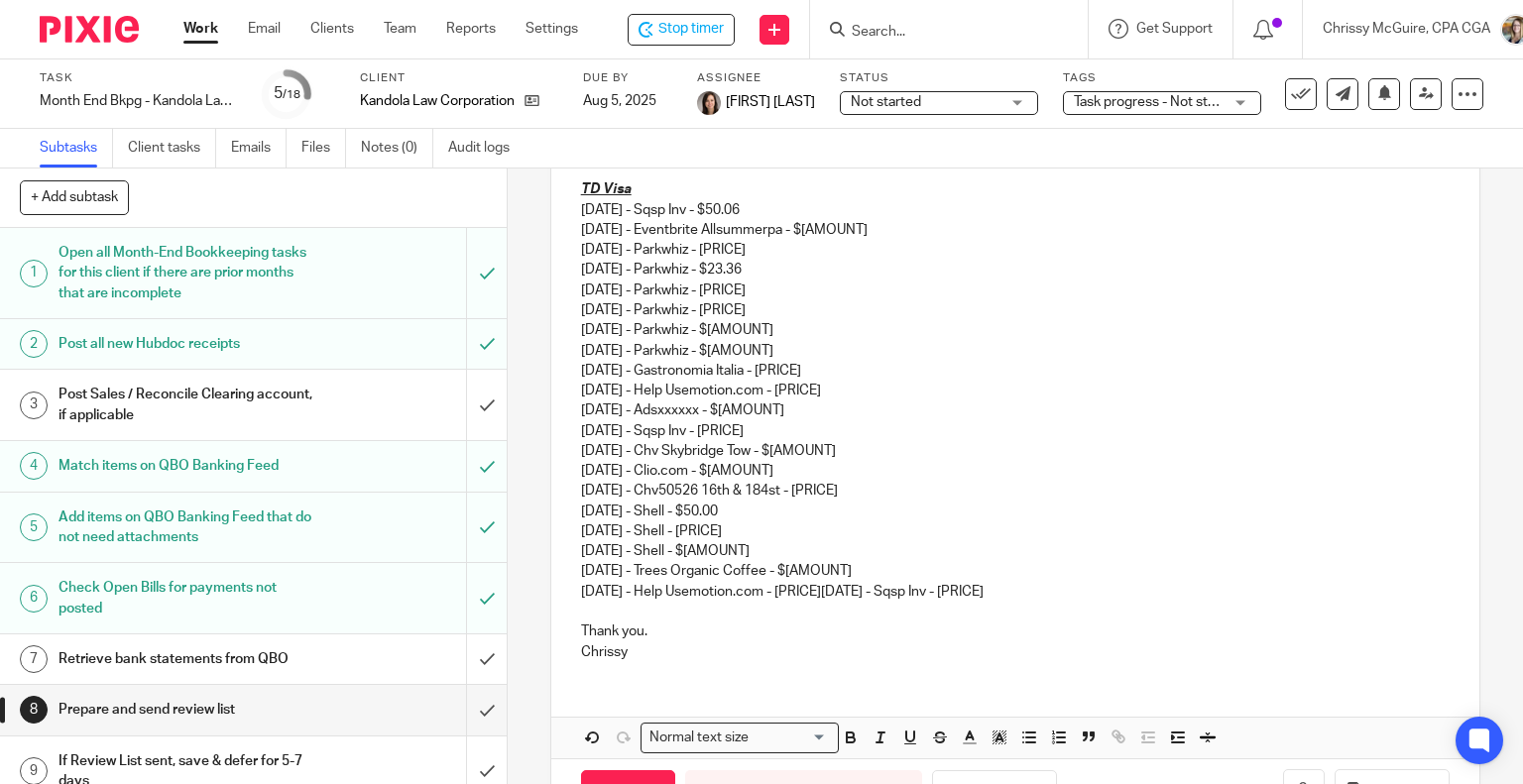 click on "06/01/2025 - Sqsp Inv - $50.06 06/09/2025 - Eventbrite Allsummerpa - $65.23 06/10/2025 - Parkwhiz - $23.36 06/11/2025 - Parkwhiz - $23.36 06/12/2025 - Parkwhiz - $23.36 06/13/2025 - Parkwhiz - $23.36 06/16/2025 - Parkwhiz - $23.36 06/19/2025 - Parkwhiz - $23.36 06/23/2025 - Gastronomia Italia - $54.48 06/30/2025 - Help Usemotion.com - $53.72 07/01/2025 - Adsxxxxxx - $175.94 07/01/2025 - Sqsp Inv - $49.58 07/02/2025 - Chv Skybridge Tow - $110.87 07/19/2025 - Clio.com - $126.38 07/19/2025 - Chv50526 16th & 184st - $89.82 07/23/2025 - Shell - $50.00 07/24/2025 - Shell - $60.01 07/24/2025 - Shell - $70.25 07/29/2025 - Trees Organic Coffee - $16.34 07/30/2025 - Help Usemotion.com - $53.83 08/01/2025 - Sqsp Inv - $50.16" at bounding box center (1015, 400) 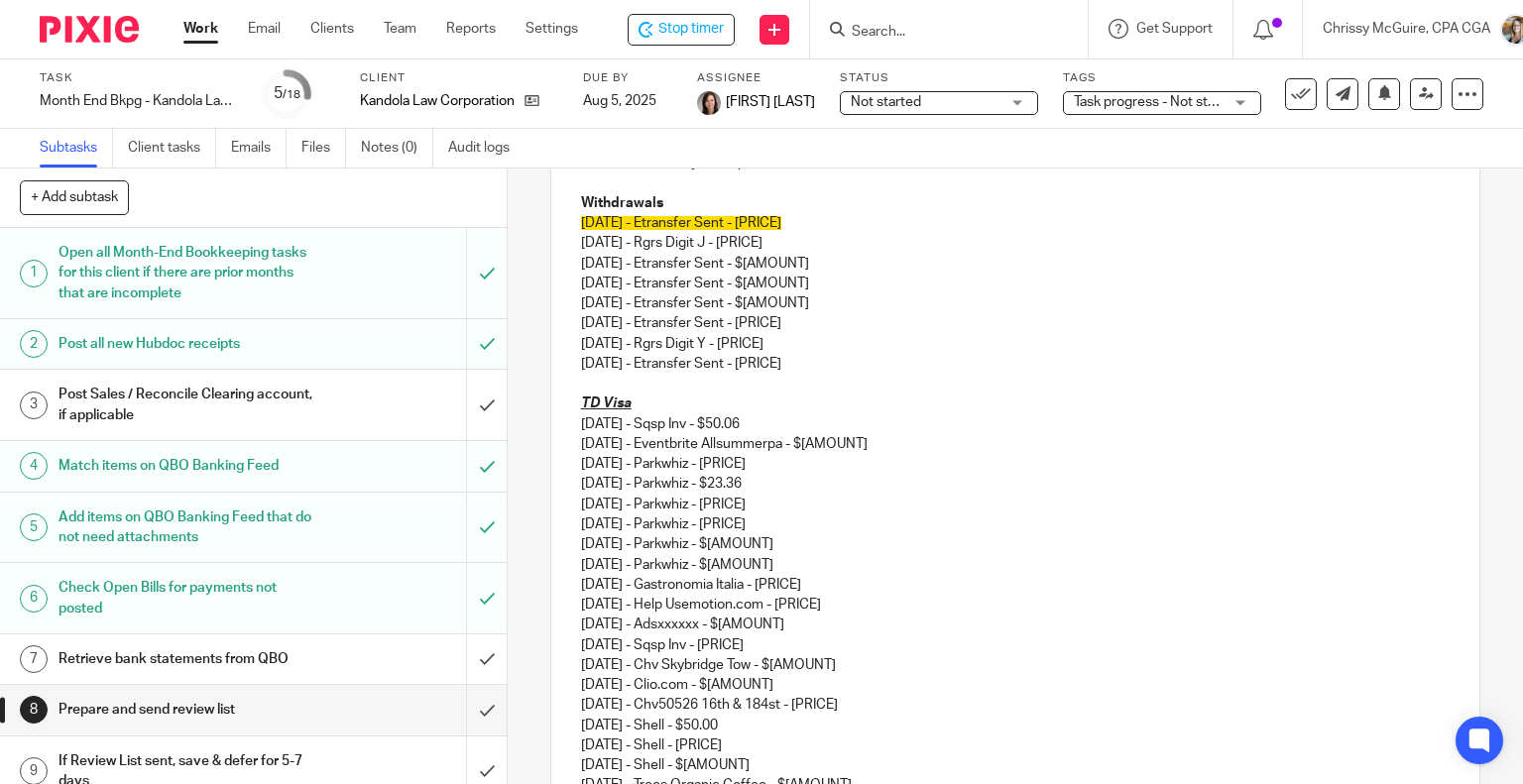 scroll, scrollTop: 566, scrollLeft: 0, axis: vertical 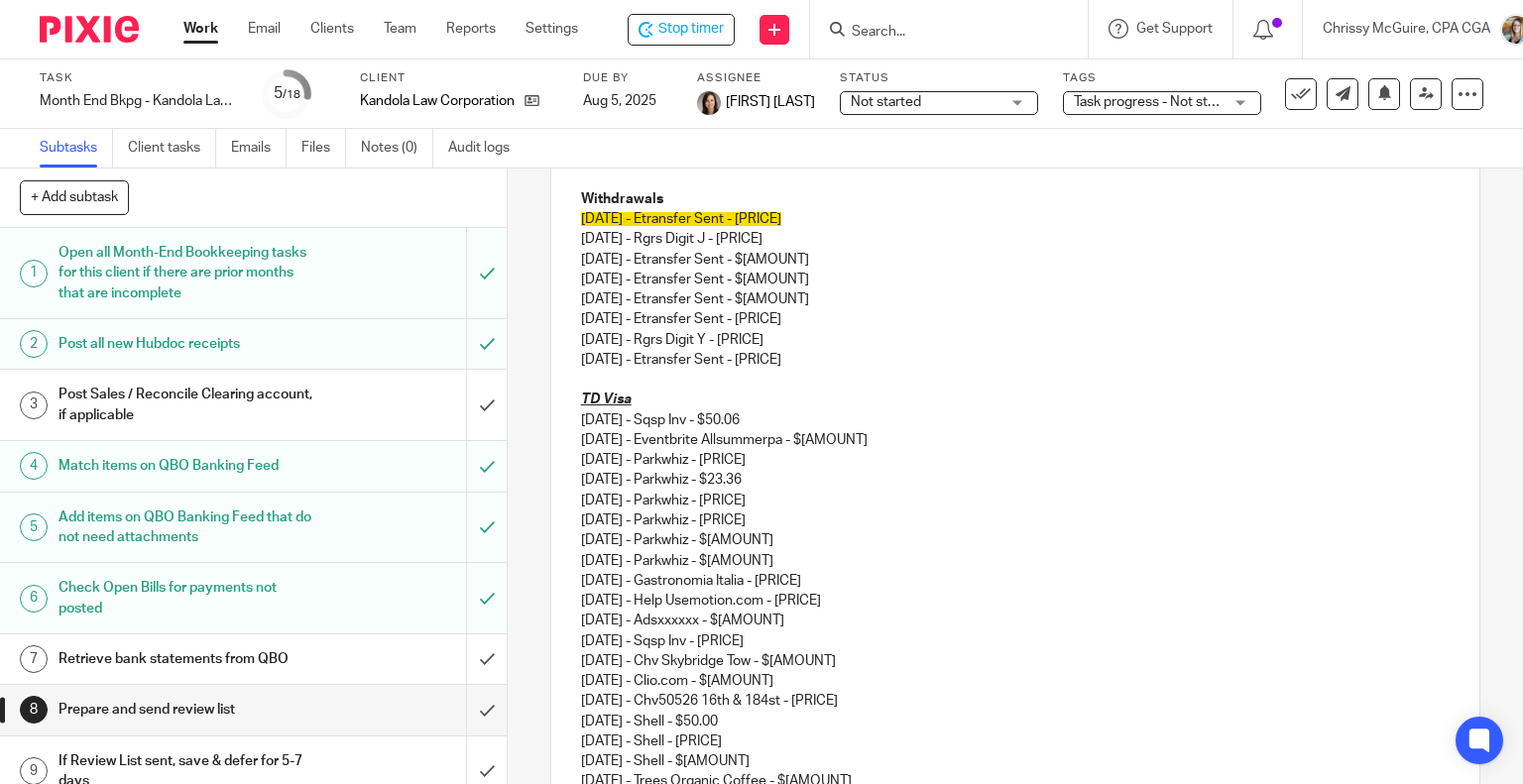 drag, startPoint x: 849, startPoint y: 597, endPoint x: 556, endPoint y: 423, distance: 340.77118 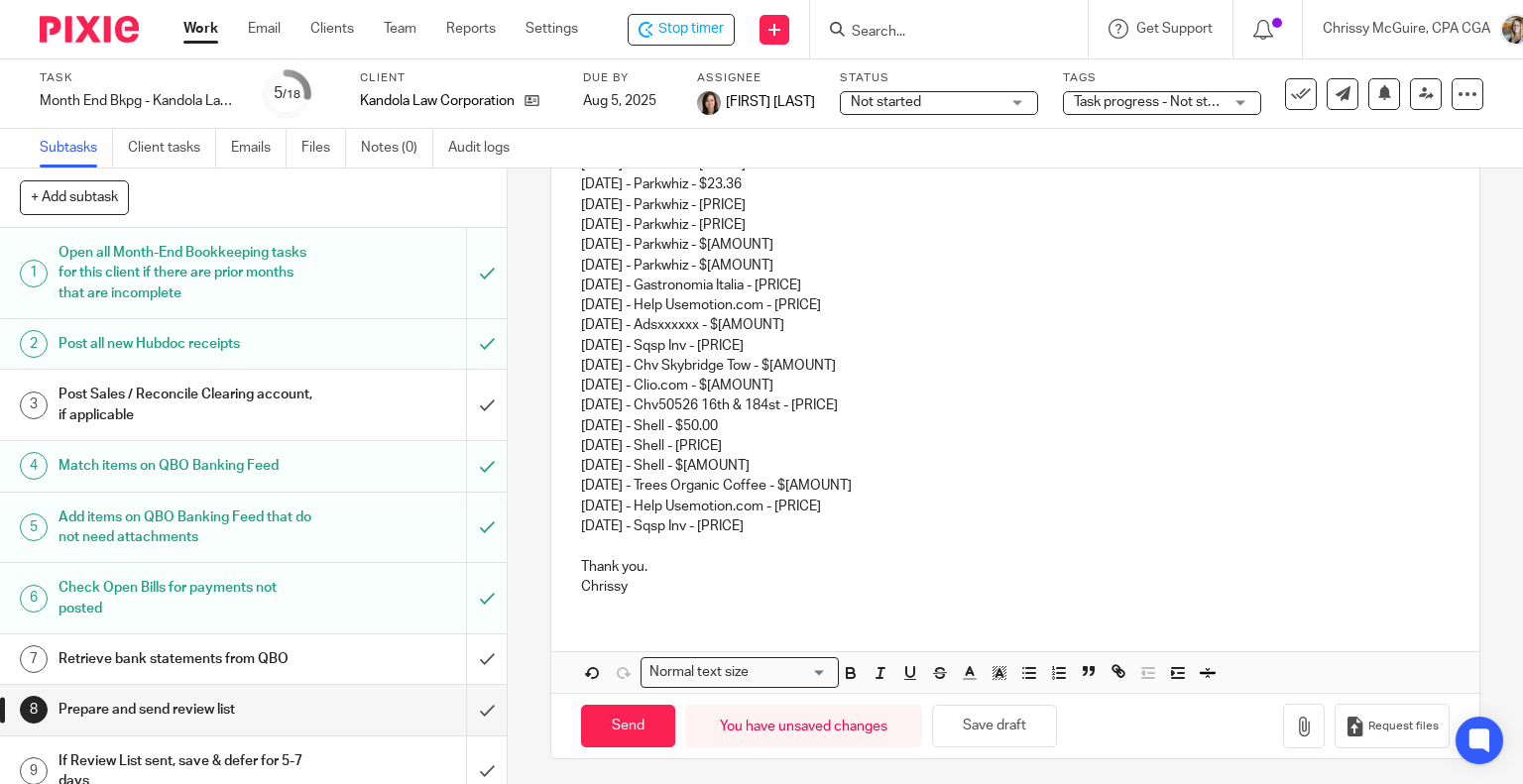 scroll, scrollTop: 863, scrollLeft: 0, axis: vertical 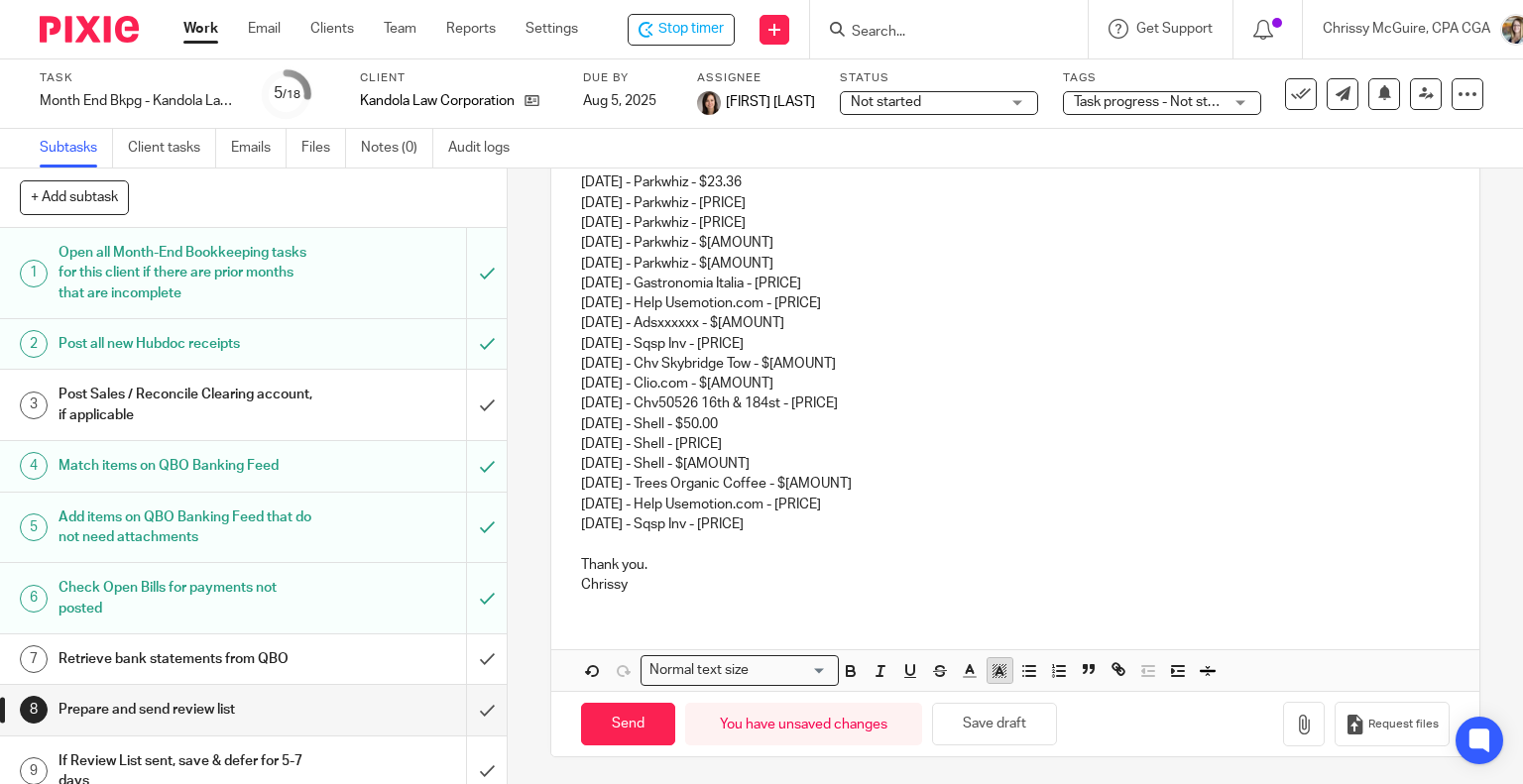 click 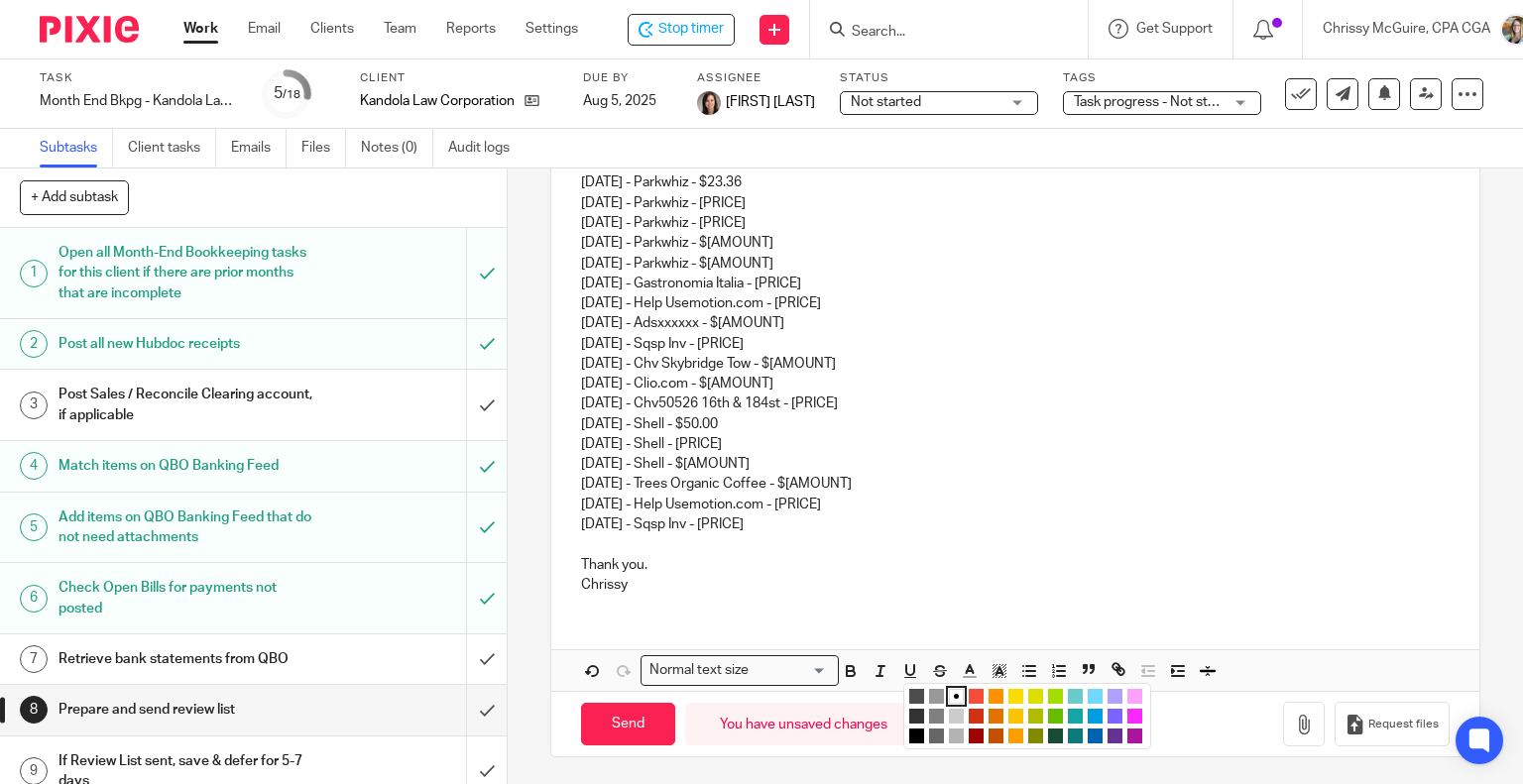 click at bounding box center [1015, 696] 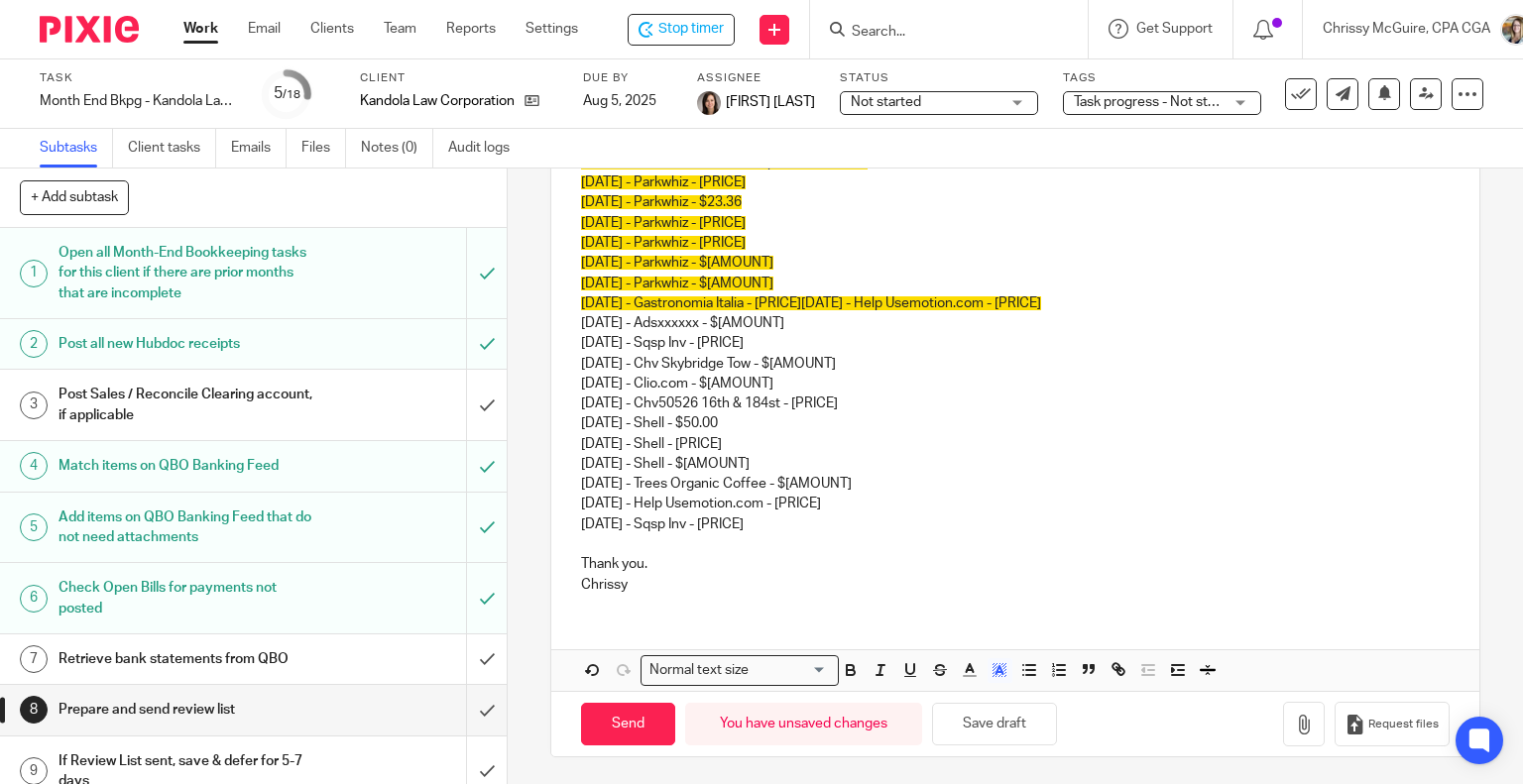 click on "06/01/2025 - Sqsp Inv - $50.06 06/09/2025 - Eventbrite Allsummerpa - $65.23 06/10/2025 - Parkwhiz - $23.36 06/11/2025 - Parkwhiz - $23.36 06/12/2025 - Parkwhiz - $23.36 06/13/2025 - Parkwhiz - $23.36 06/16/2025 - Parkwhiz - $23.36 06/19/2025 - Parkwhiz - $23.36 06/23/2025 - Gastronomia Italia - $54.48 06/30/2025 - Help Usemotion.com - $53.72 07/01/2025 - Adsxxxxxx - $175.94 07/01/2025 - Sqsp Inv - $49.58 07/02/2025 - Chv Skybridge Tow - $110.87 07/19/2025 - Clio.com - $126.38 07/19/2025 - Chv50526 16th & 184st - $89.82 07/23/2025 - Shell - $50.00 07/24/2025 - Shell - $60.01 07/24/2025 - Shell - $70.25 07/29/2025 - Trees Organic Coffee - $16.34 07/30/2025 - Help Usemotion.com - $53.83 08/01/2025 - Sqsp Inv - $50.16" at bounding box center [1015, 333] 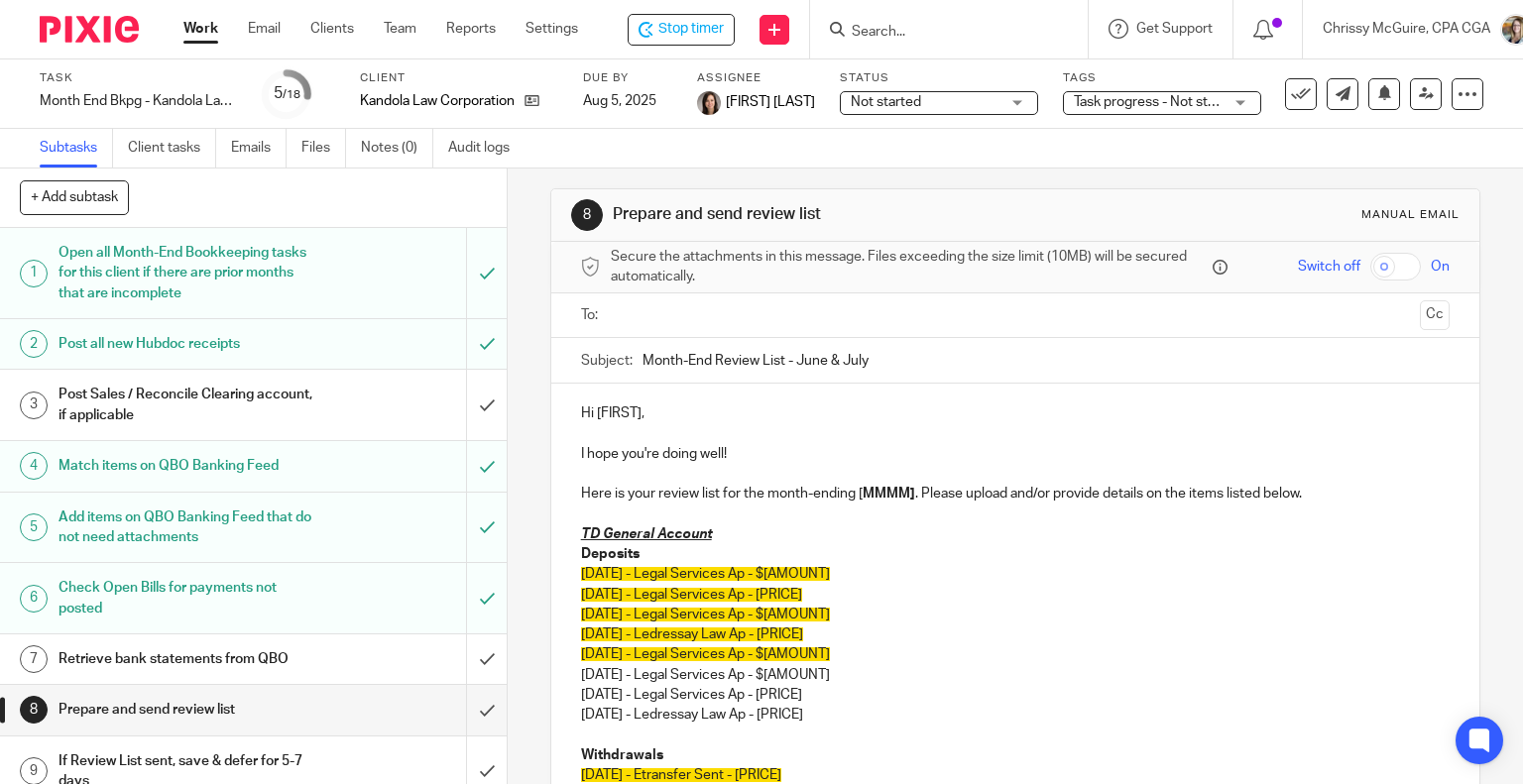 scroll, scrollTop: 0, scrollLeft: 0, axis: both 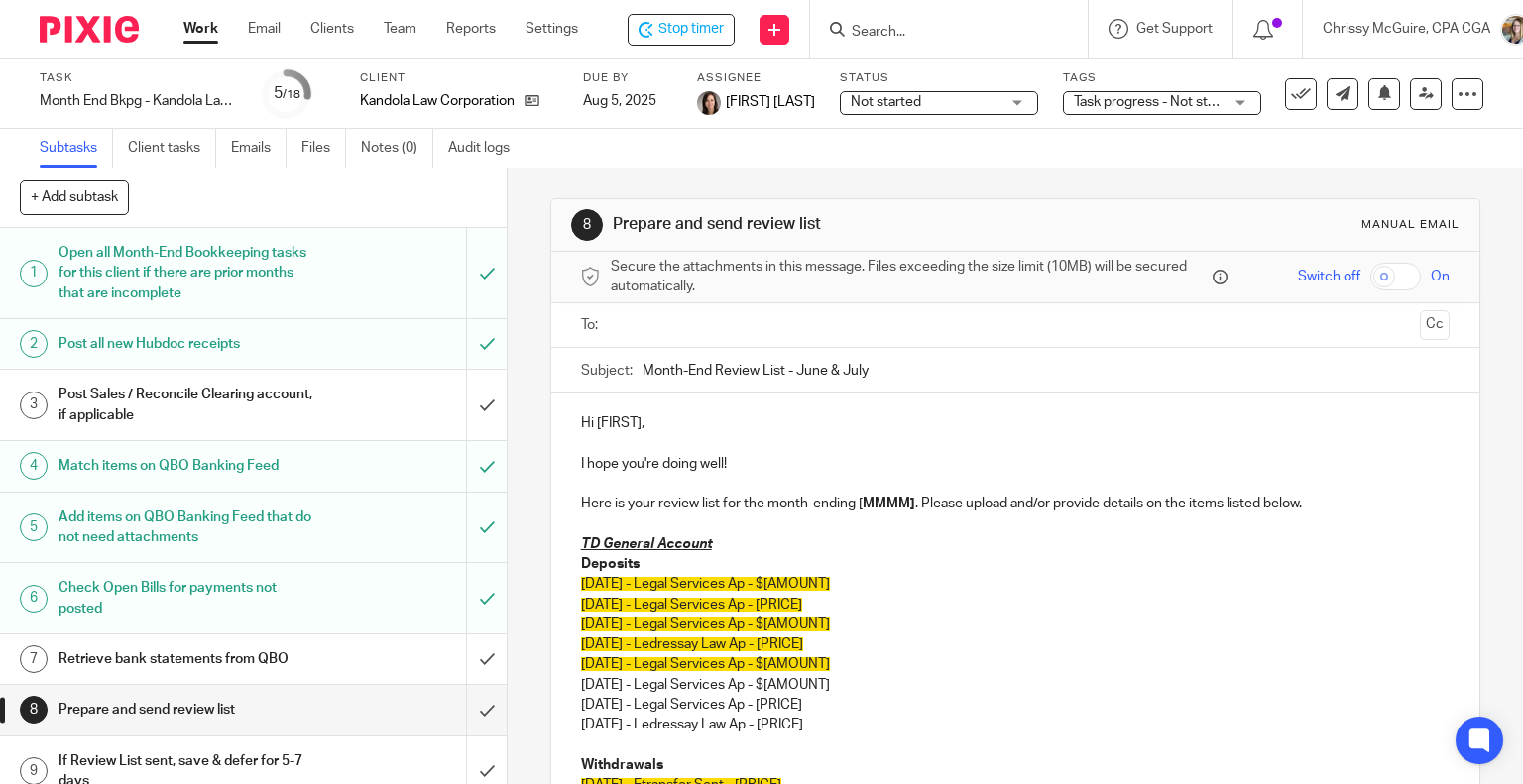 click at bounding box center (1014, 325) 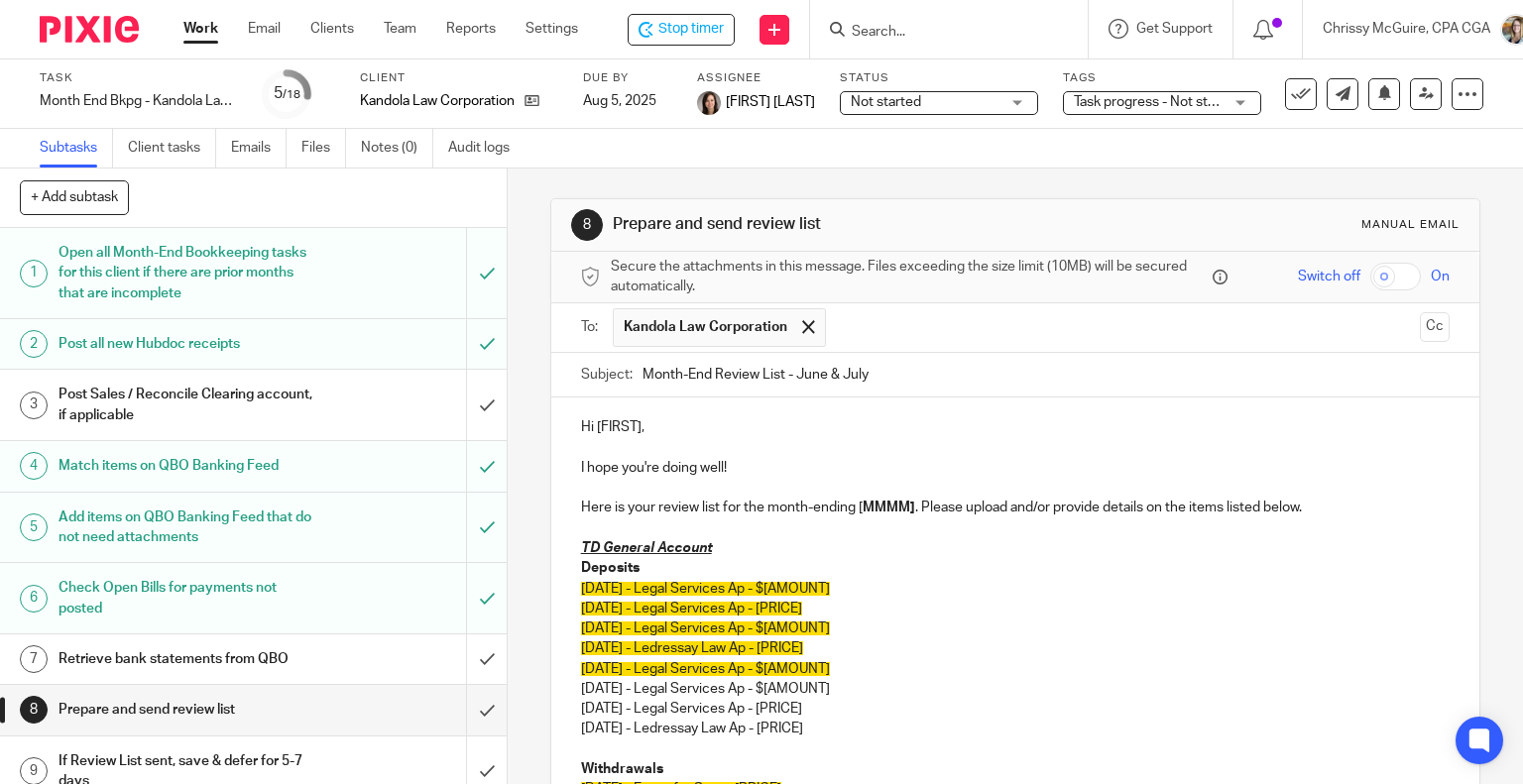 click on "Cc" at bounding box center [1435, 327] 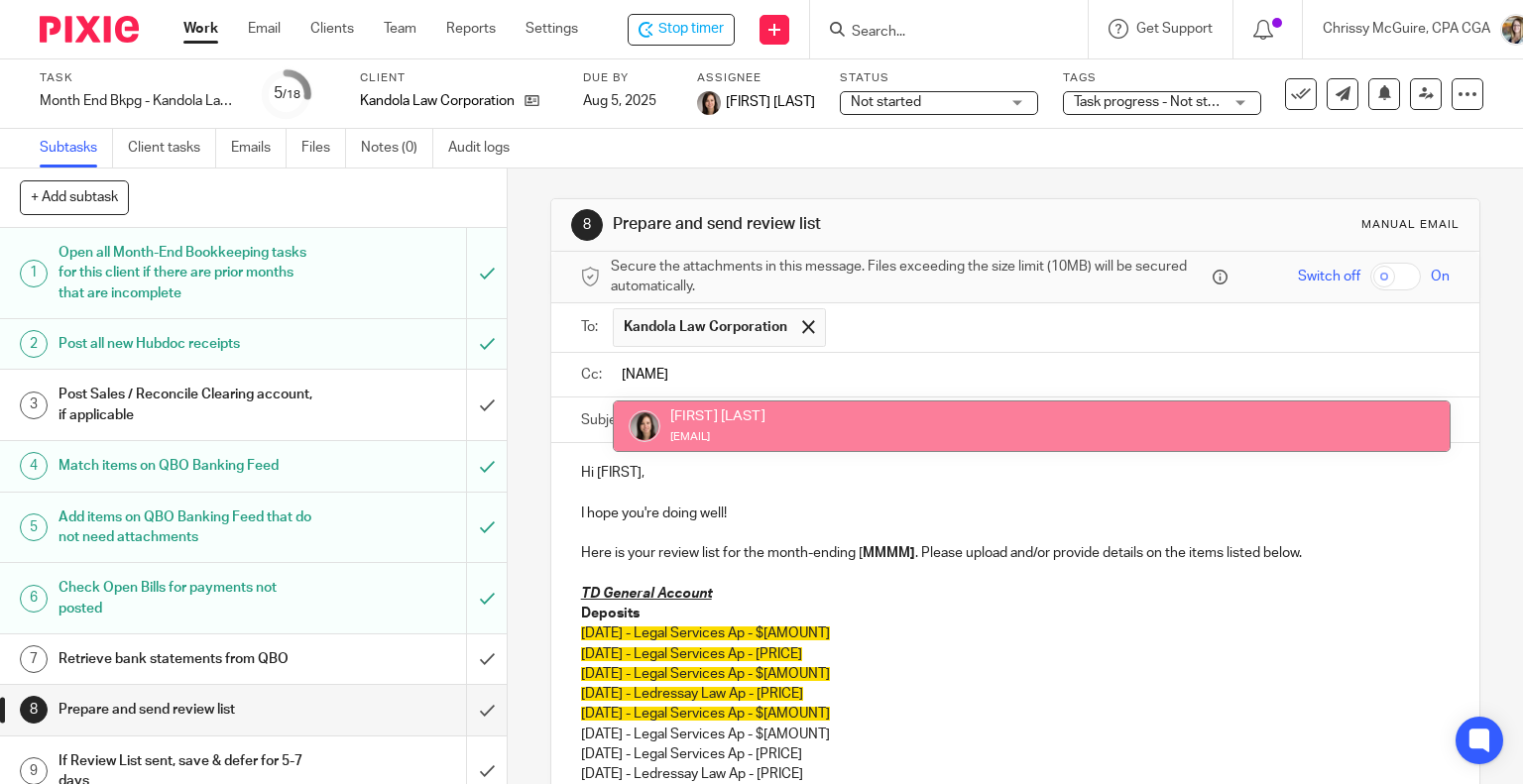 type on "dan" 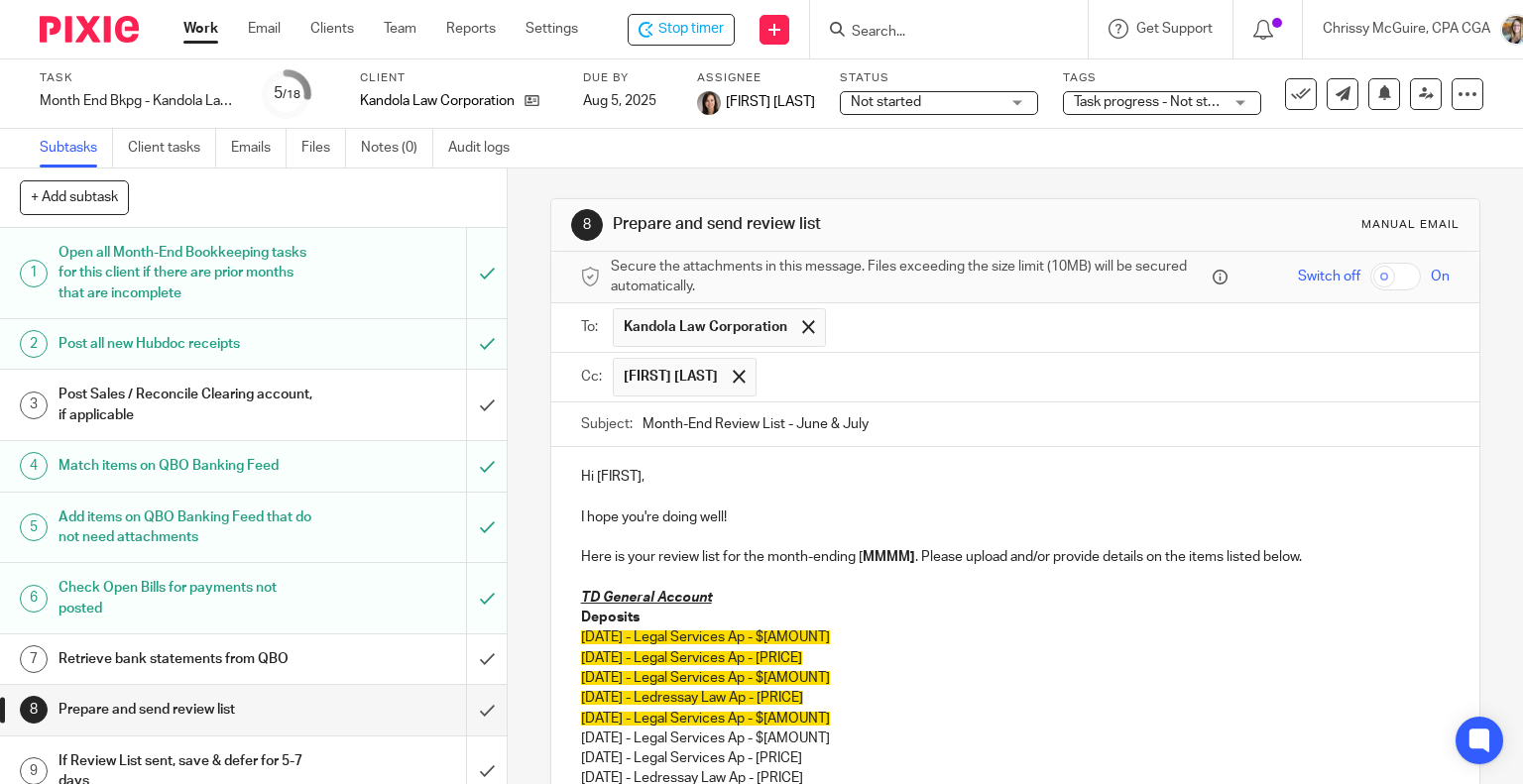 click on "I hope you're doing well!" at bounding box center [1015, 517] 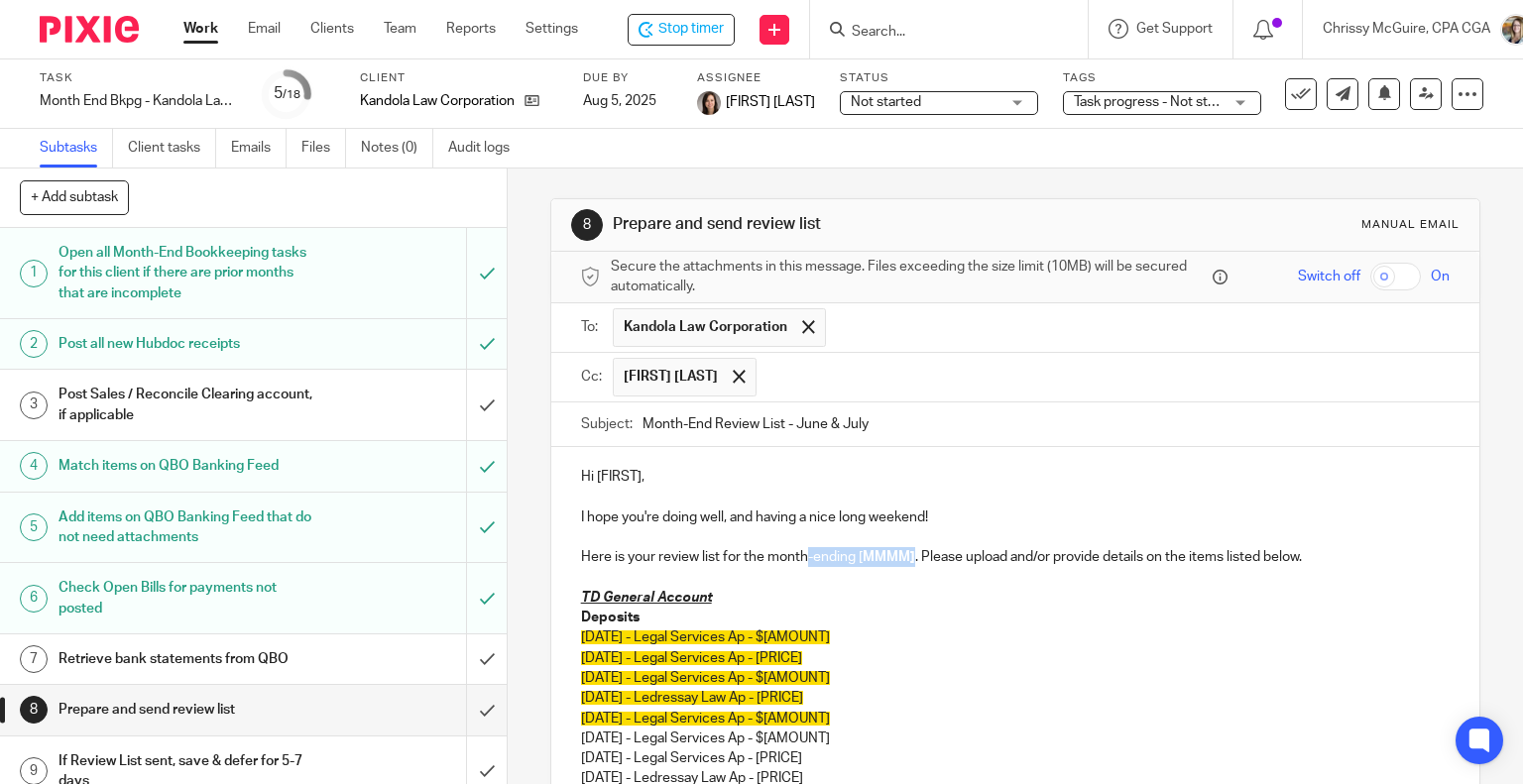 drag, startPoint x: 908, startPoint y: 554, endPoint x: 799, endPoint y: 562, distance: 109.29318 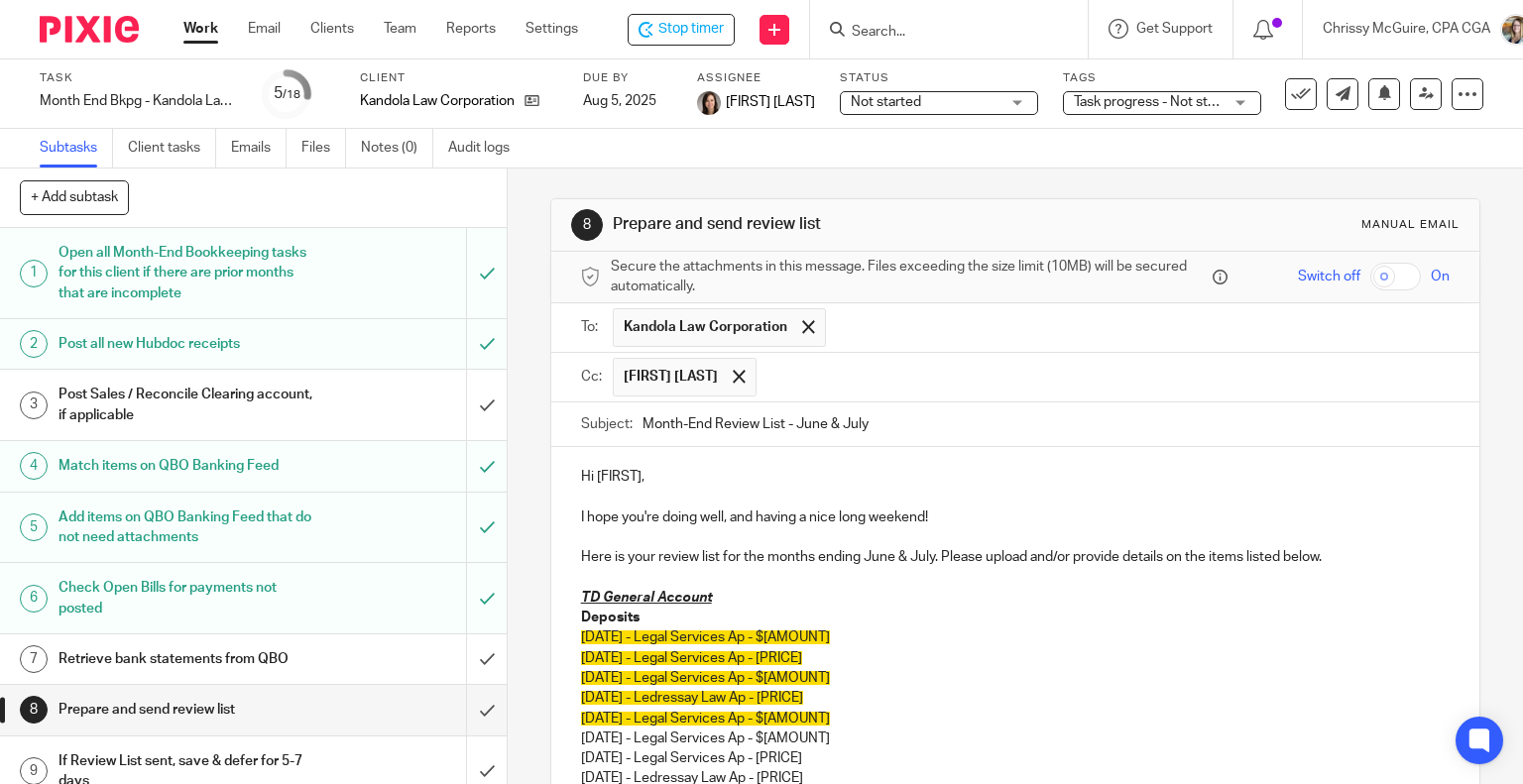 click on "Here is your review list for the months ending June & July. Please upload and/or provide details on the items listed below." at bounding box center (1015, 557) 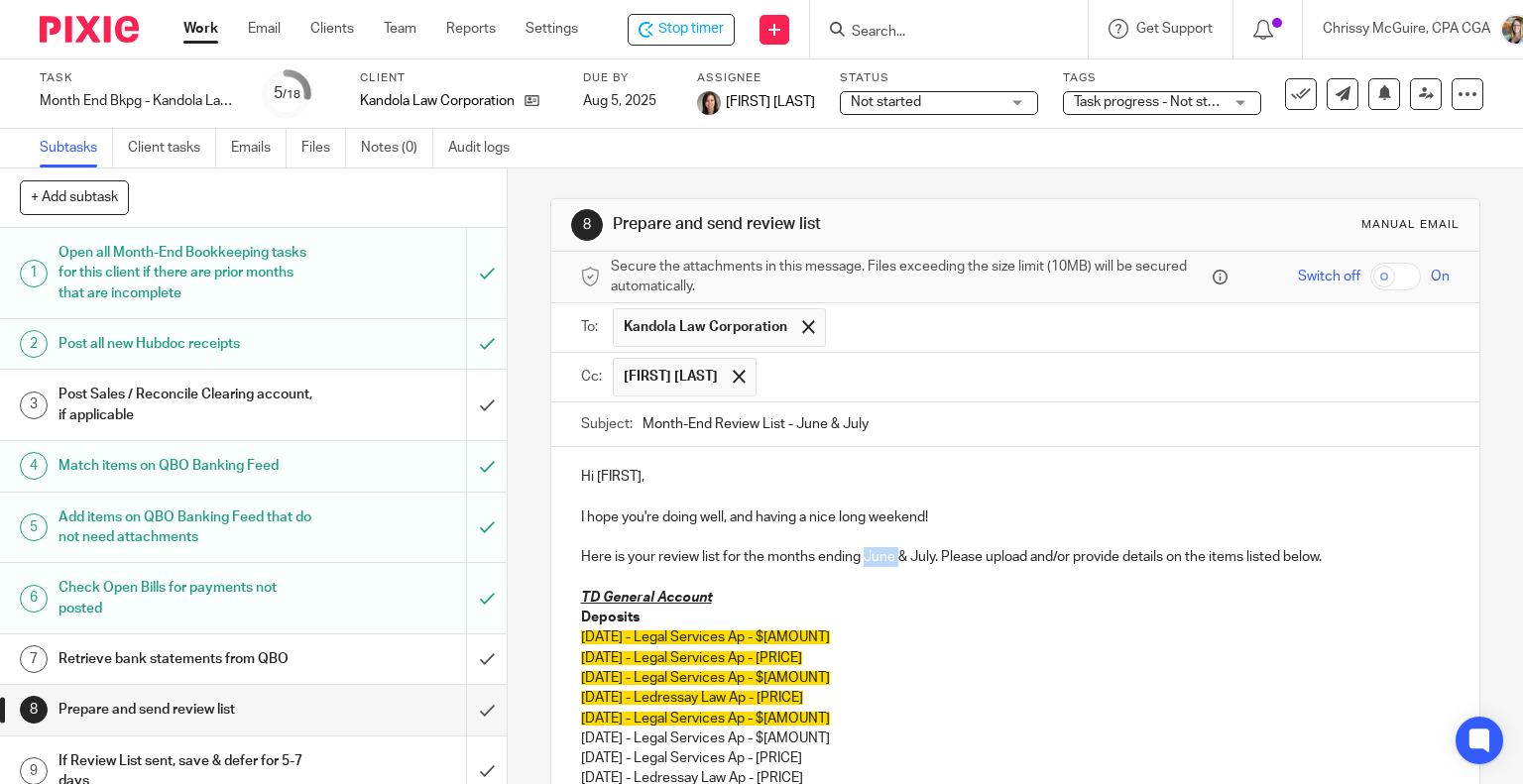 click on "Here is your review list for the months ending June & July. Please upload and/or provide details on the items listed below." at bounding box center (1015, 557) 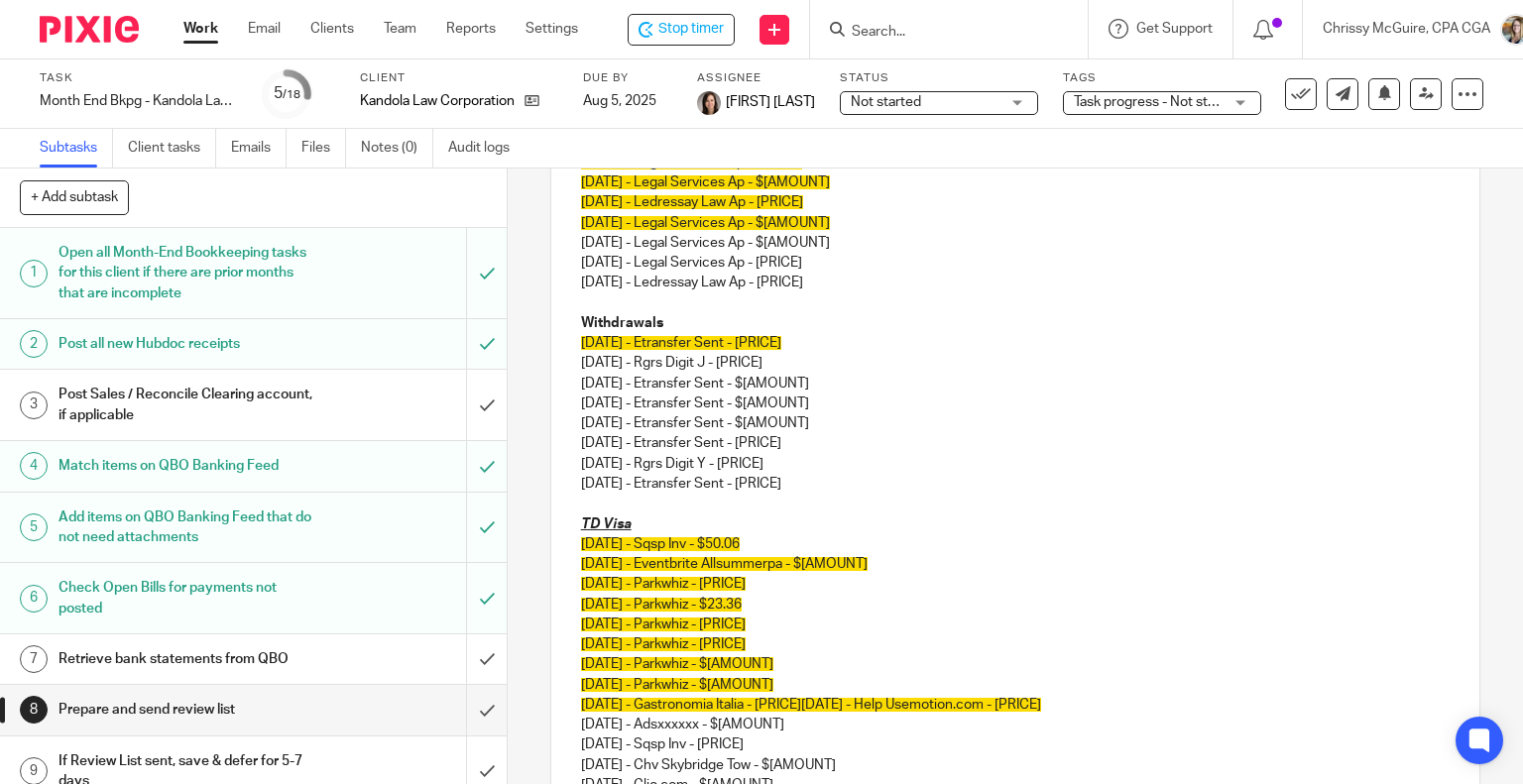 scroll, scrollTop: 896, scrollLeft: 0, axis: vertical 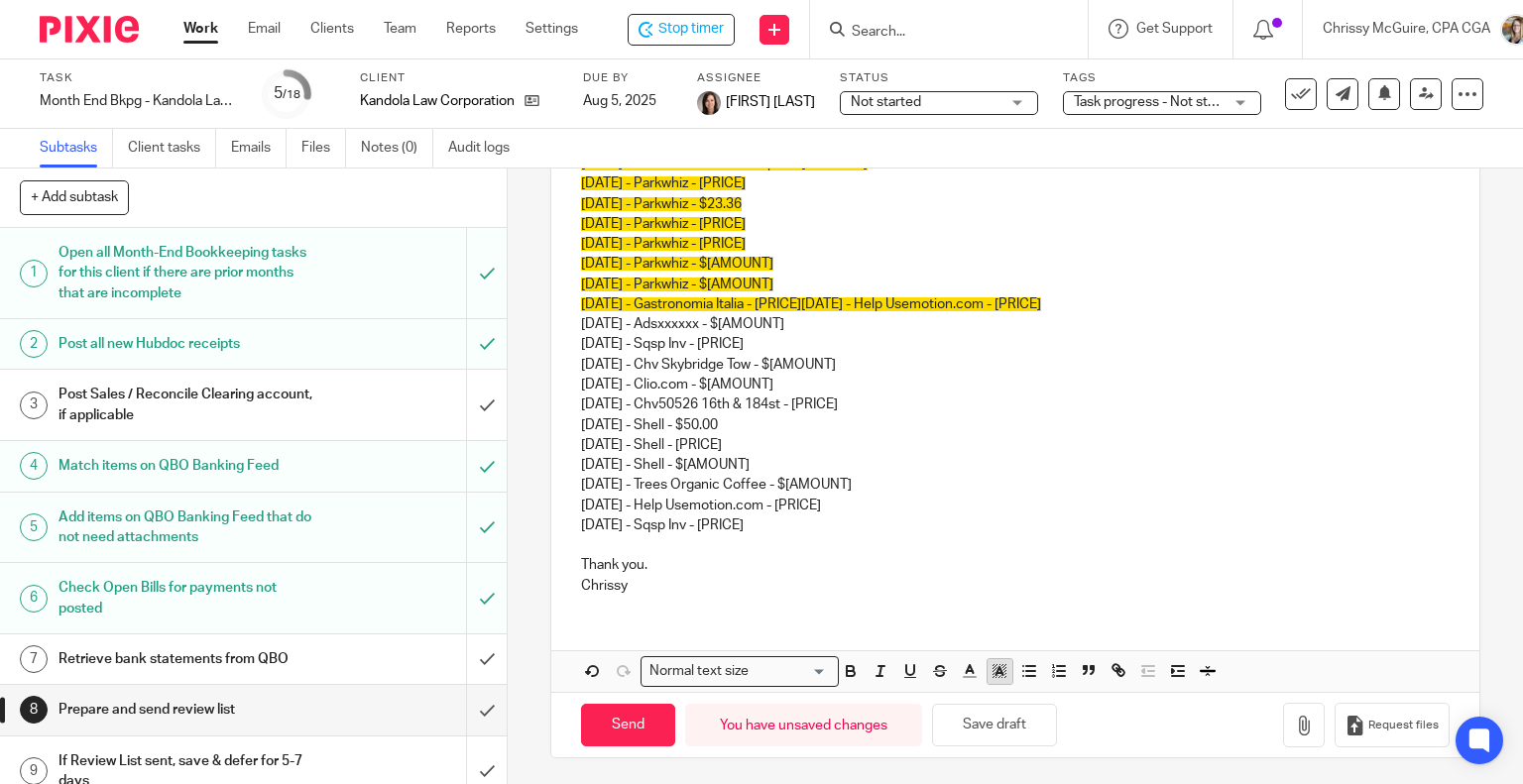 click 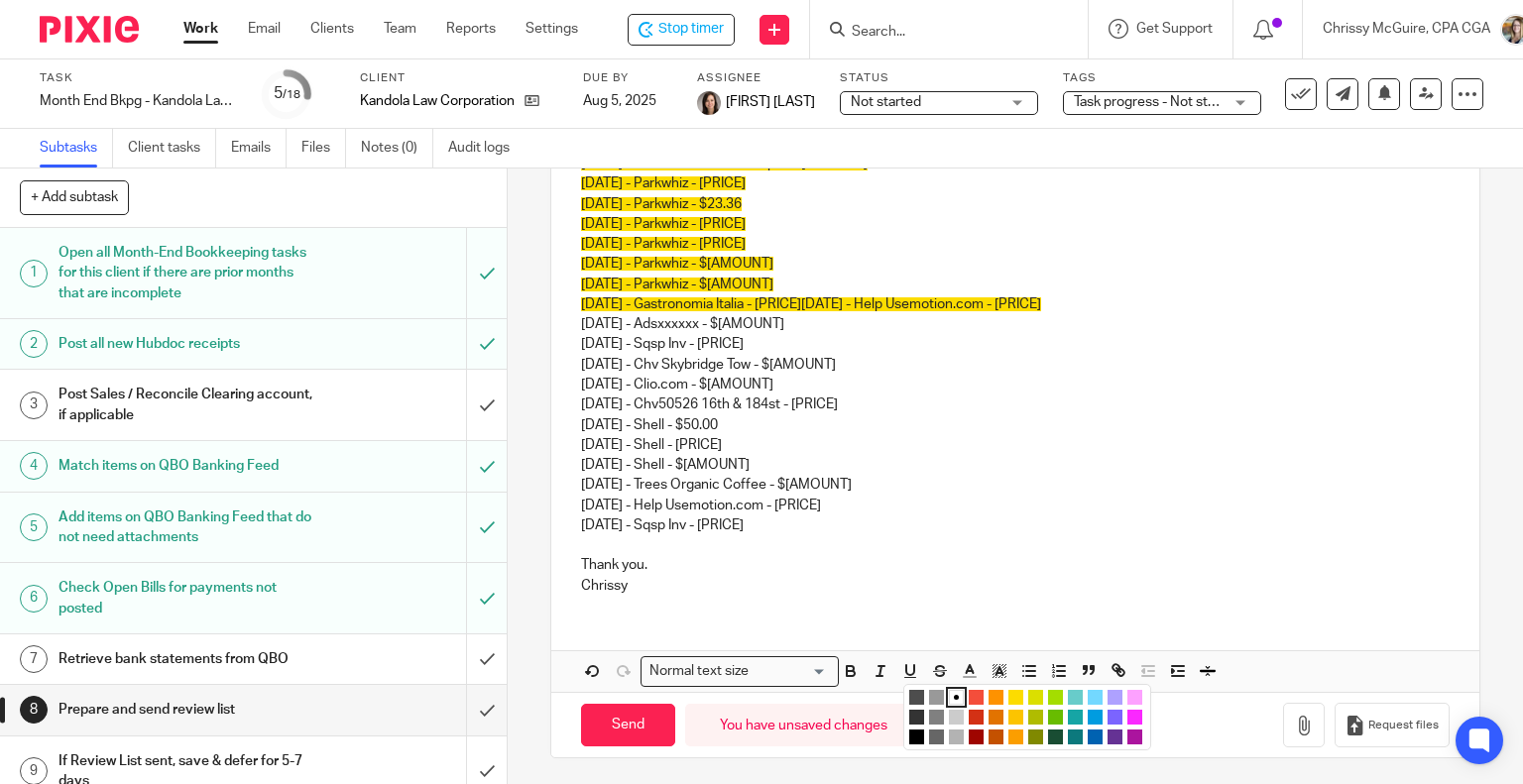 click at bounding box center (1015, 697) 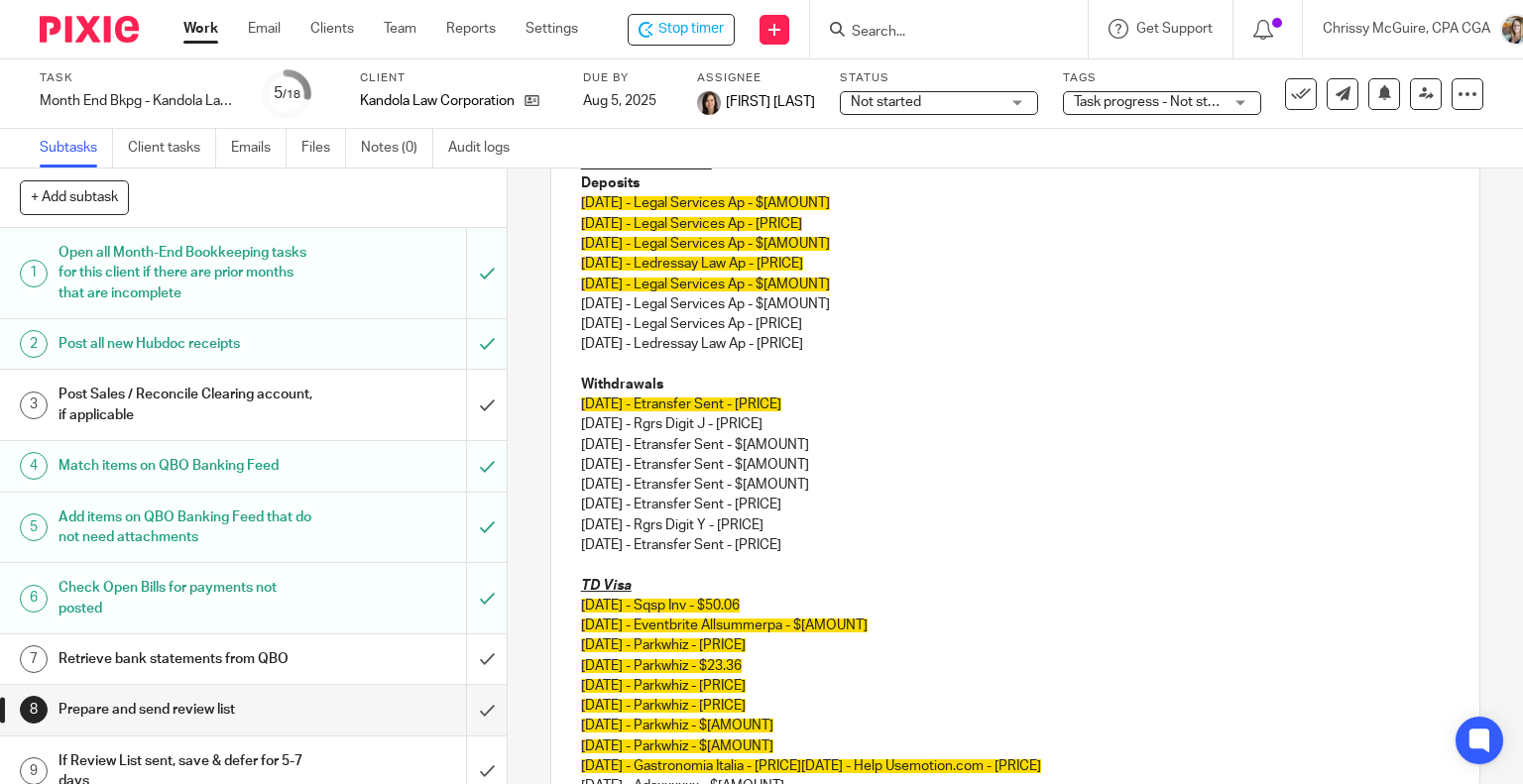 scroll, scrollTop: 202, scrollLeft: 0, axis: vertical 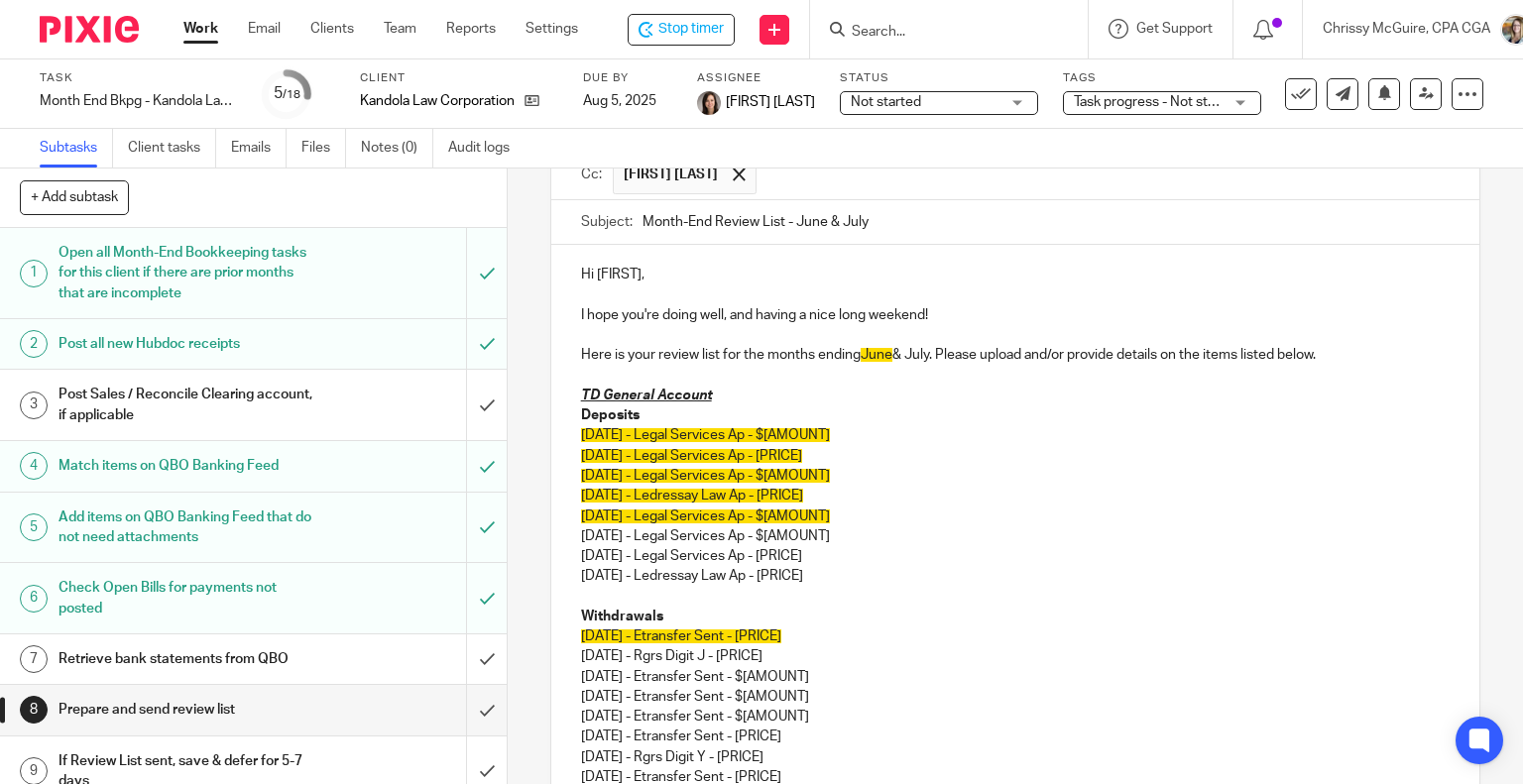 click on "06/06/2025 - Legal Services Ap - $5,452.89 06/13/2025 - Legal Services Ap - $5,281.96 06/20/2025 - Legal Services Ap - $1,822.38 06/23/2025 - Ledressay Law Ap - $543.24 06/27/2025 - Legal Services Ap - $3,355.72 07/11/2025 - Legal Services Ap - $14,125.17 07/18/2025 - Legal Services Ap - $3,328.82 07/24/2025 - Ledressay Law Ap - $741.72" at bounding box center (1015, 505) 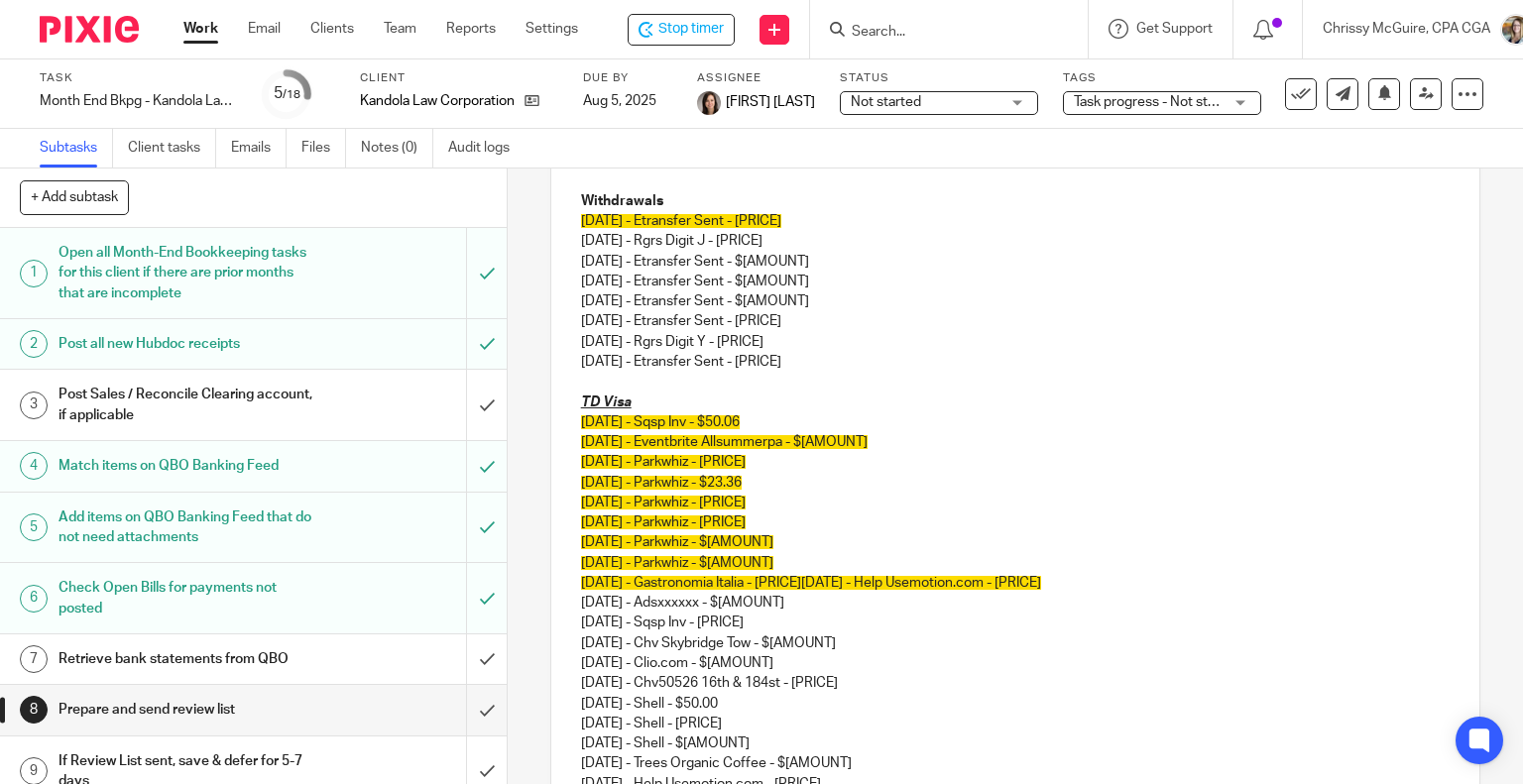 scroll, scrollTop: 797, scrollLeft: 0, axis: vertical 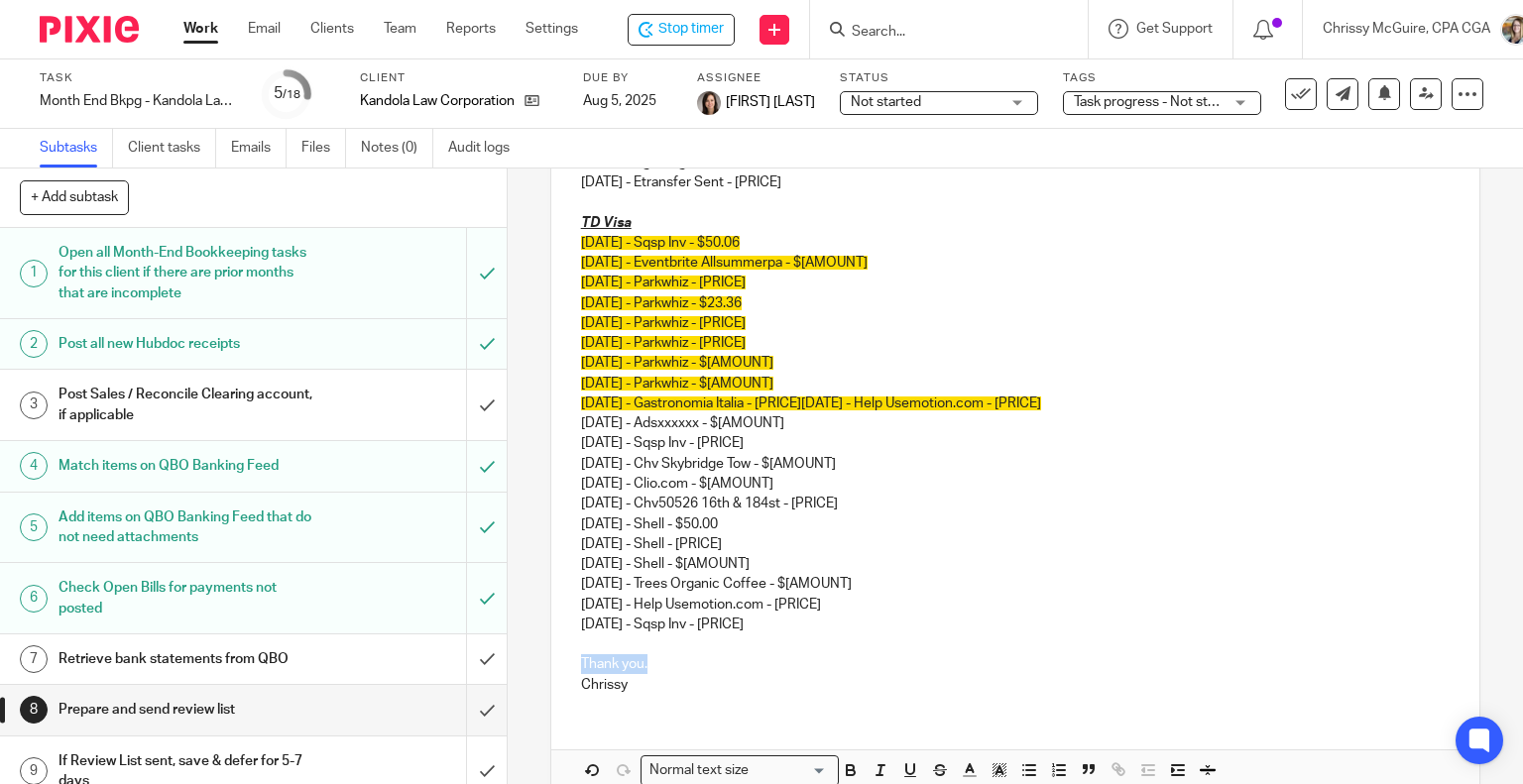 drag, startPoint x: 651, startPoint y: 661, endPoint x: 531, endPoint y: 661, distance: 120 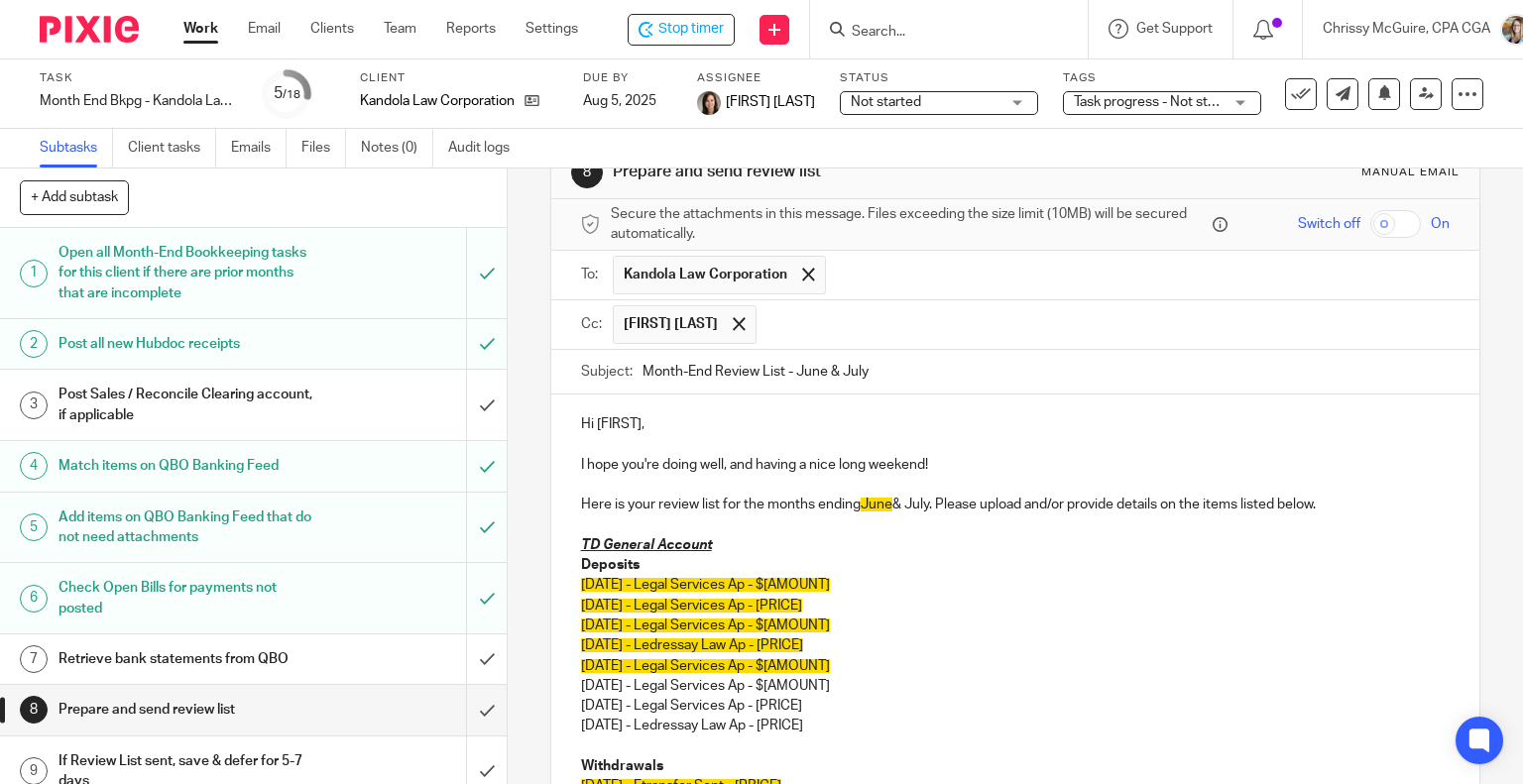 scroll, scrollTop: 0, scrollLeft: 0, axis: both 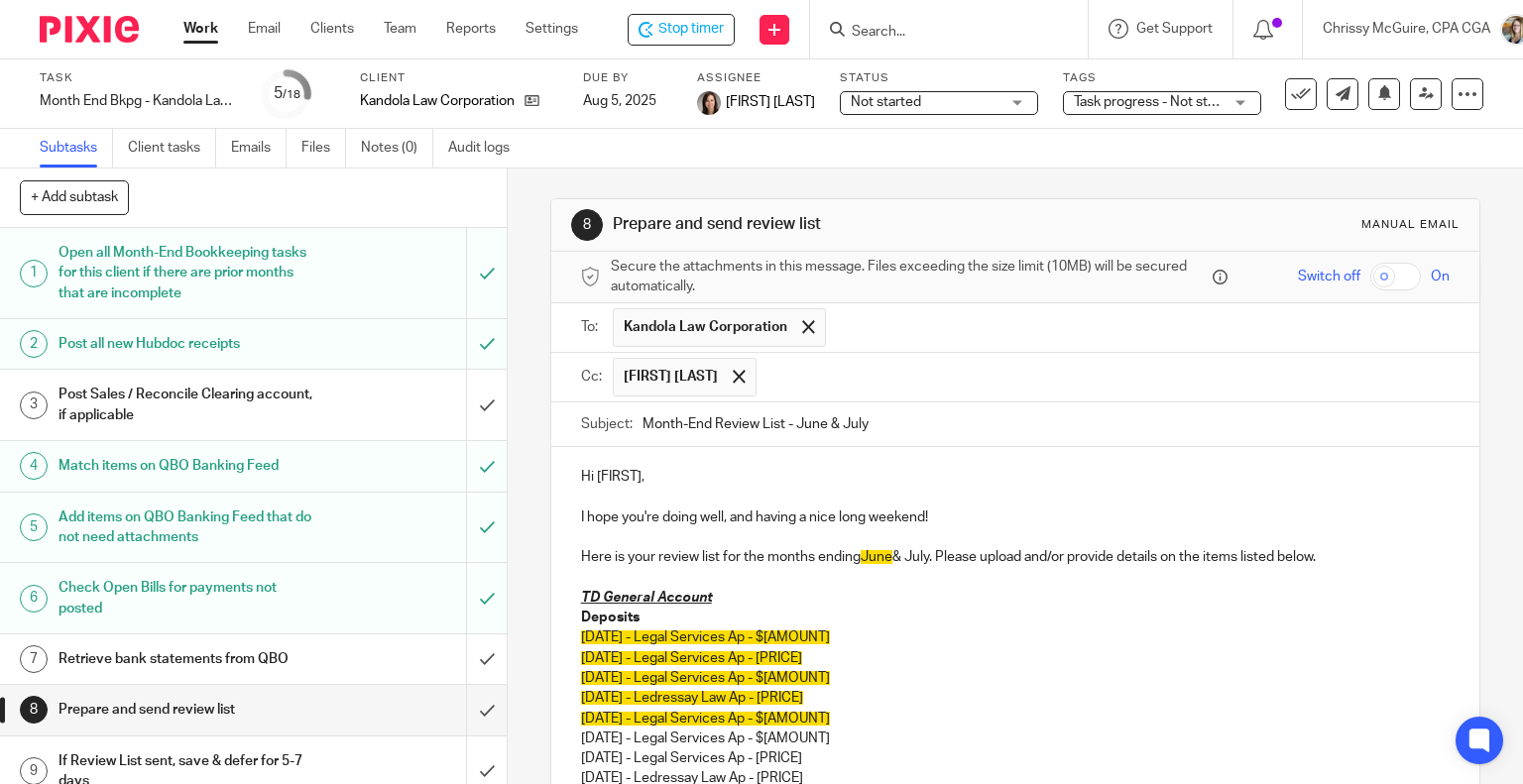 click on "I hope you're doing well, and having a nice long weekend!" at bounding box center (1015, 517) 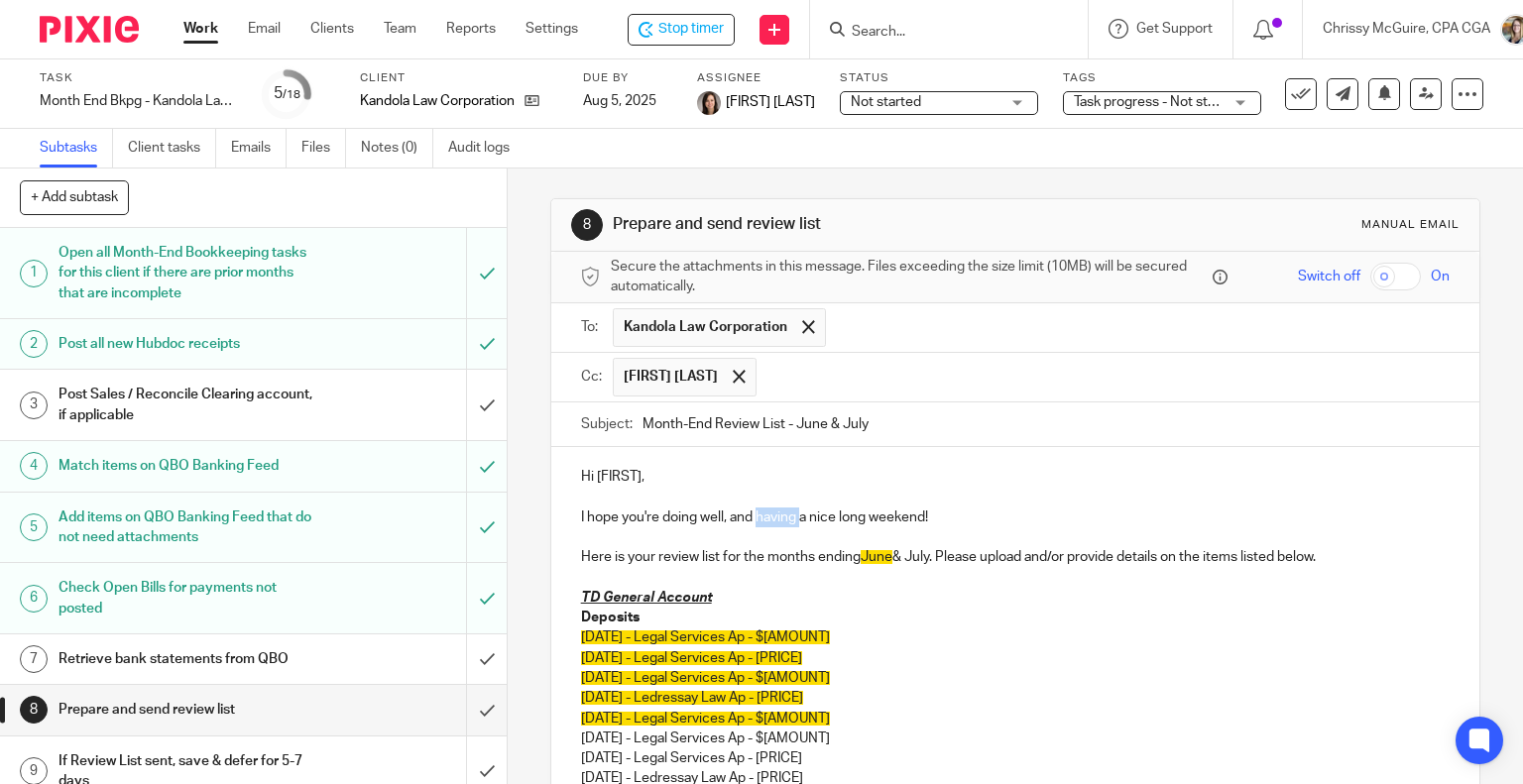 click on "I hope you're doing well, and having a nice long weekend!" at bounding box center [1015, 517] 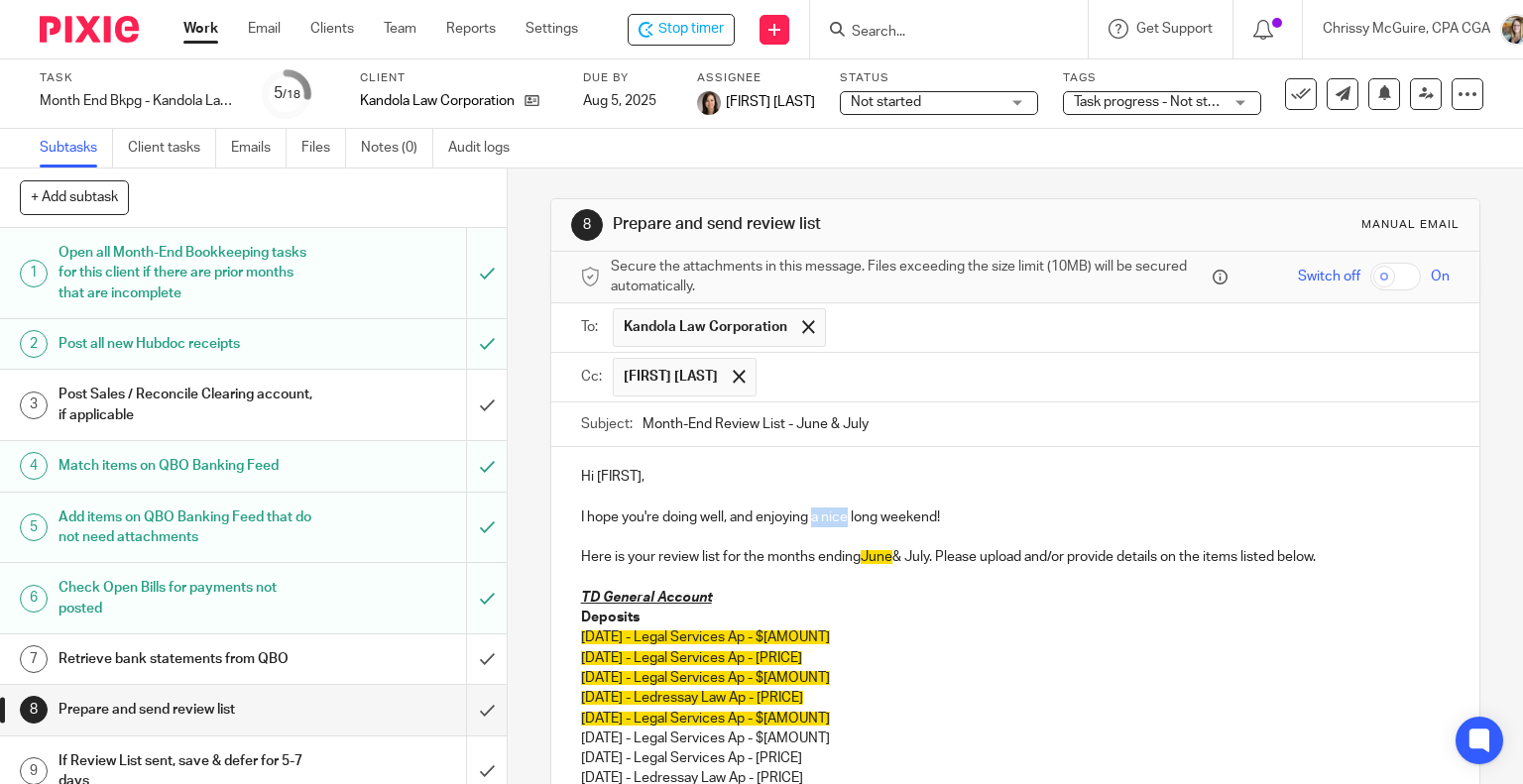 drag, startPoint x: 846, startPoint y: 514, endPoint x: 810, endPoint y: 515, distance: 36.013886 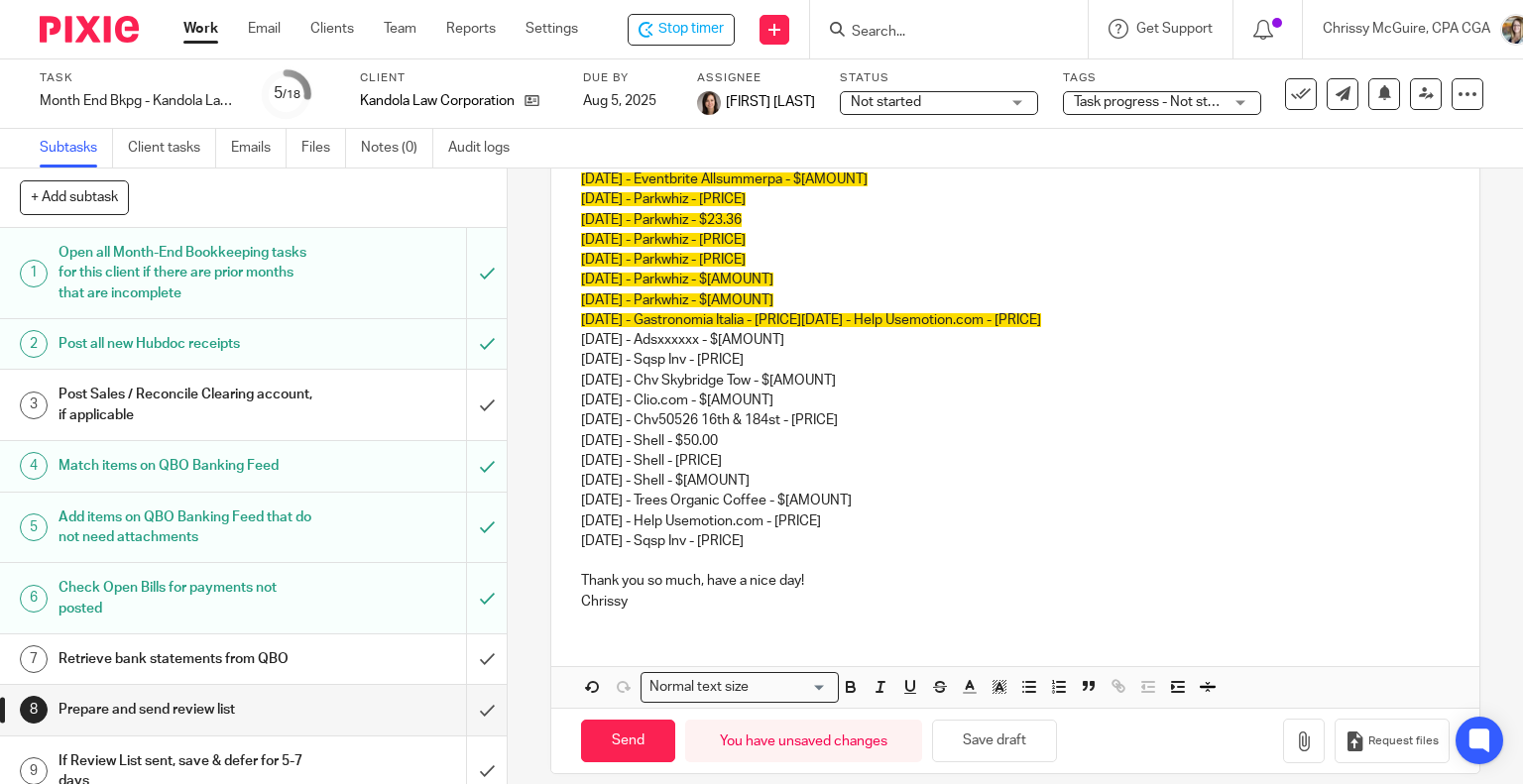 scroll, scrollTop: 896, scrollLeft: 0, axis: vertical 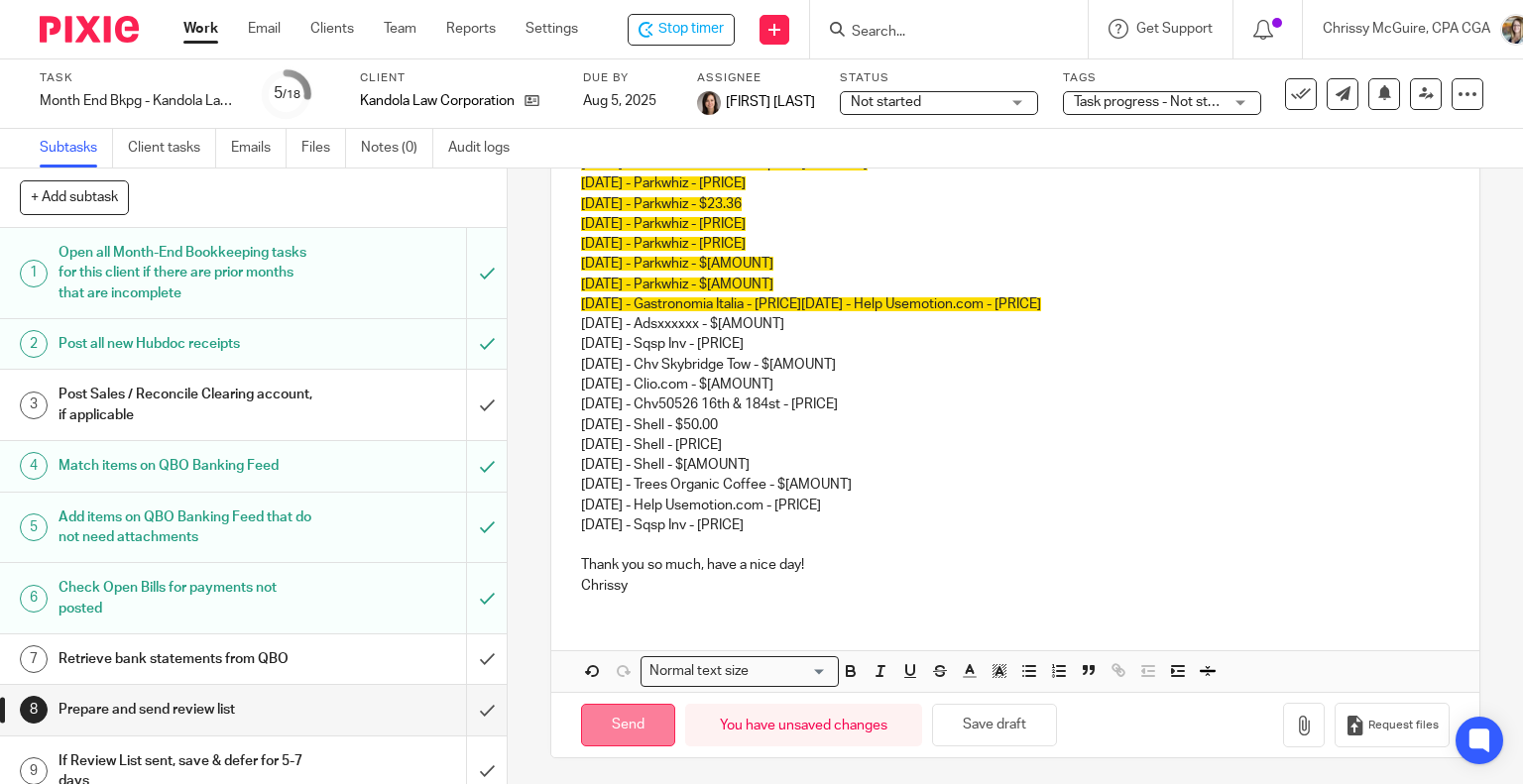 click on "Send" at bounding box center (628, 725) 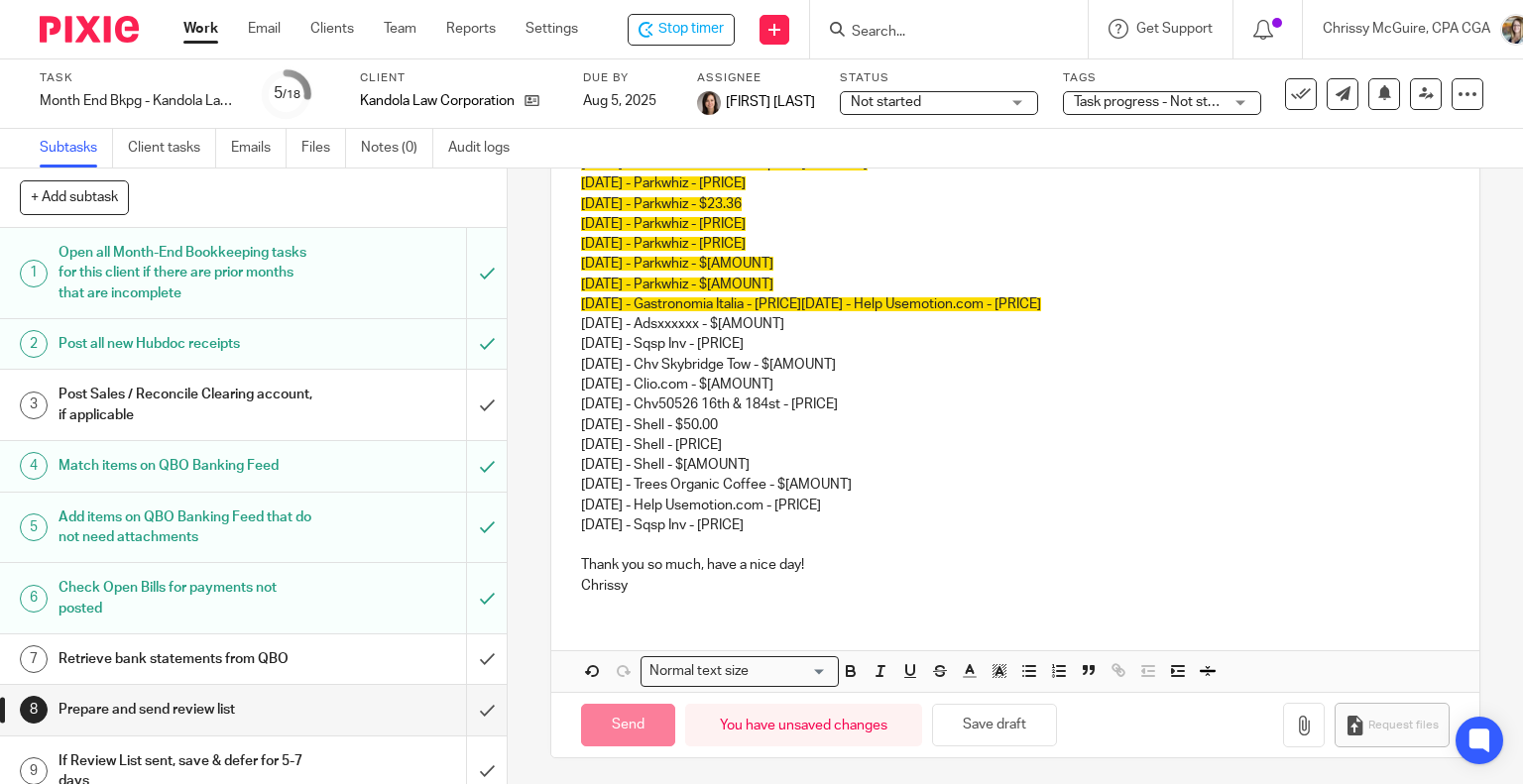 type on "Sent" 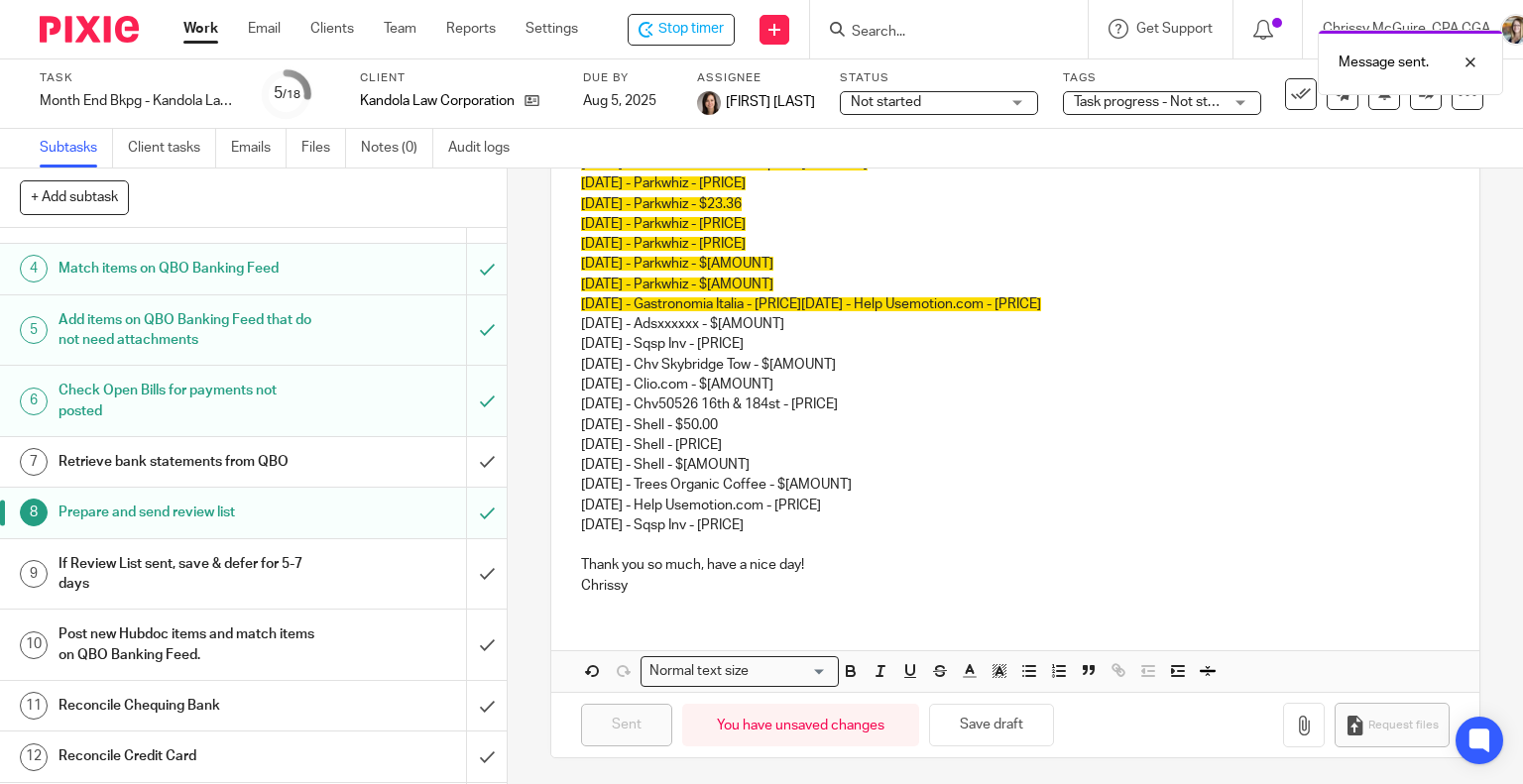 scroll, scrollTop: 198, scrollLeft: 0, axis: vertical 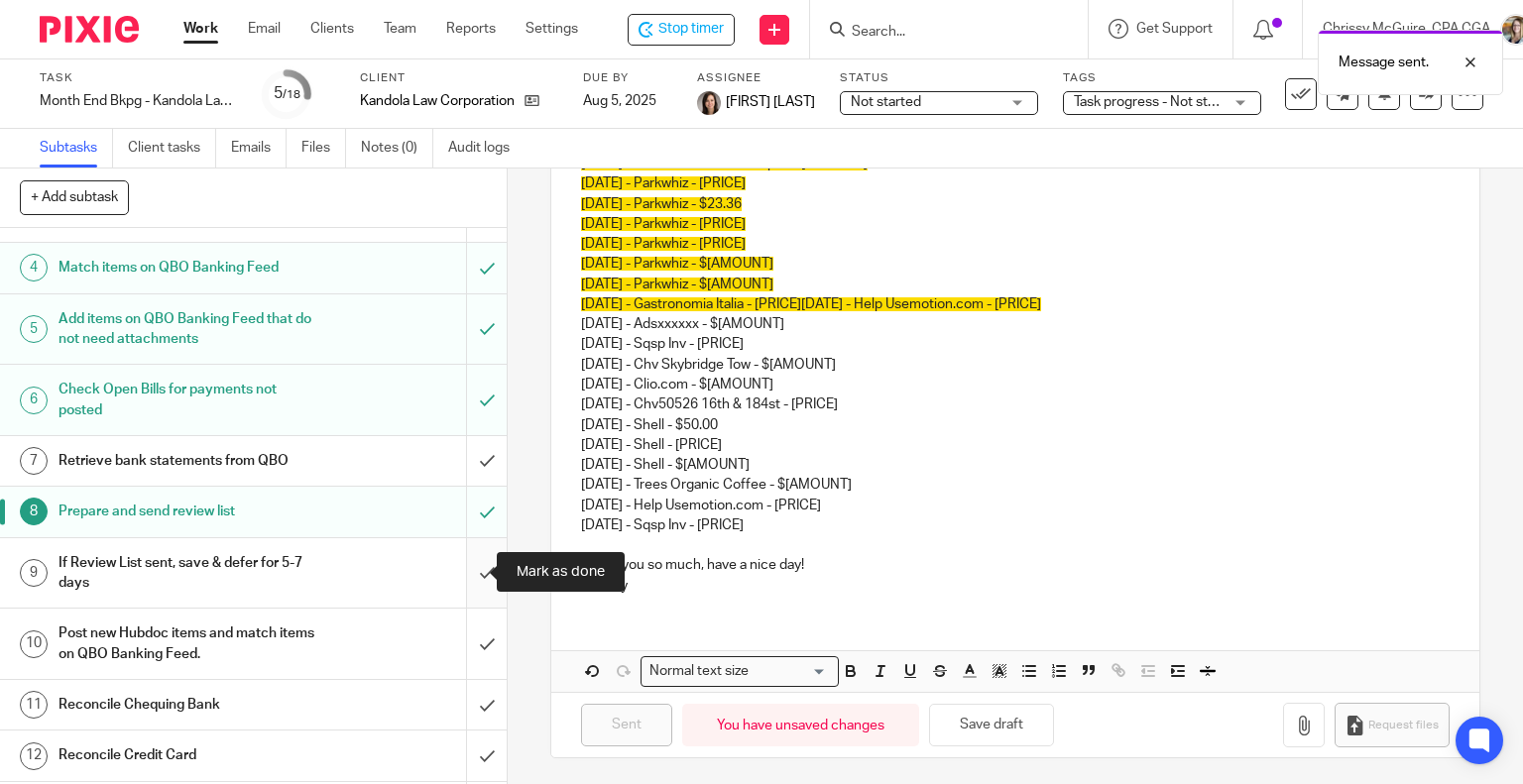 click at bounding box center (253, 573) 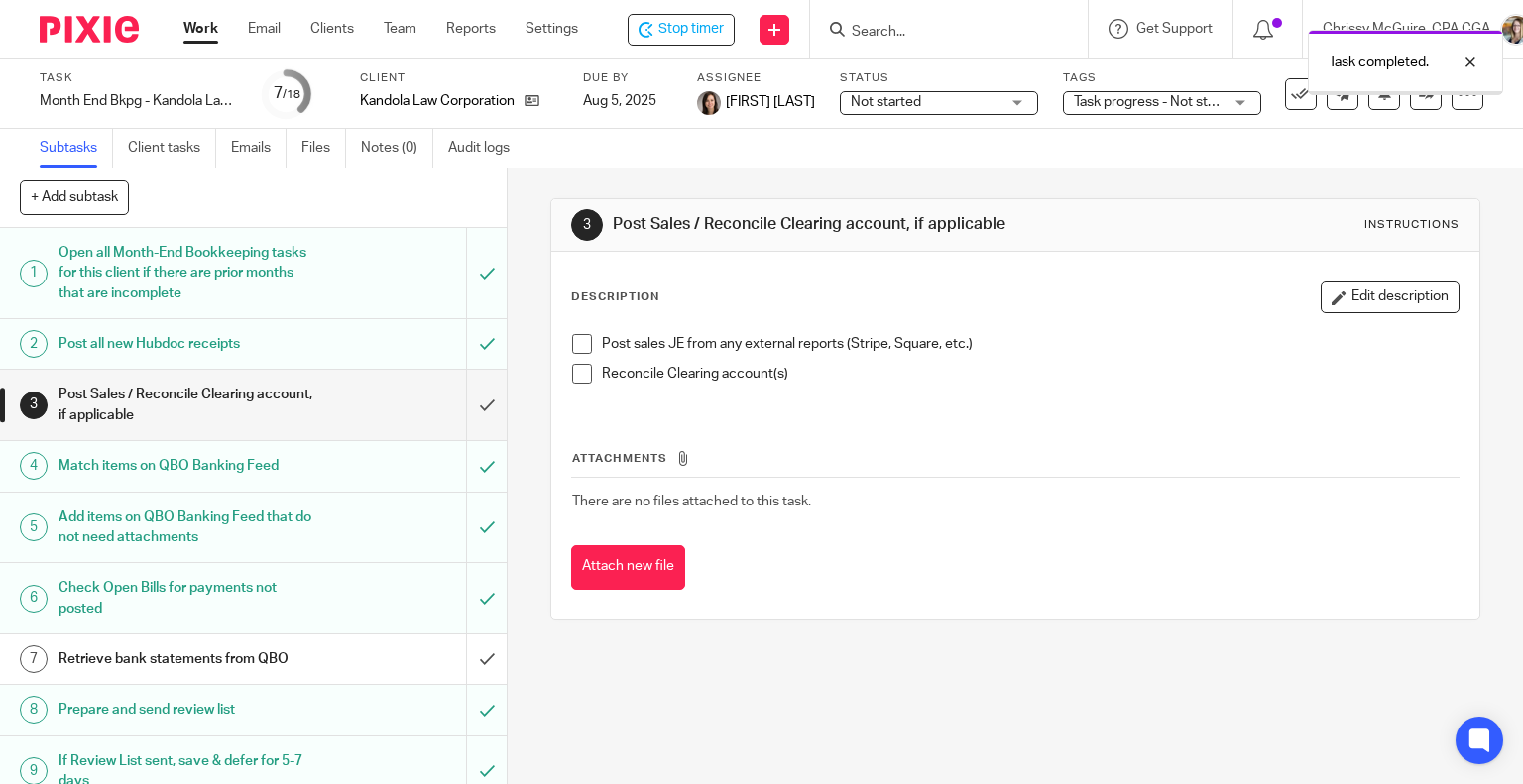 scroll, scrollTop: 0, scrollLeft: 0, axis: both 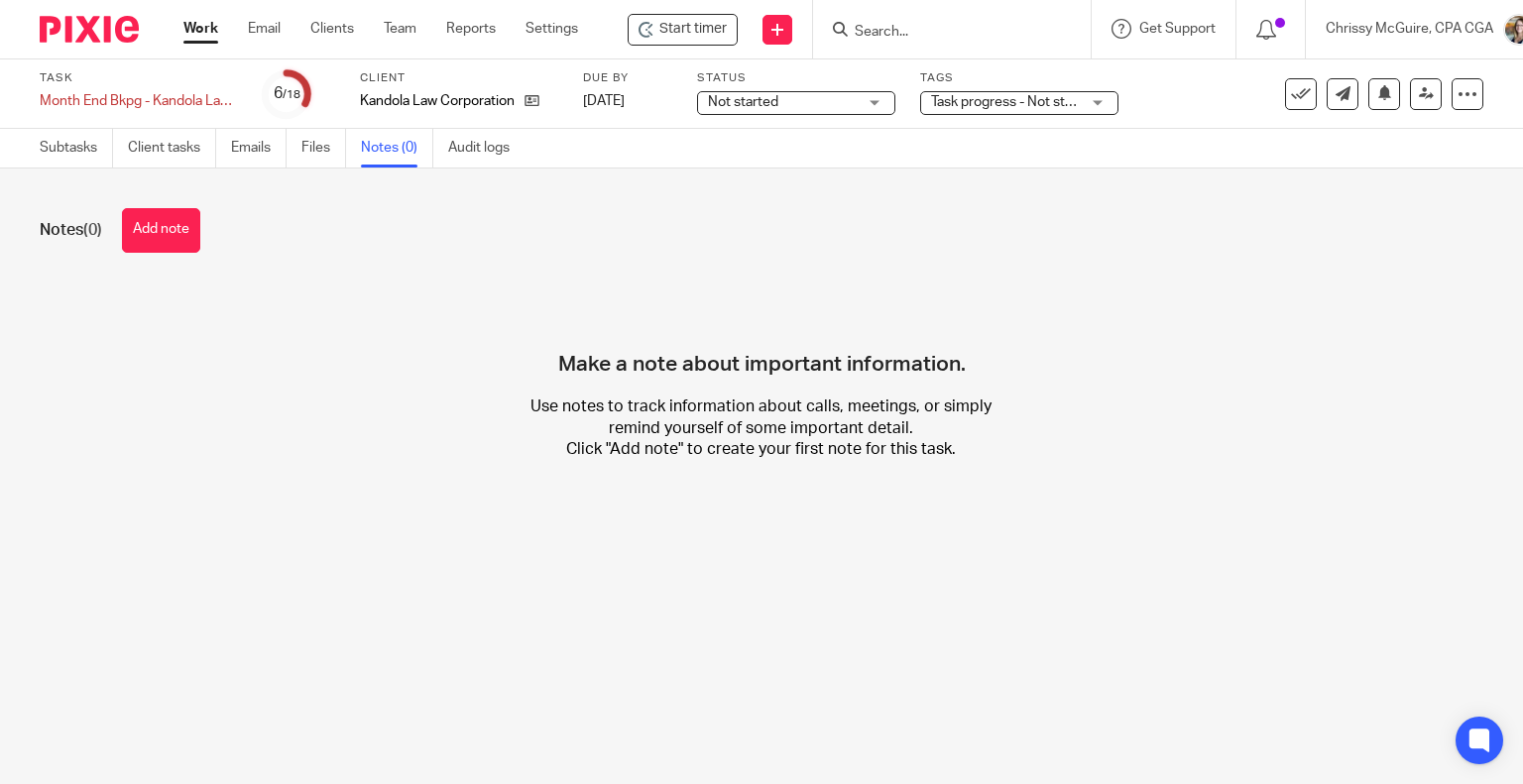 click on "Add note" at bounding box center (161, 230) 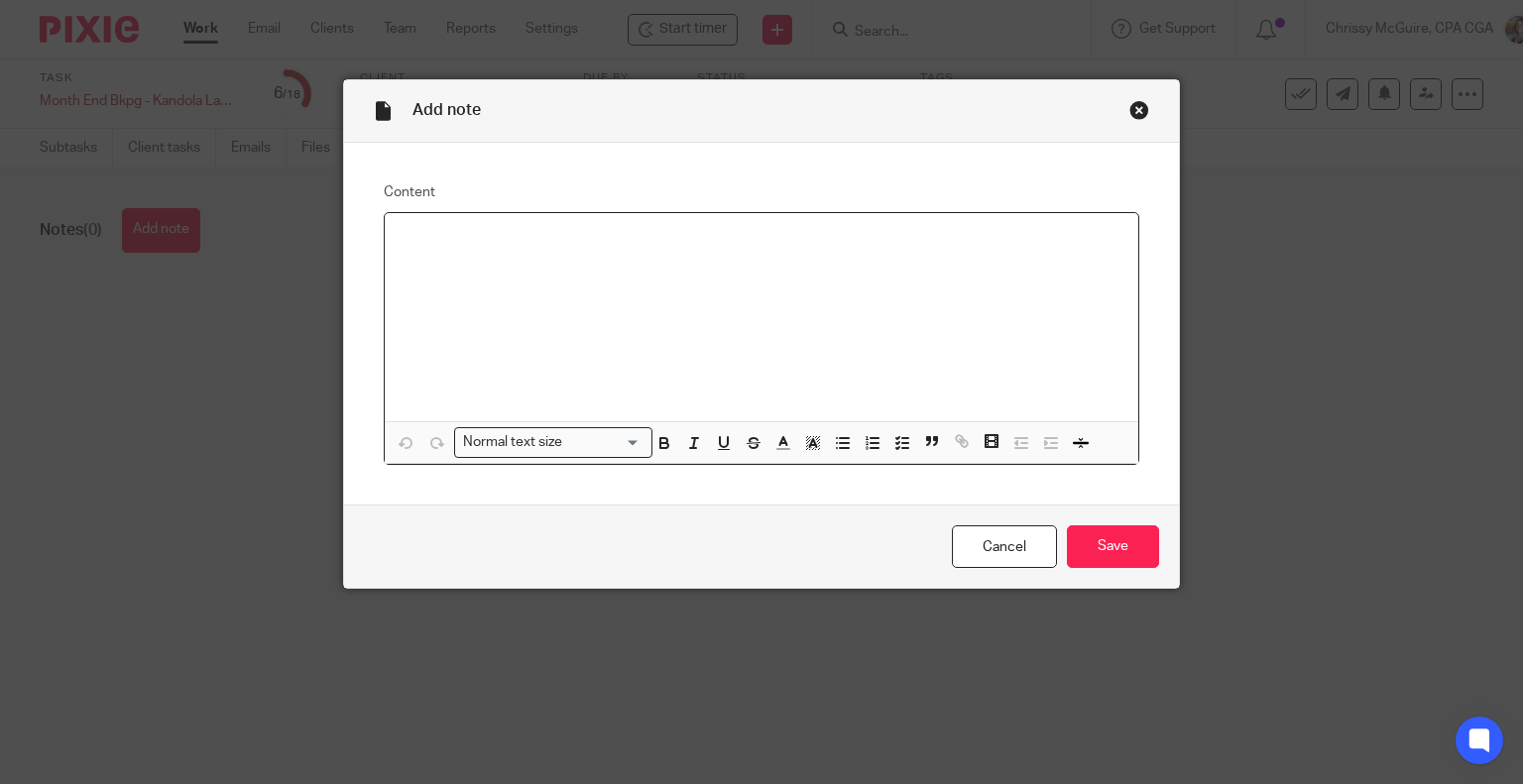 type 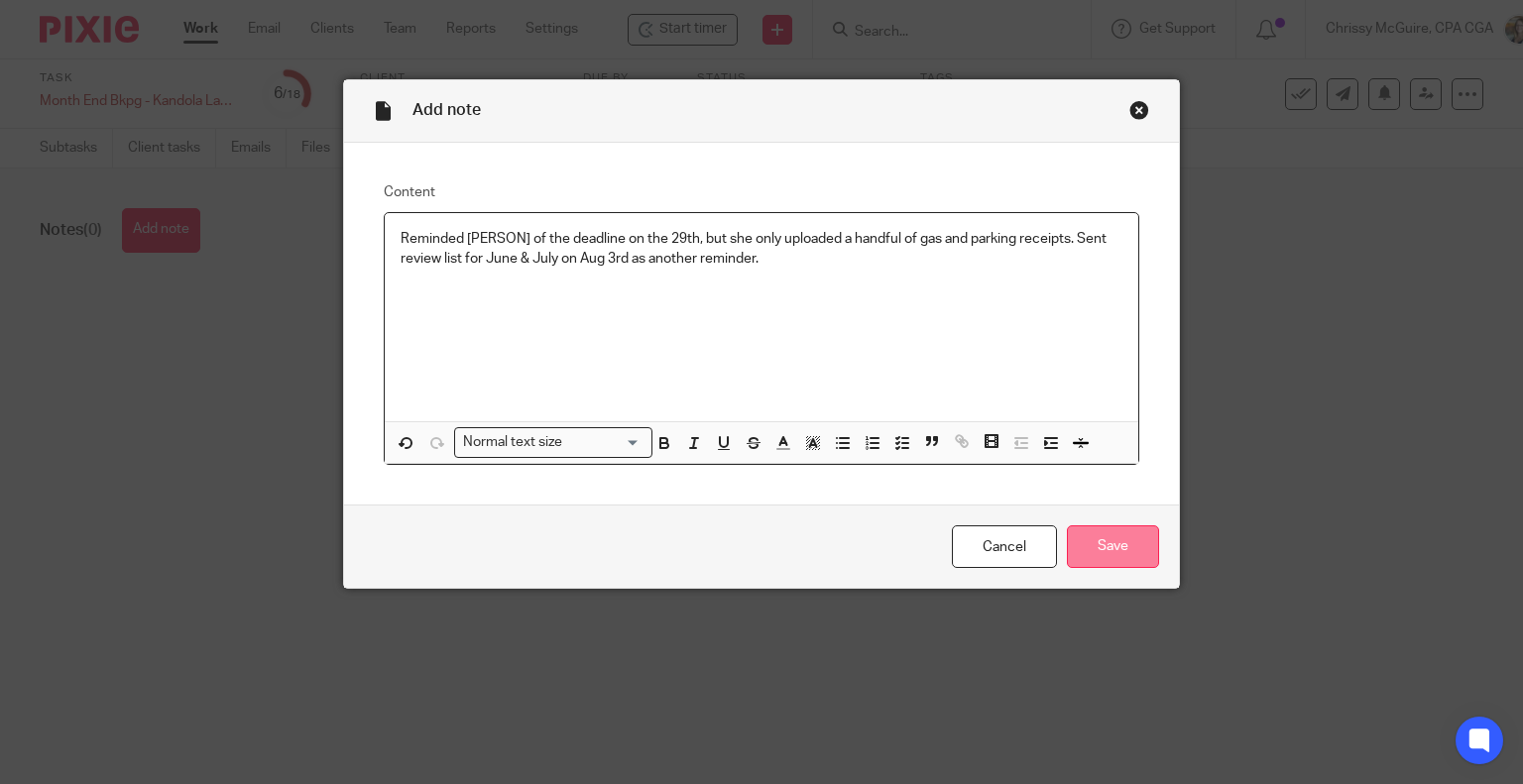 click on "Save" at bounding box center [1113, 546] 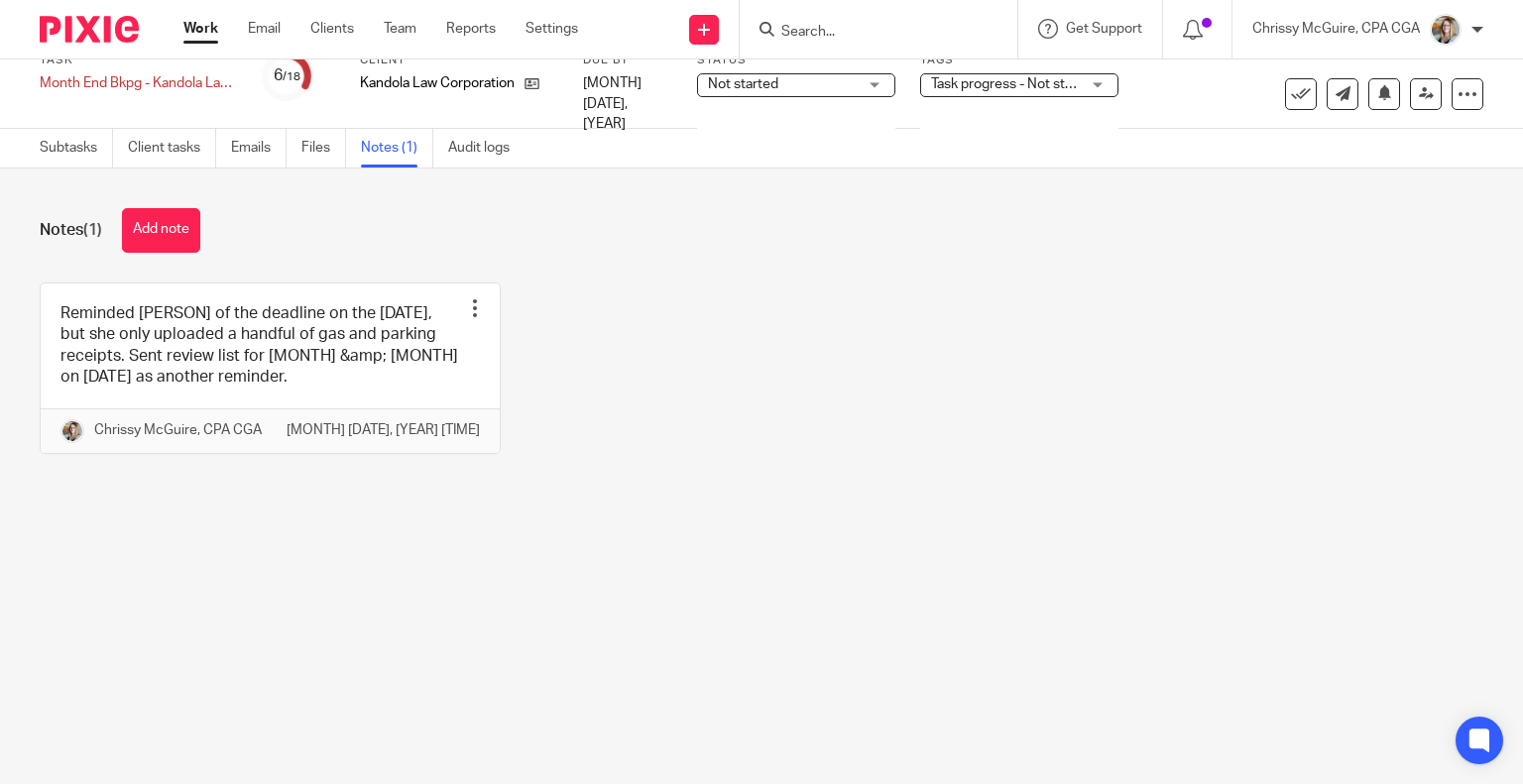 scroll, scrollTop: 0, scrollLeft: 0, axis: both 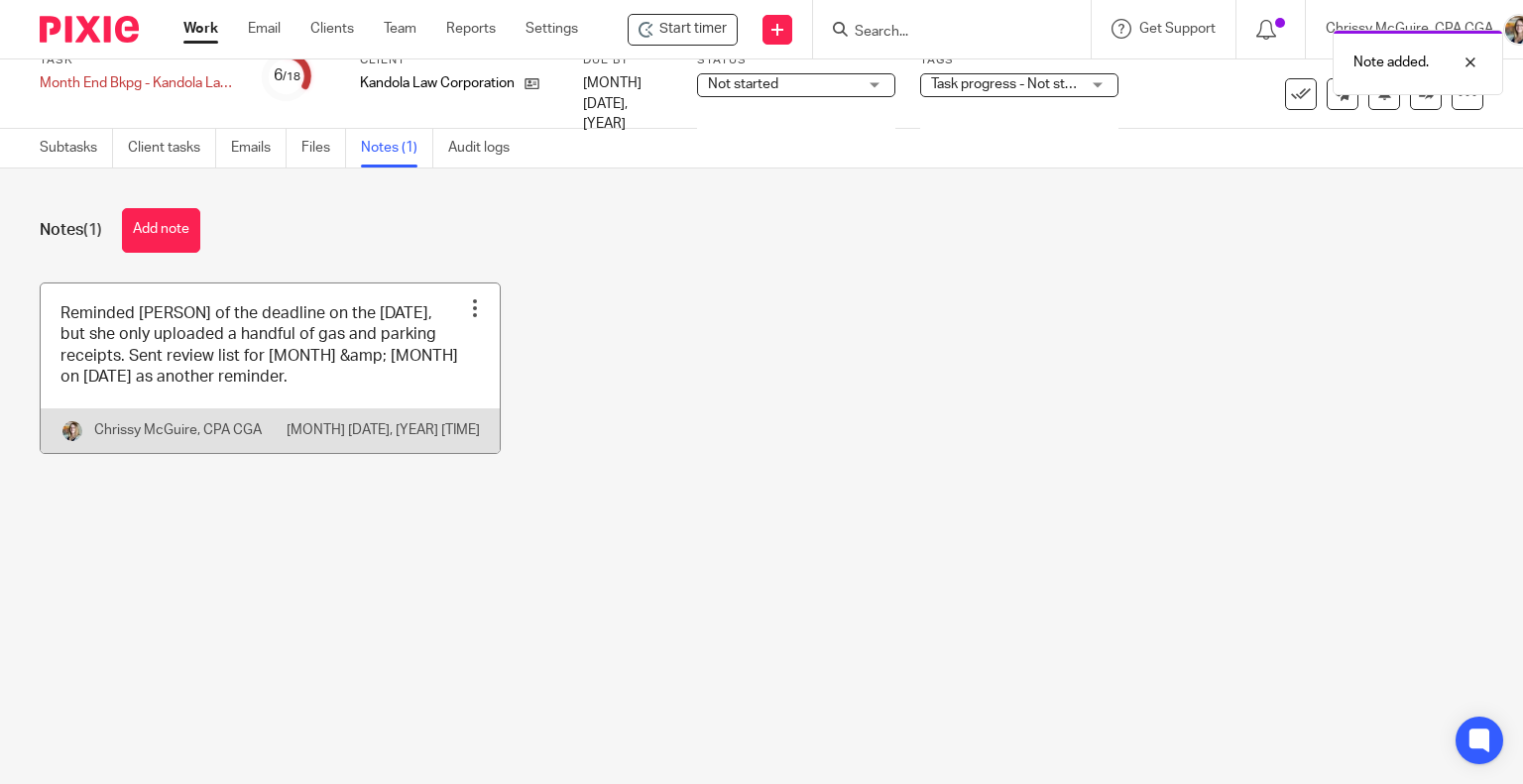 click at bounding box center (270, 368) 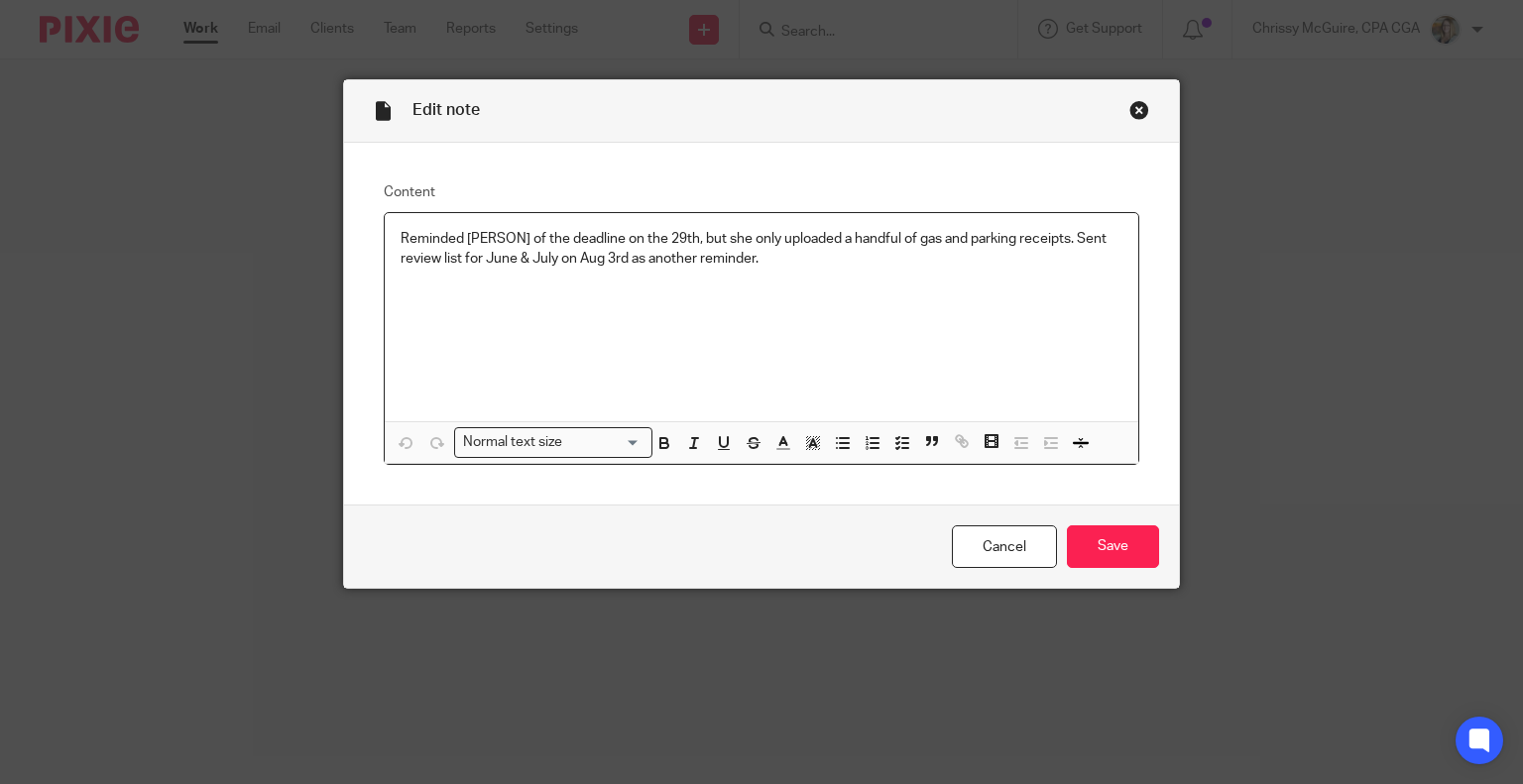 scroll, scrollTop: 0, scrollLeft: 0, axis: both 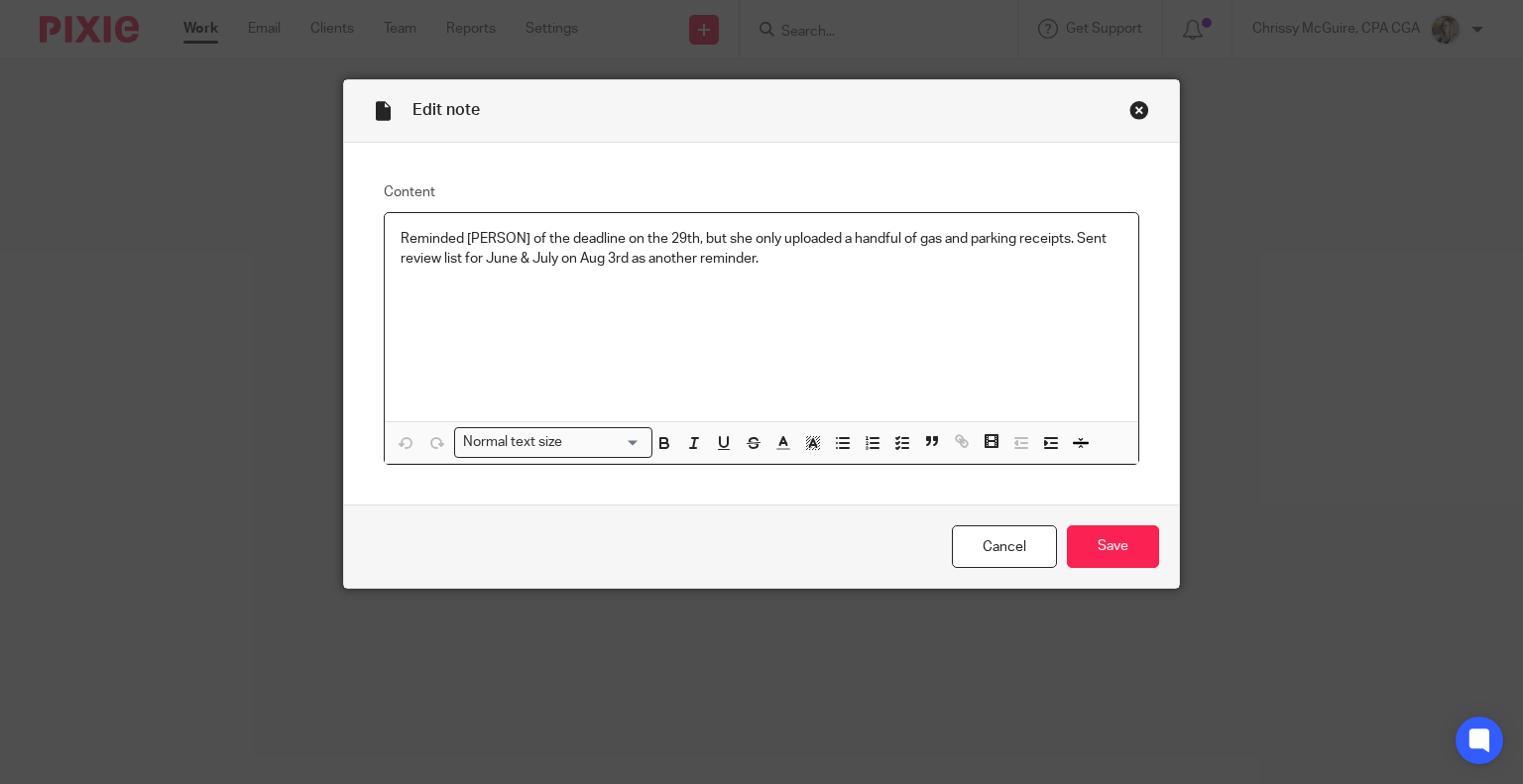 type 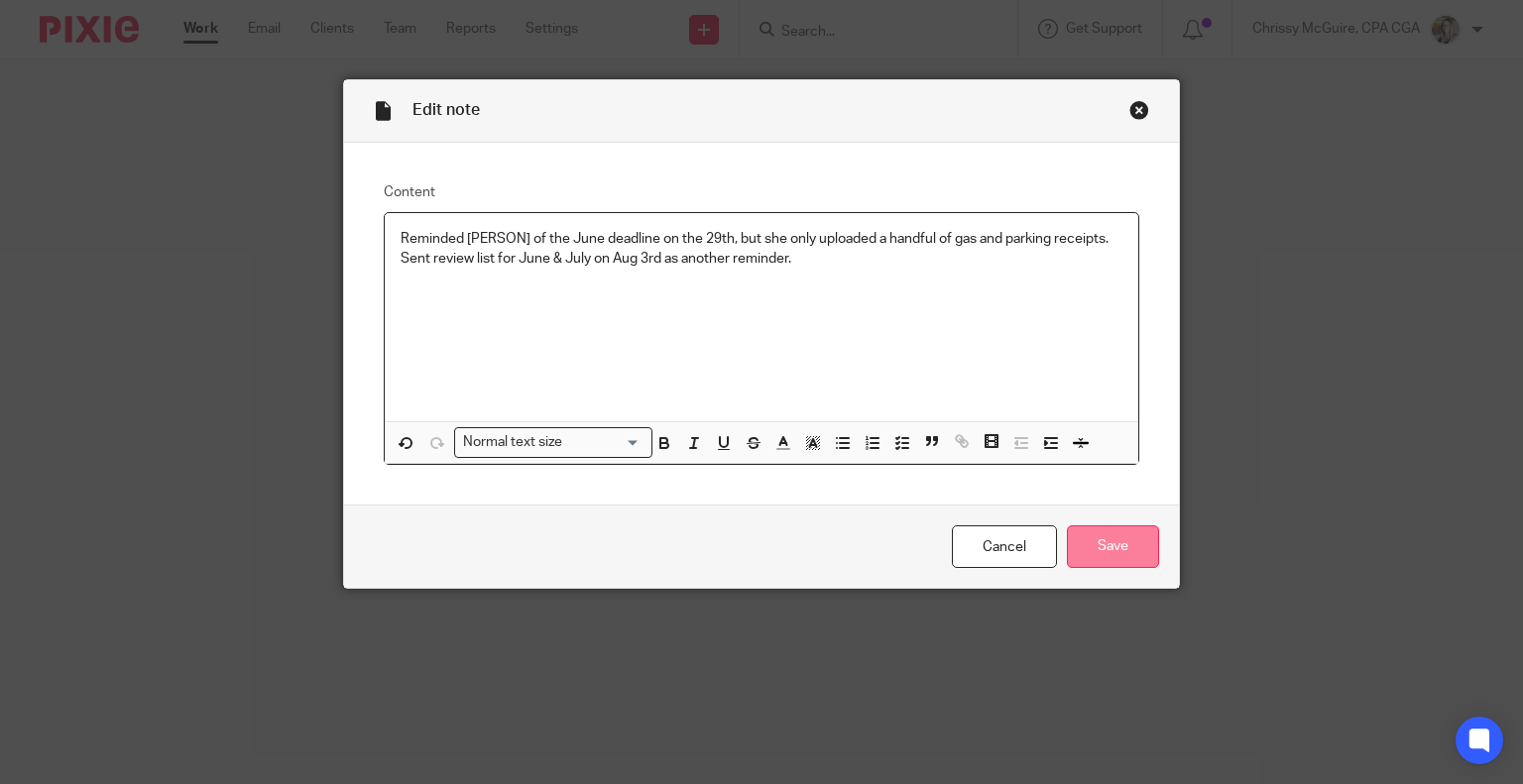 click on "Save" at bounding box center [1113, 546] 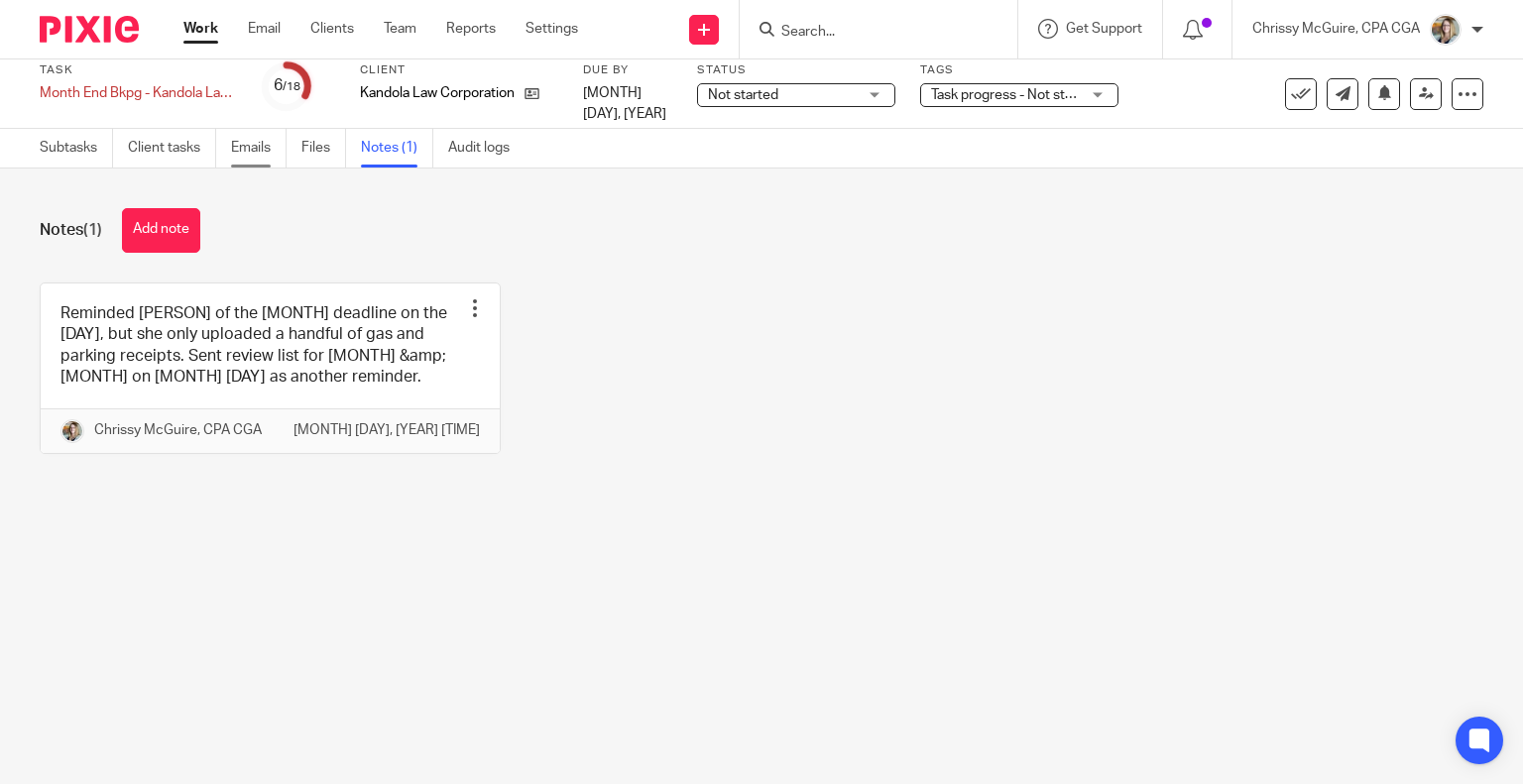 scroll, scrollTop: 0, scrollLeft: 0, axis: both 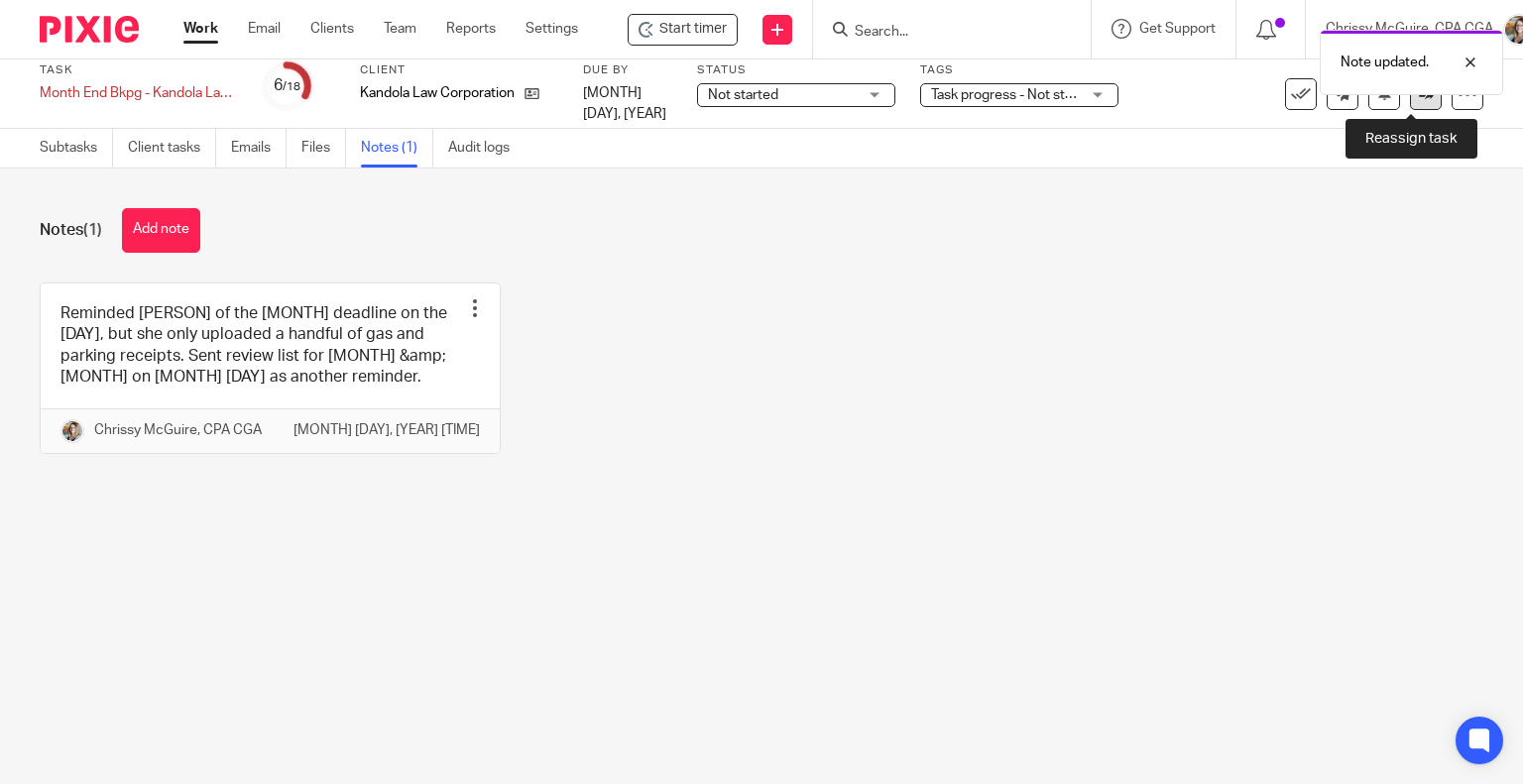 click at bounding box center (1426, 94) 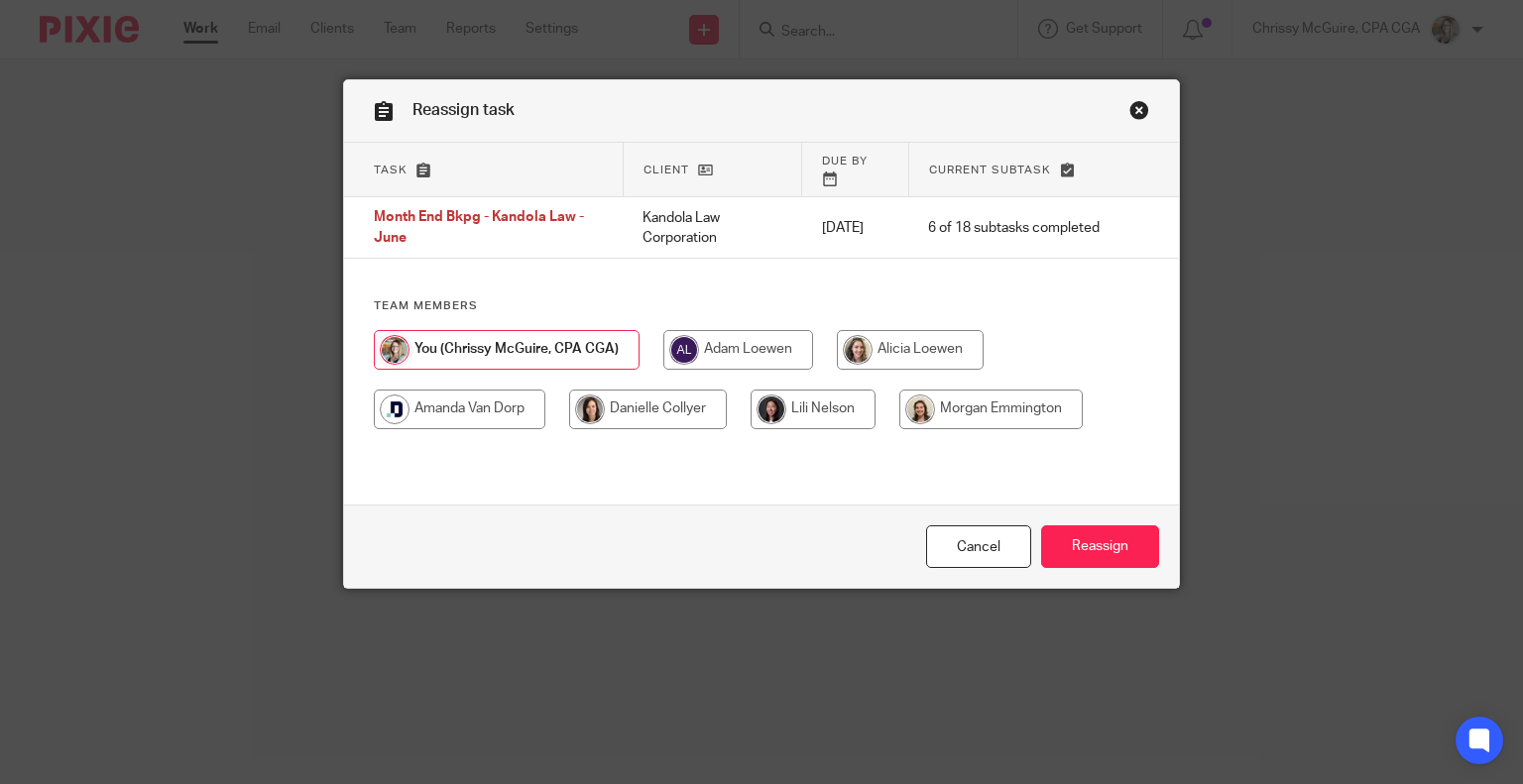 scroll, scrollTop: 0, scrollLeft: 0, axis: both 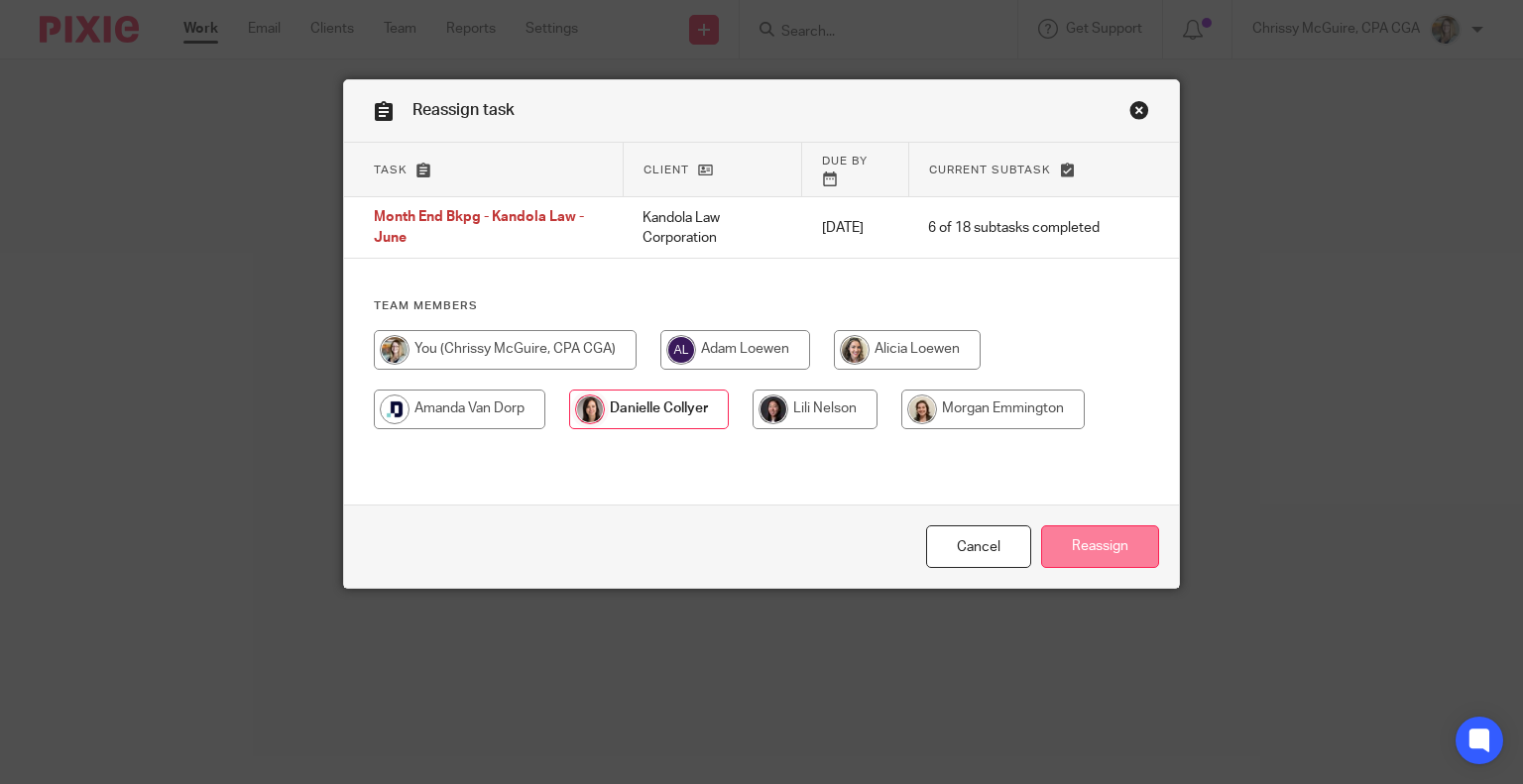 click on "Reassign" at bounding box center (1100, 546) 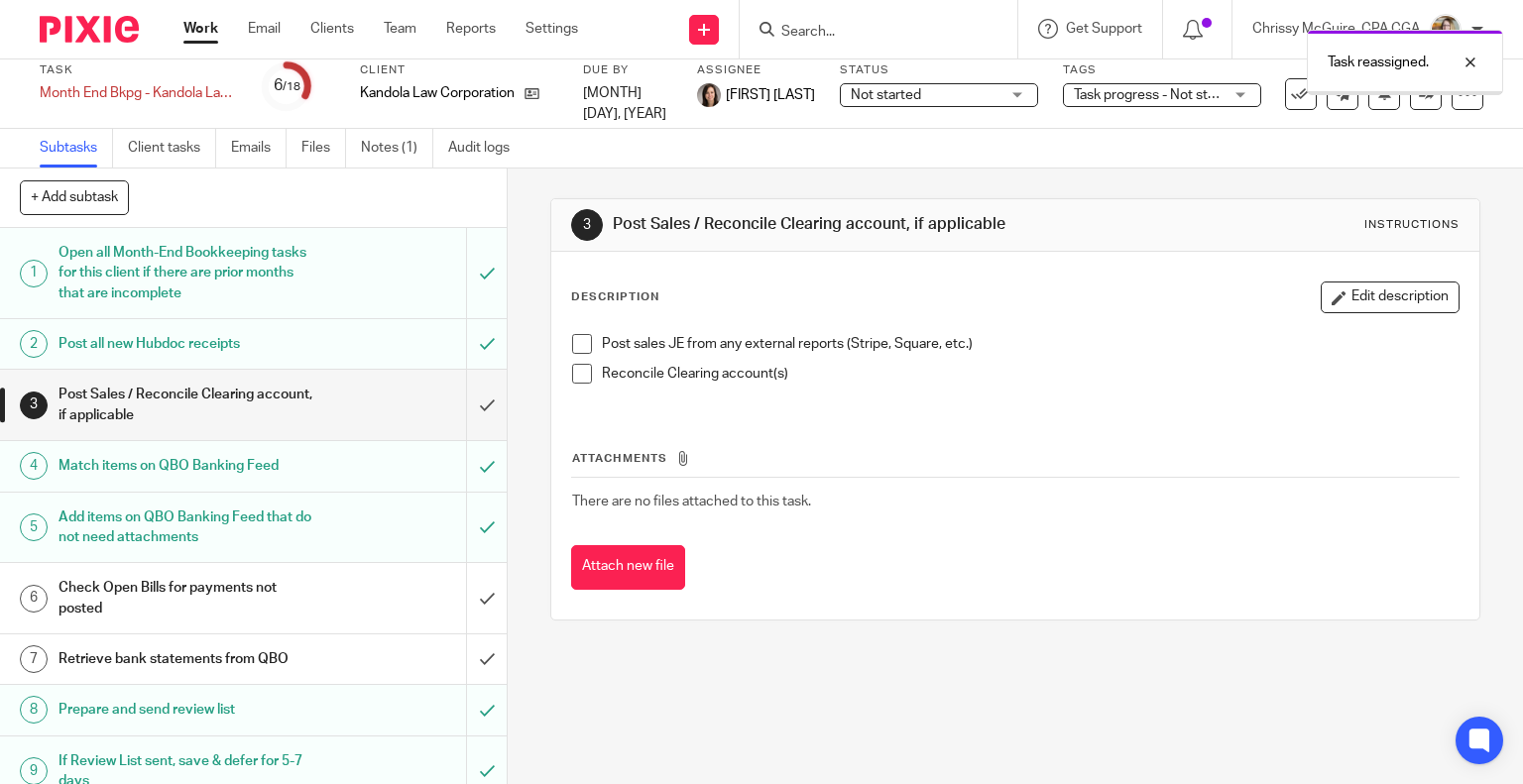 scroll, scrollTop: 0, scrollLeft: 0, axis: both 